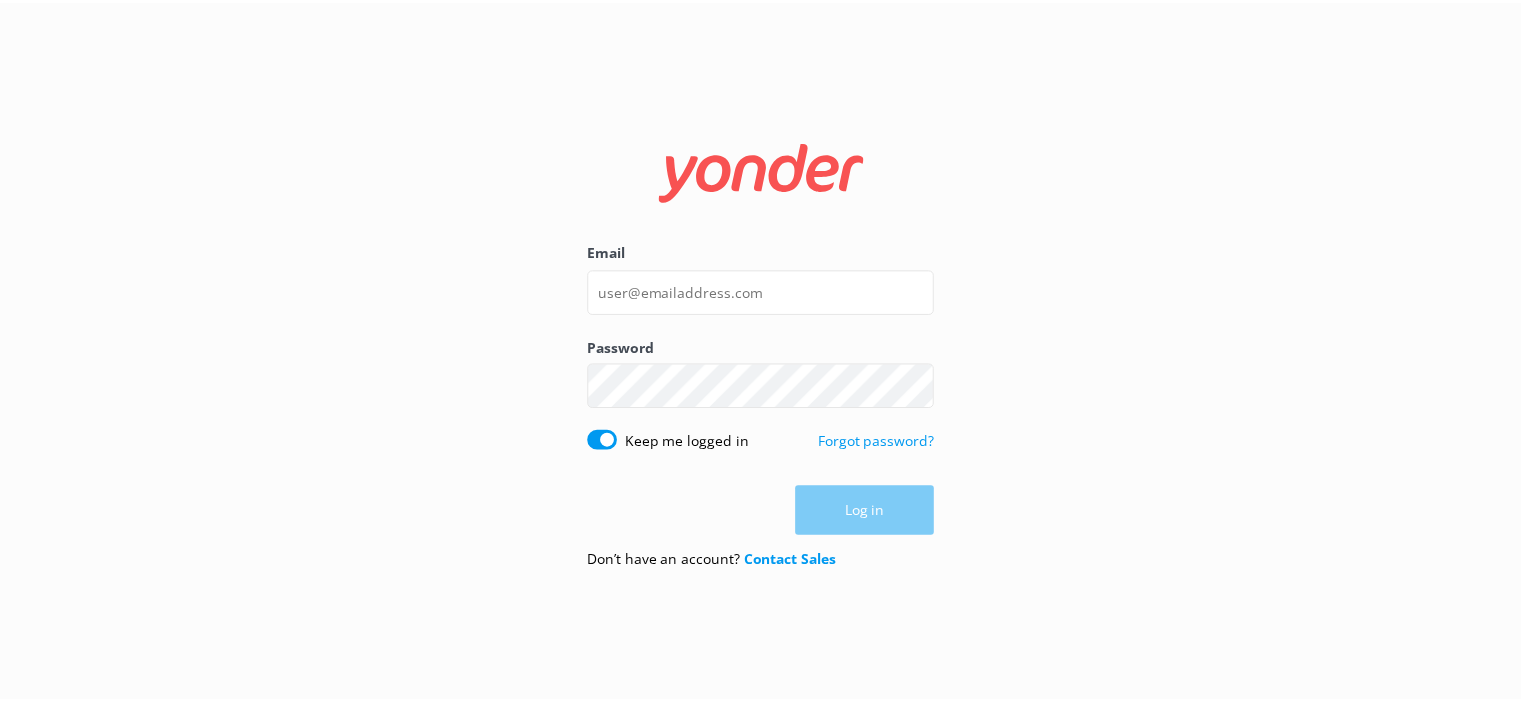 scroll, scrollTop: 0, scrollLeft: 0, axis: both 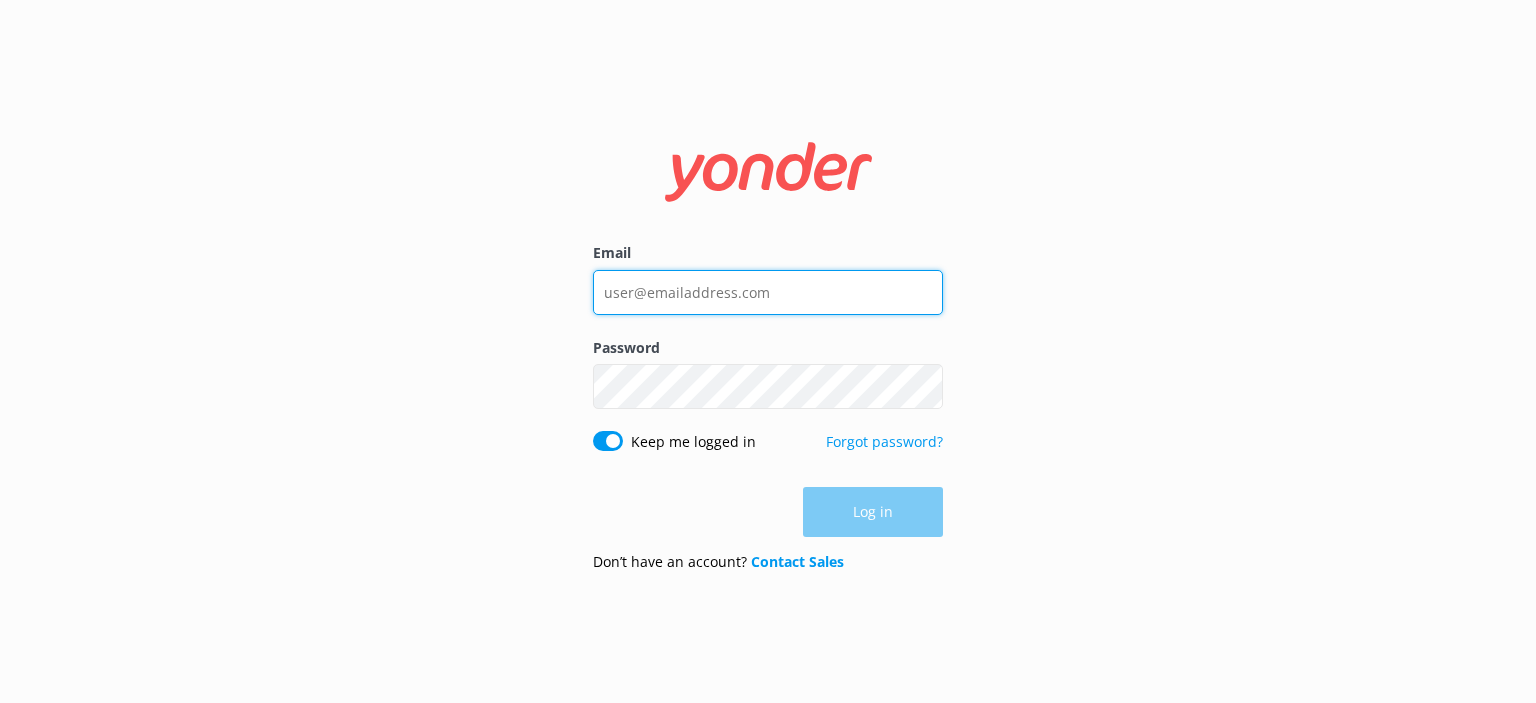click on "Email" at bounding box center [768, 292] 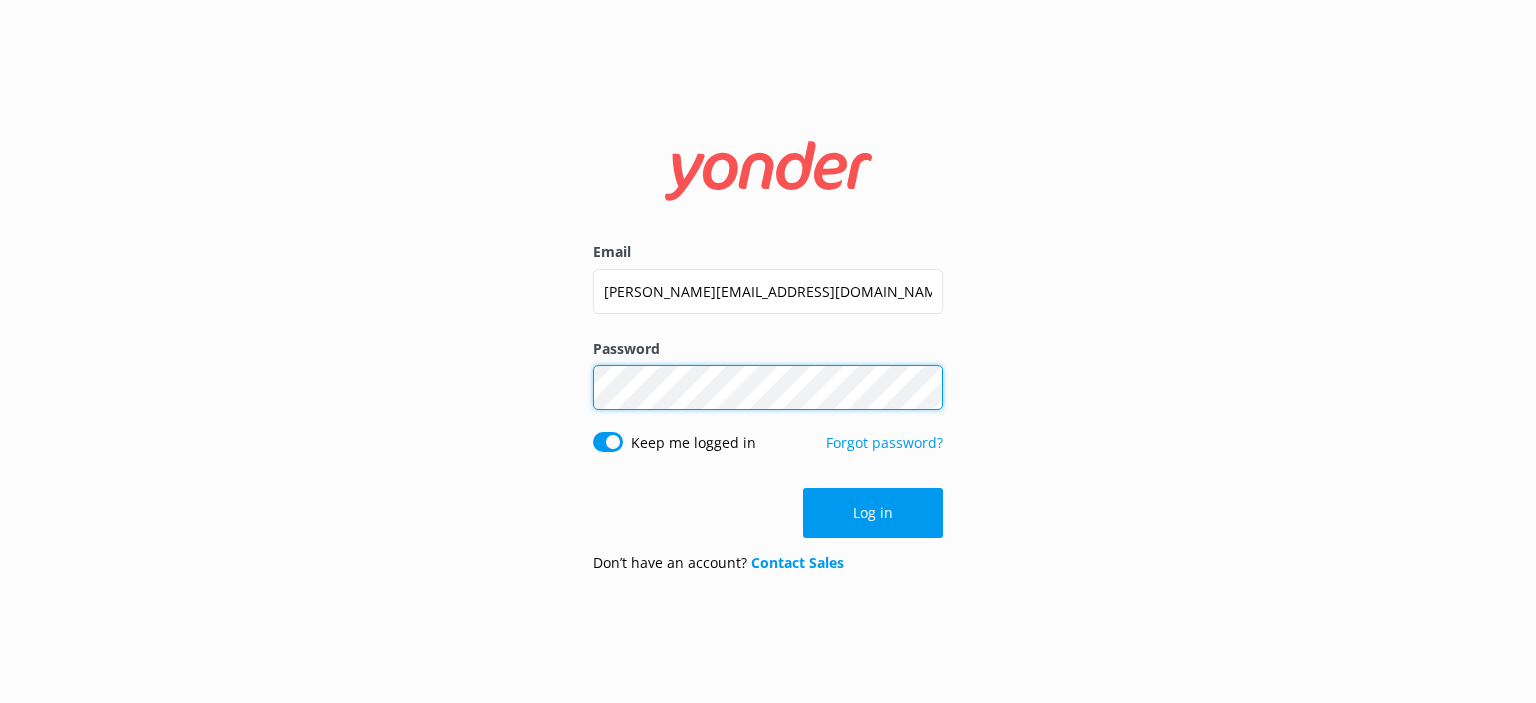 click on "Log in" at bounding box center (873, 513) 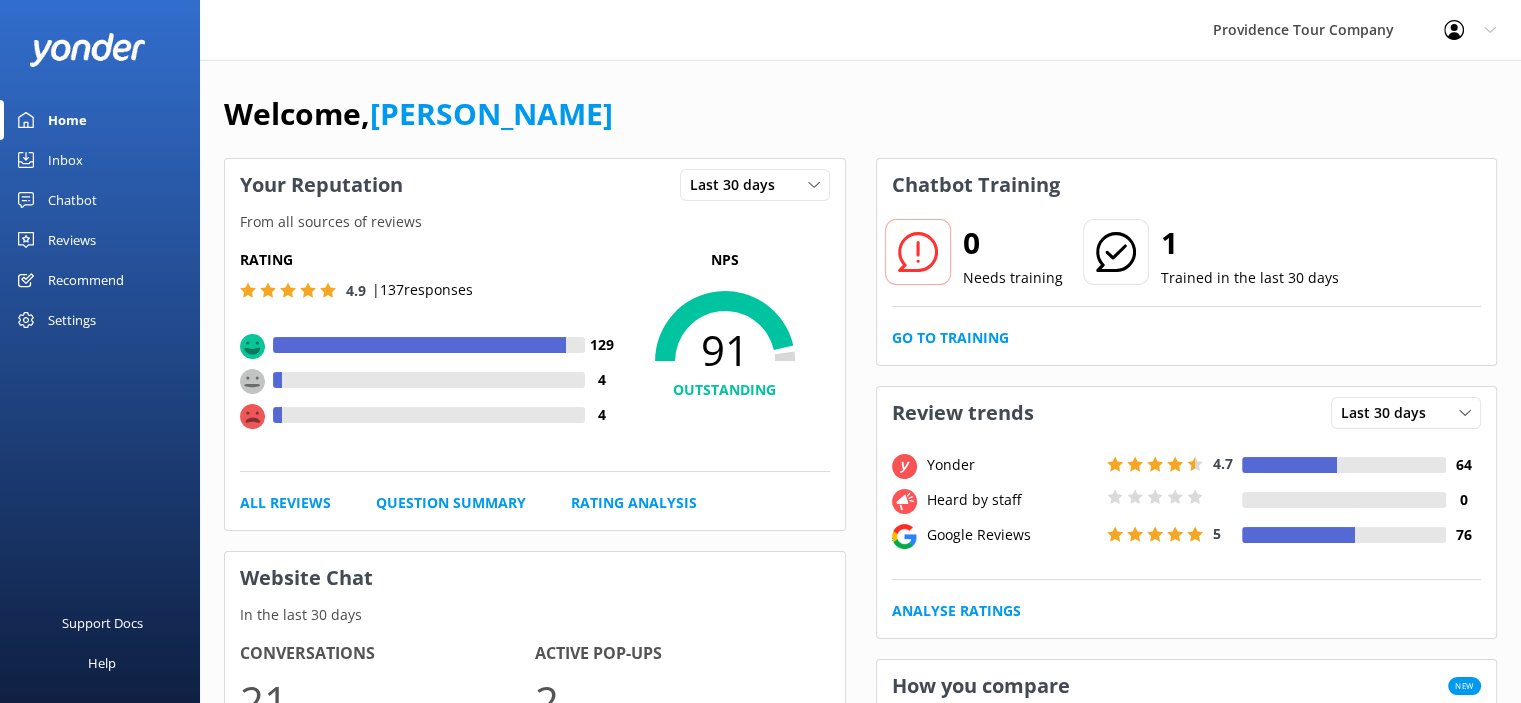 click on "Reviews" at bounding box center [72, 240] 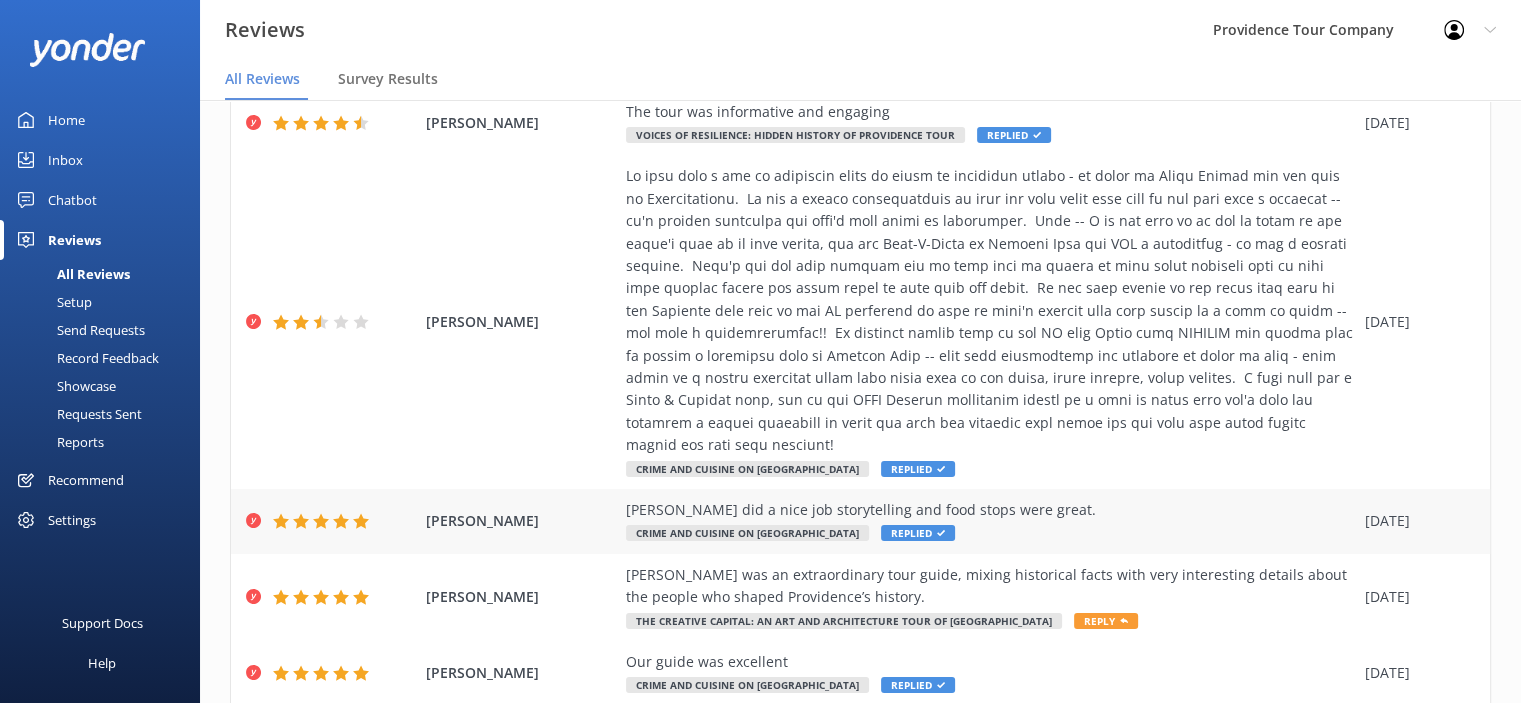 scroll, scrollTop: 568, scrollLeft: 0, axis: vertical 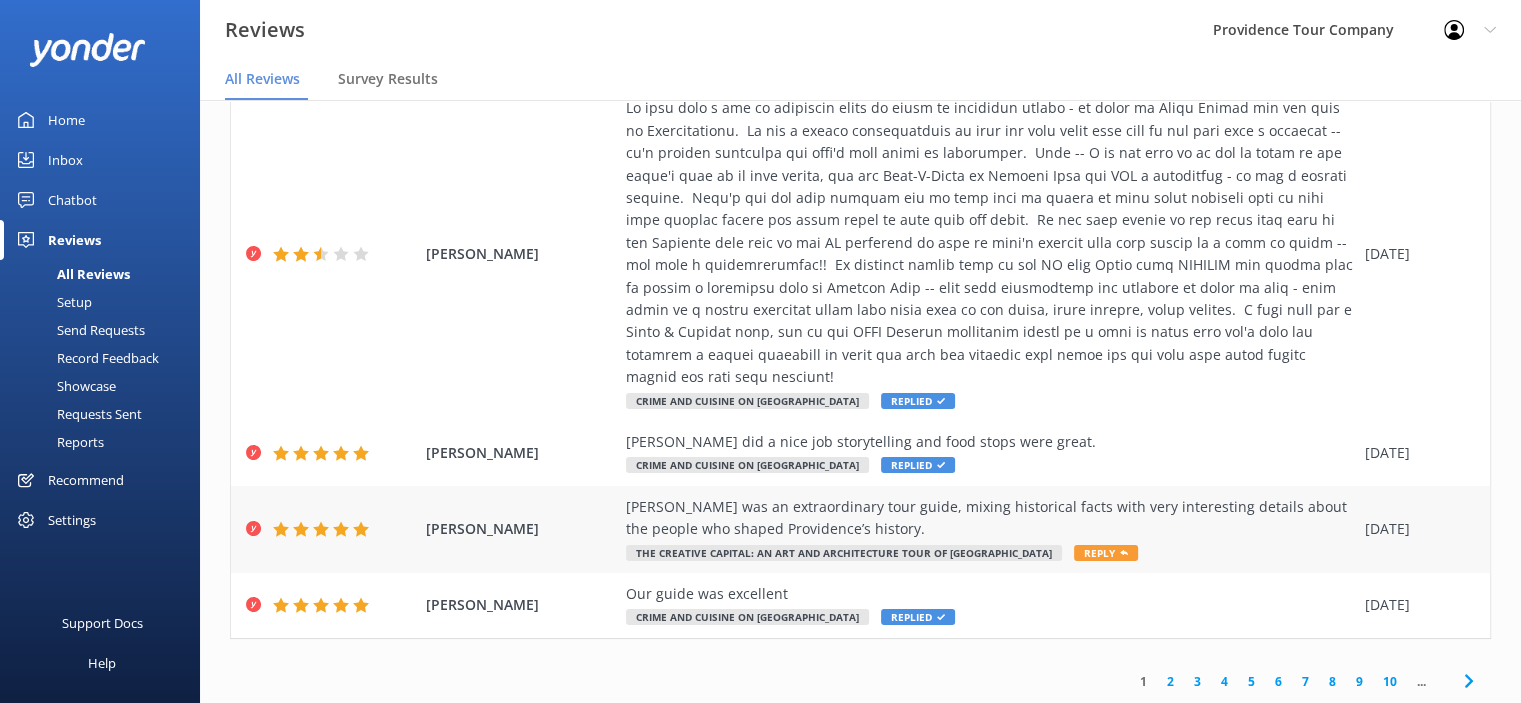 click on "Reply" at bounding box center (1106, 553) 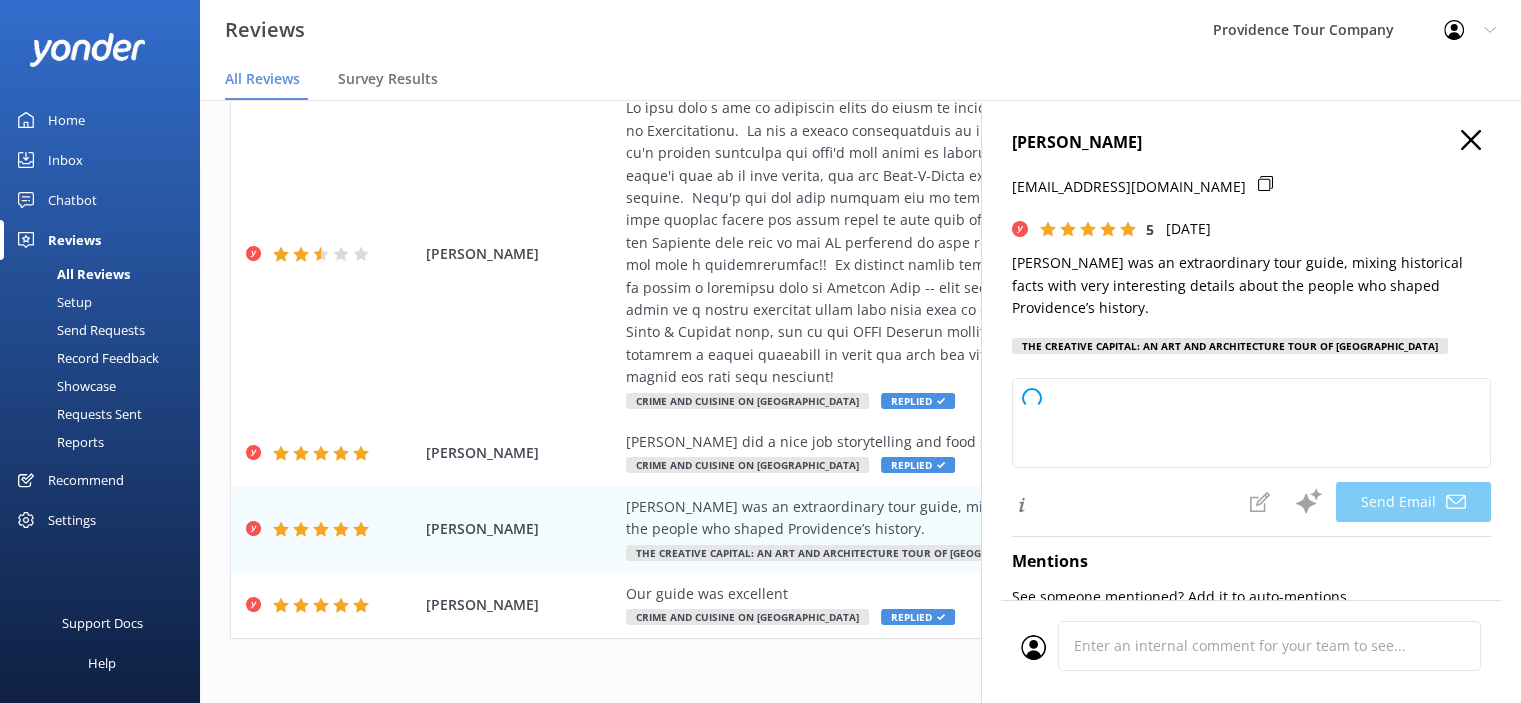 type on "Thank you so much, [PERSON_NAME]! We're thrilled to hear you enjoyed your tour with [PERSON_NAME] and appreciated his blend of history and storytelling. We hope to welcome you back to [GEOGRAPHIC_DATA] soon!" 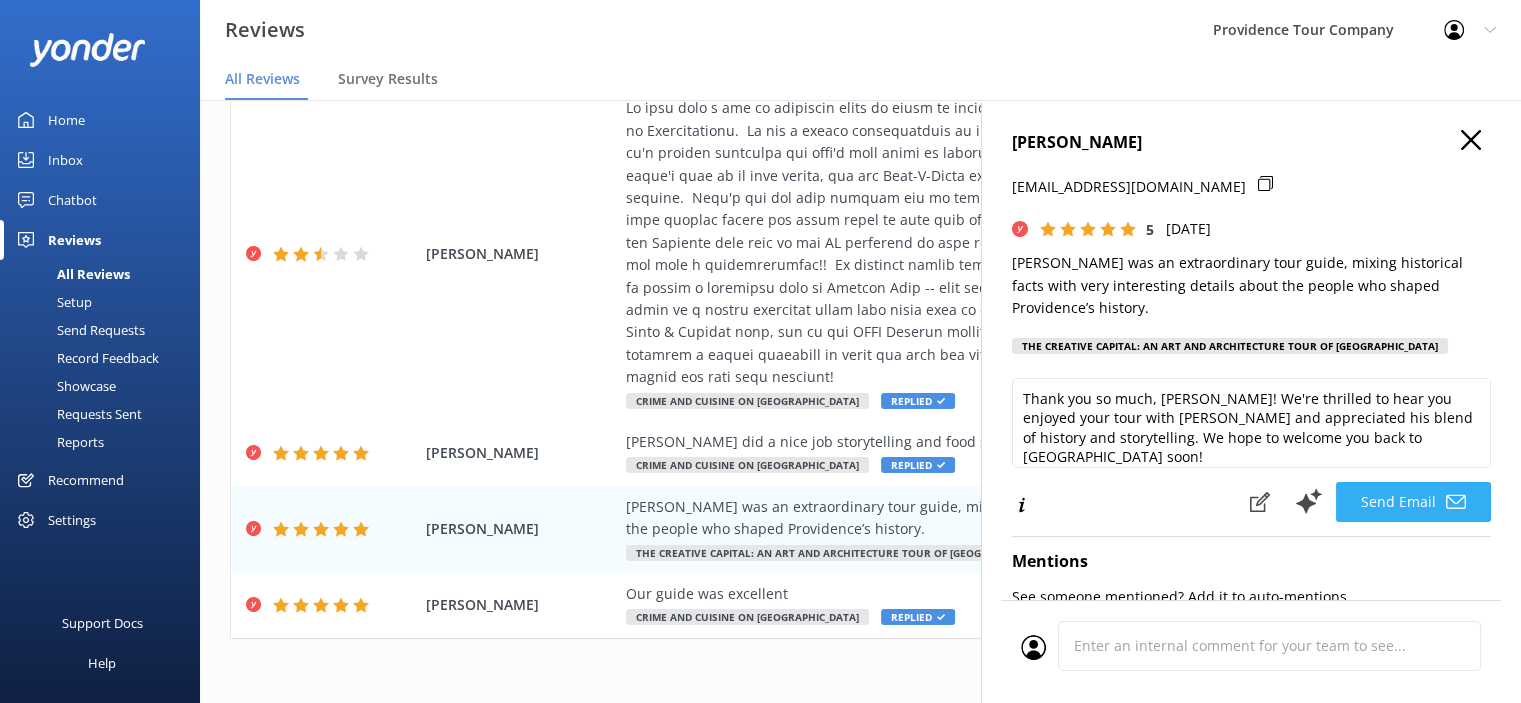 click on "Send Email" at bounding box center (1413, 502) 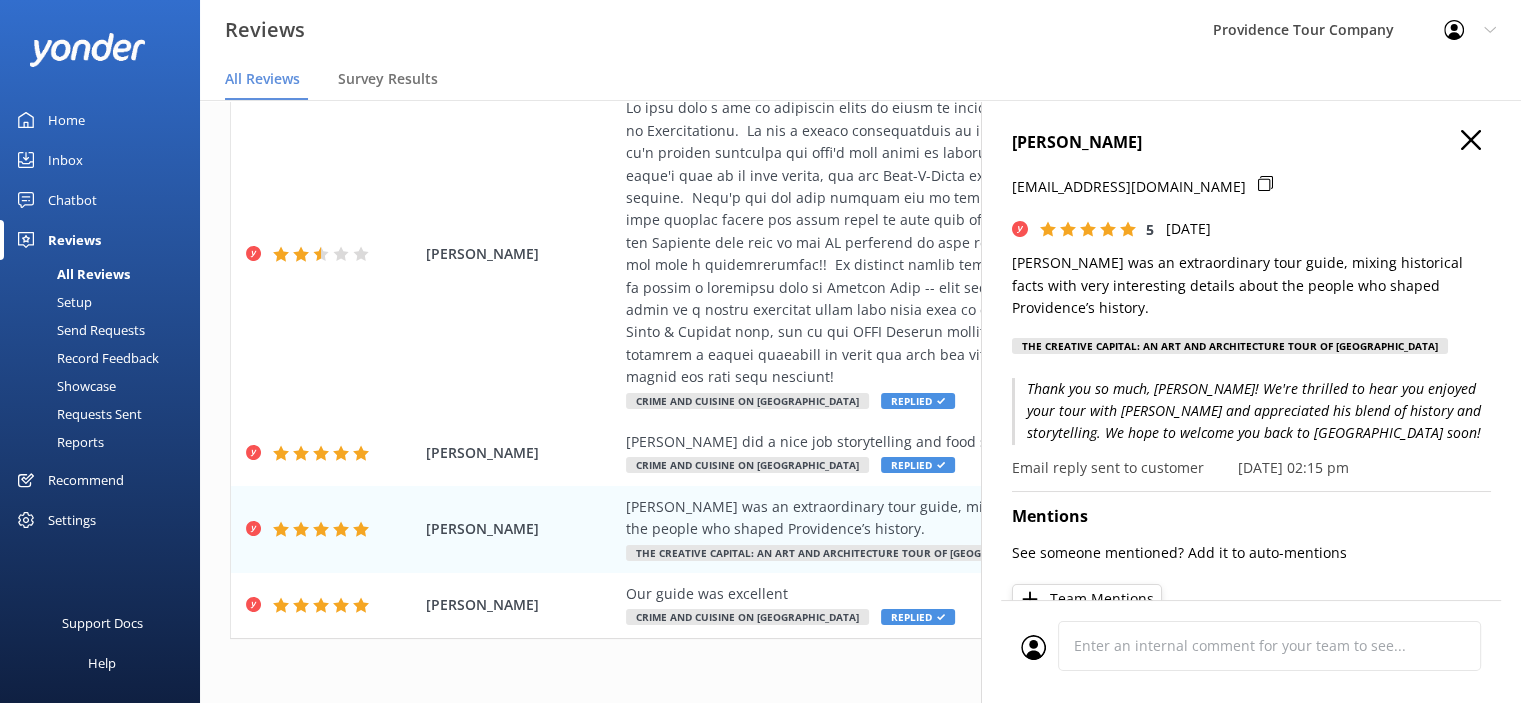 click 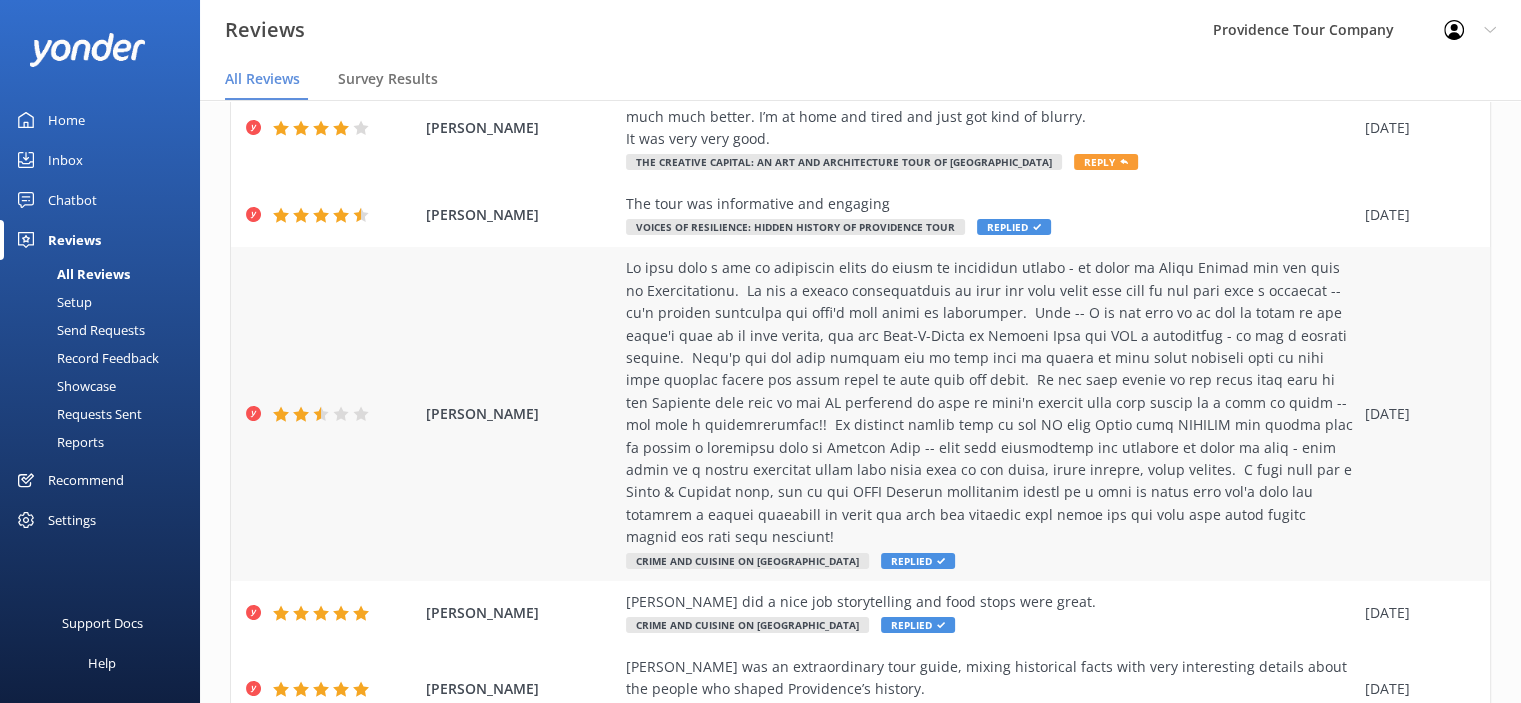 scroll, scrollTop: 168, scrollLeft: 0, axis: vertical 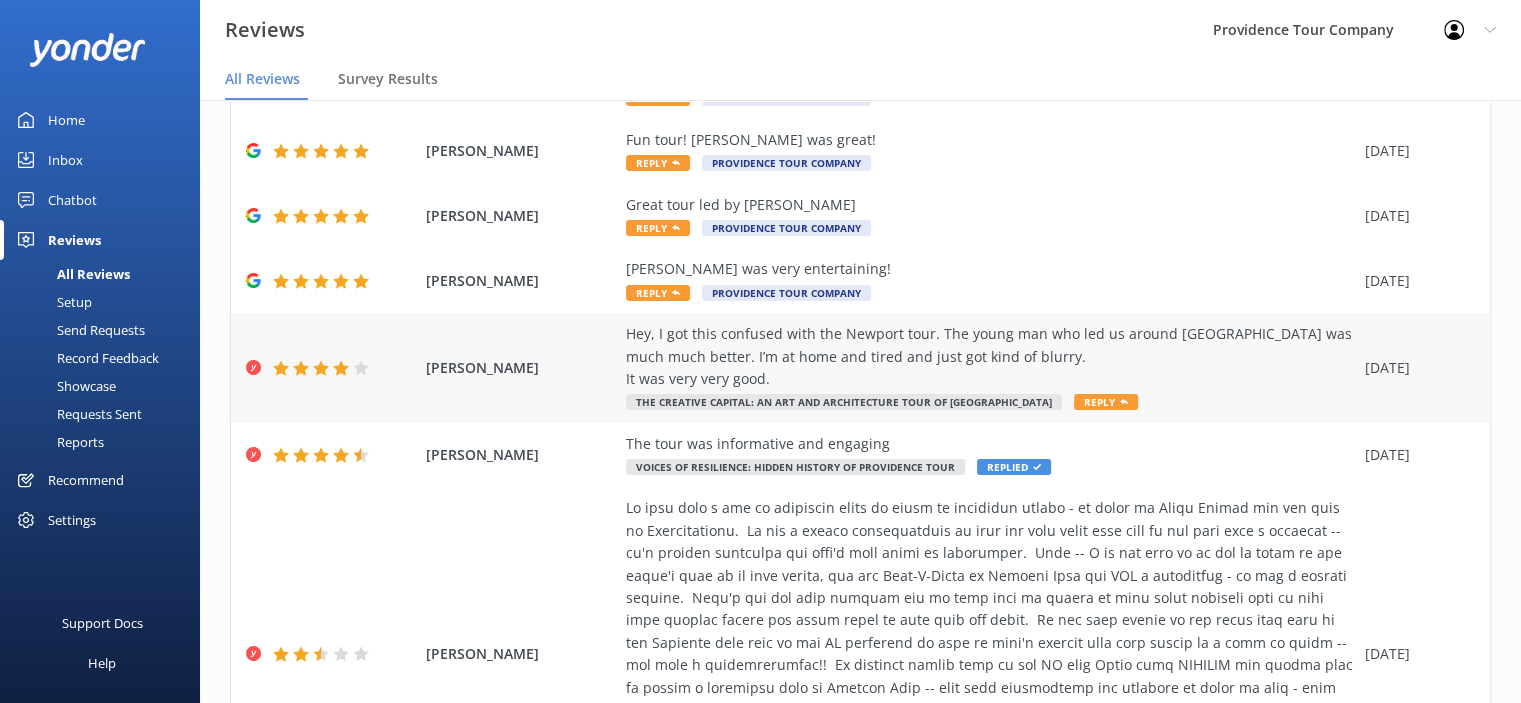 click on "Reply" at bounding box center (1106, 402) 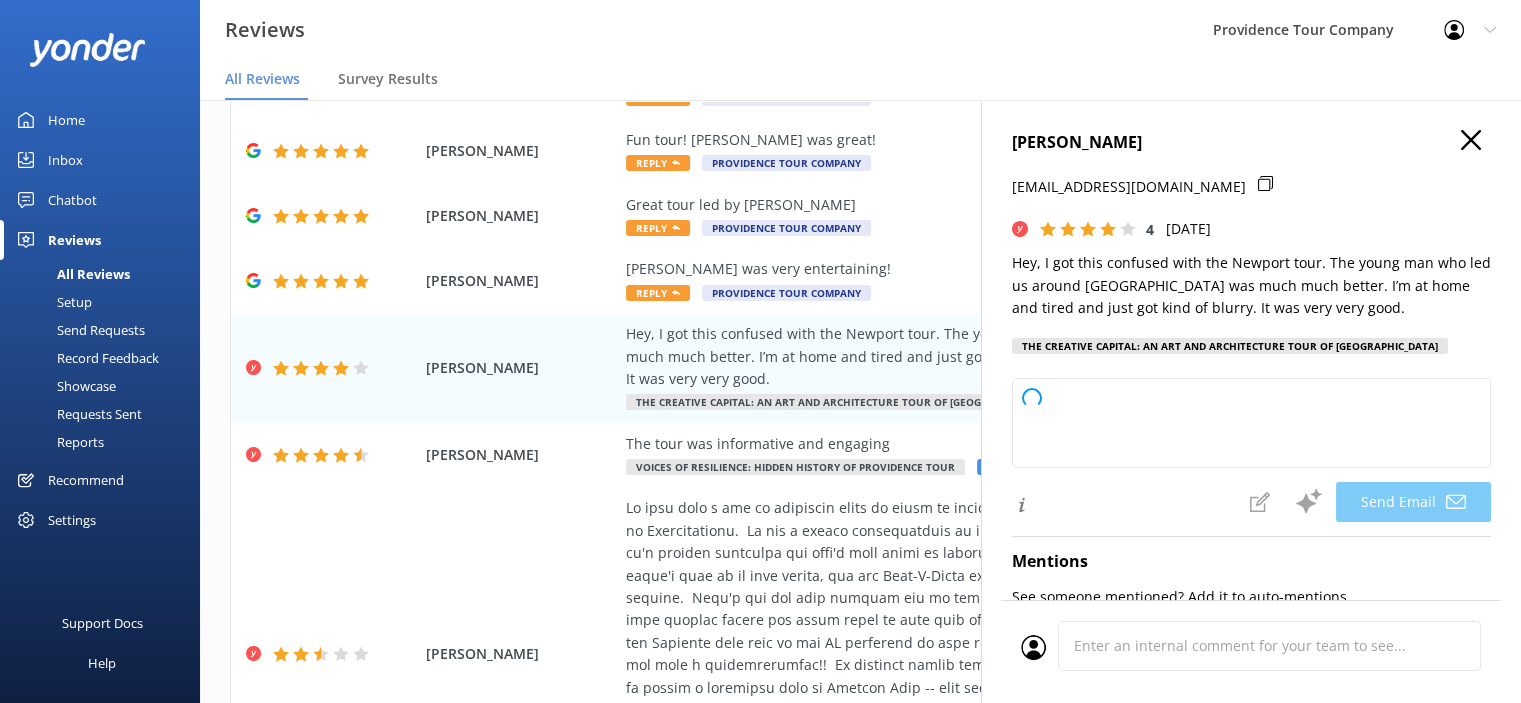 type on "Hi [PERSON_NAME],
Thank you so much for your kind words and for taking the time to leave a review! We're glad to hear you enjoyed your Providence tour, and we'll be sure to pass your compliments along to your guide. If you ever want to explore with us again, we'd love to welcome you back!
Best wishes,
The Team" 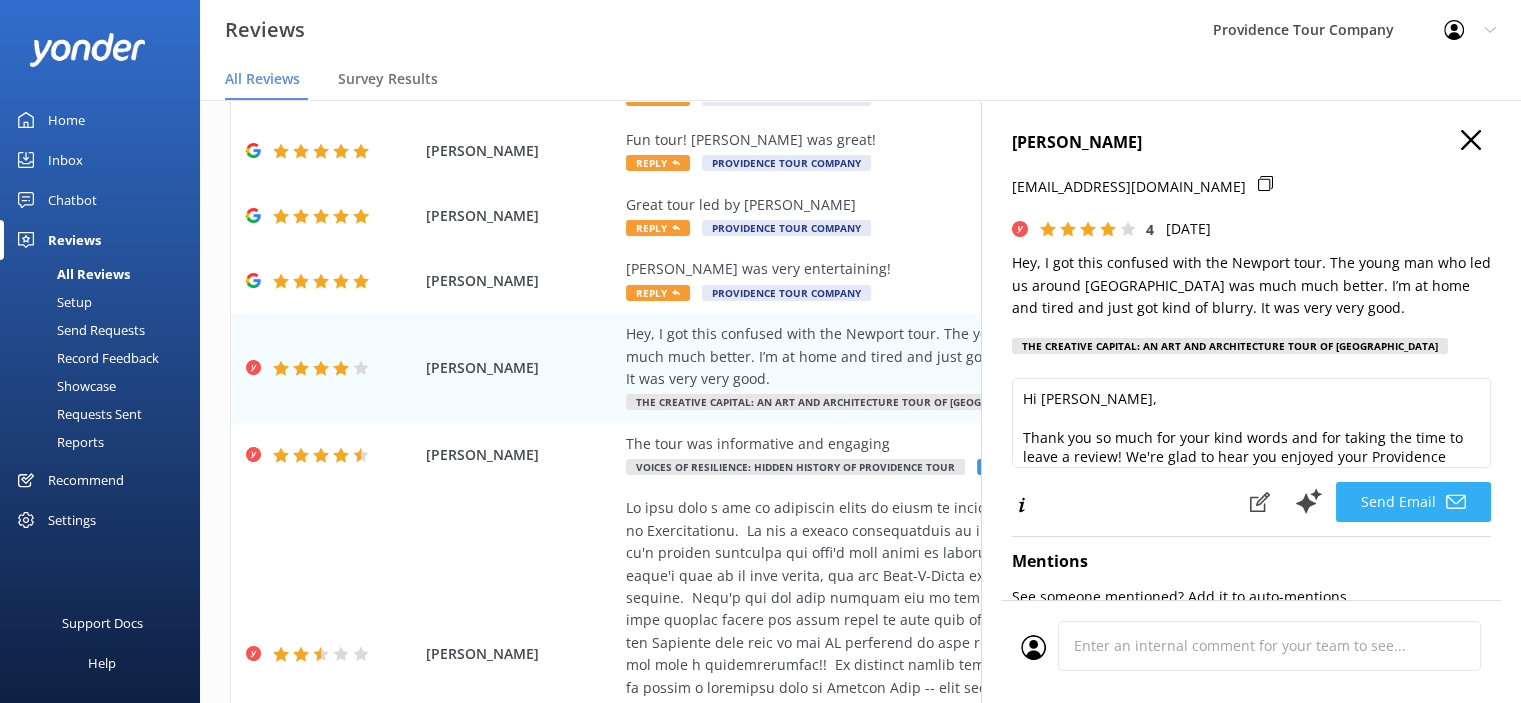 click on "Send Email" at bounding box center (1413, 502) 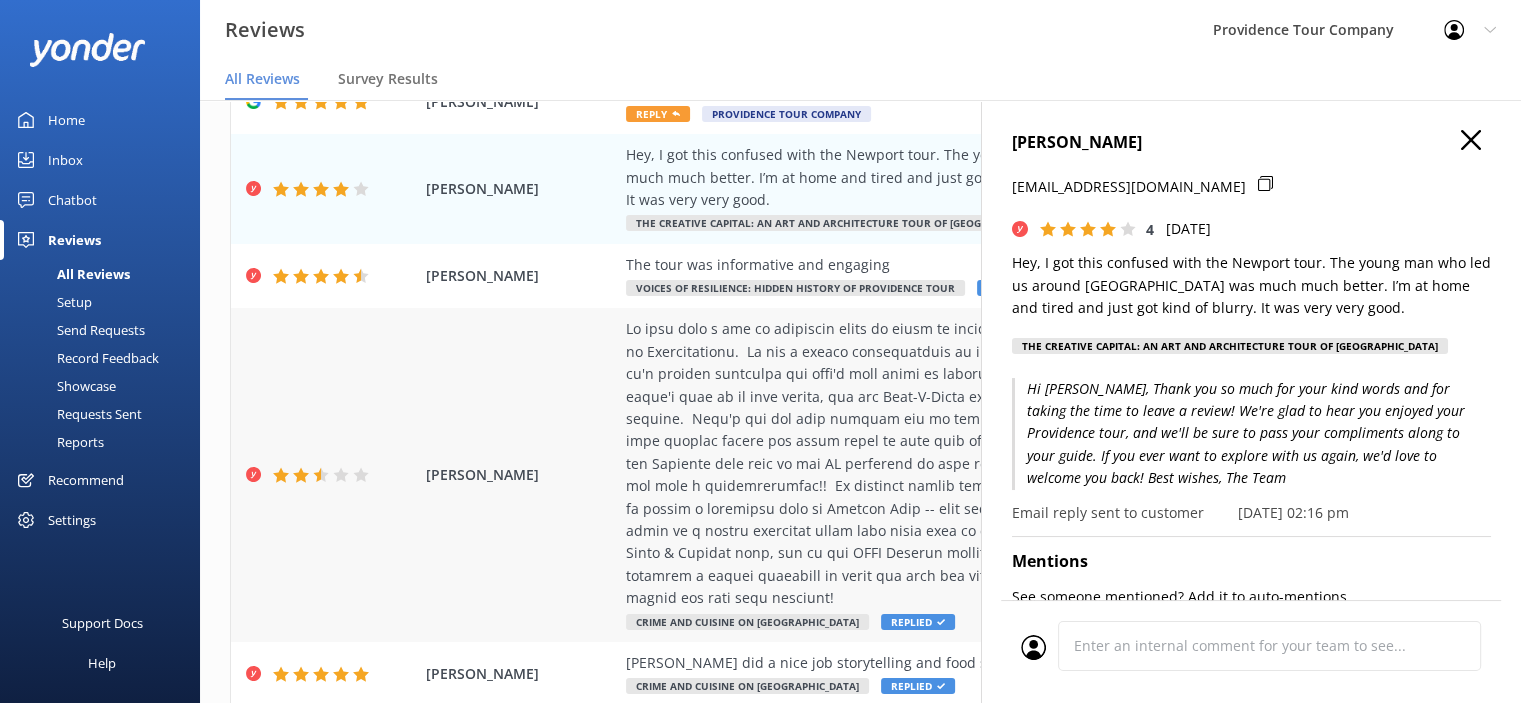 scroll, scrollTop: 568, scrollLeft: 0, axis: vertical 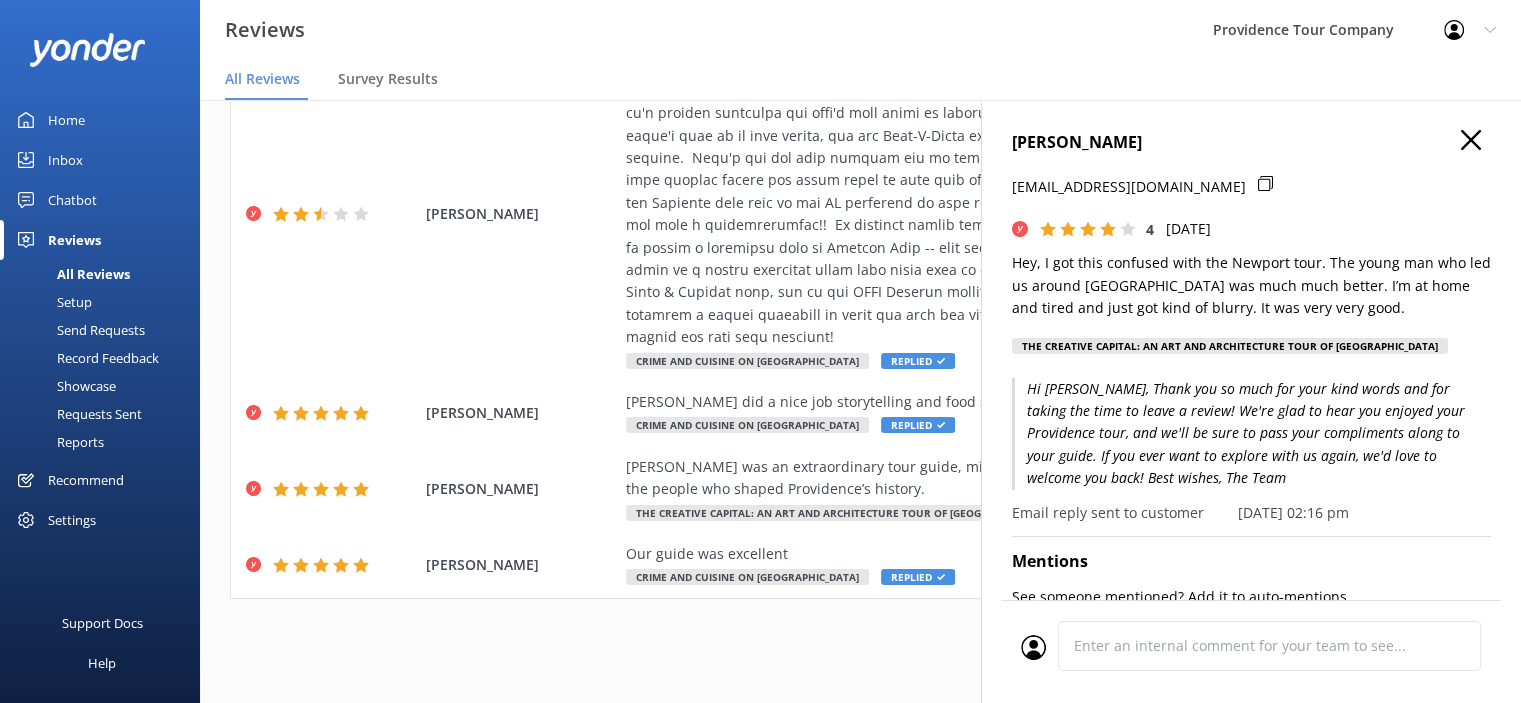 click 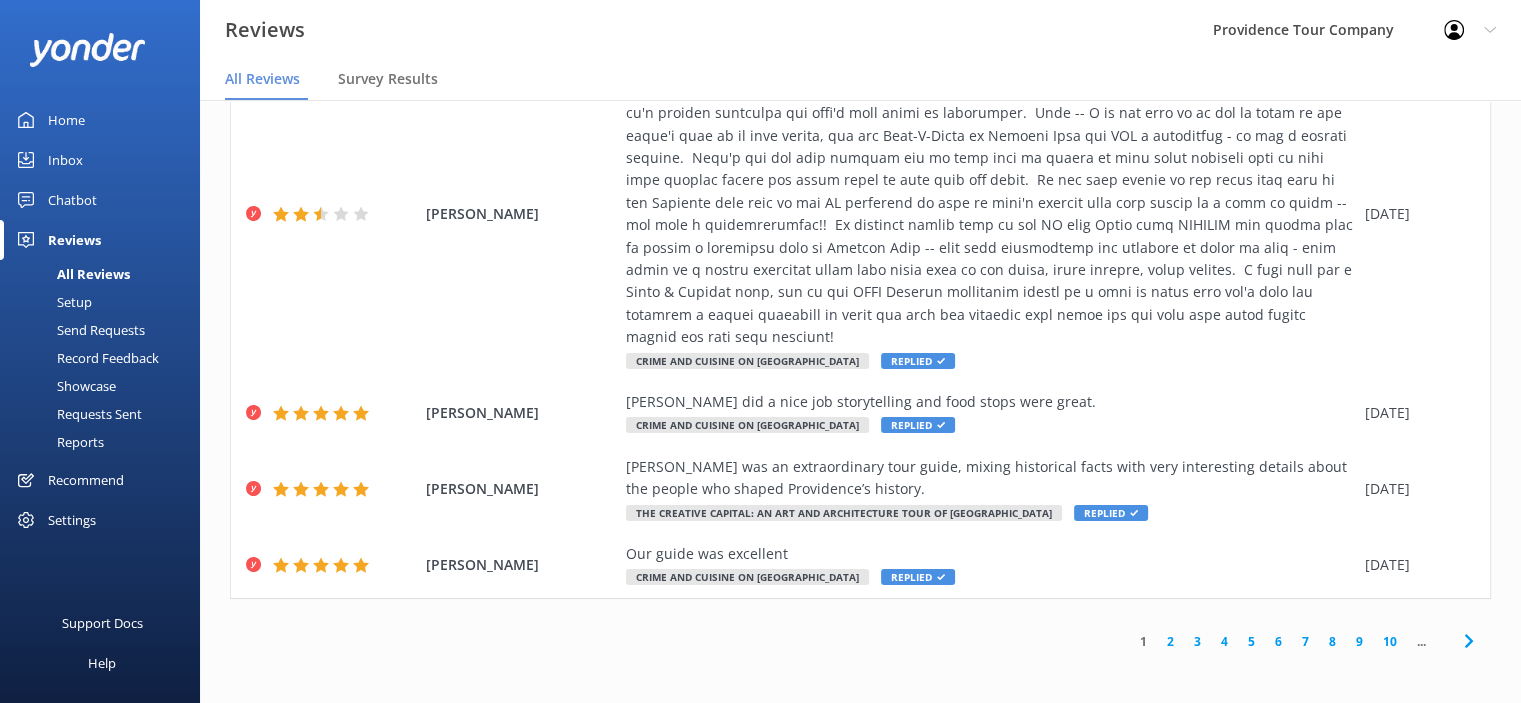 click on "2" at bounding box center [1170, 641] 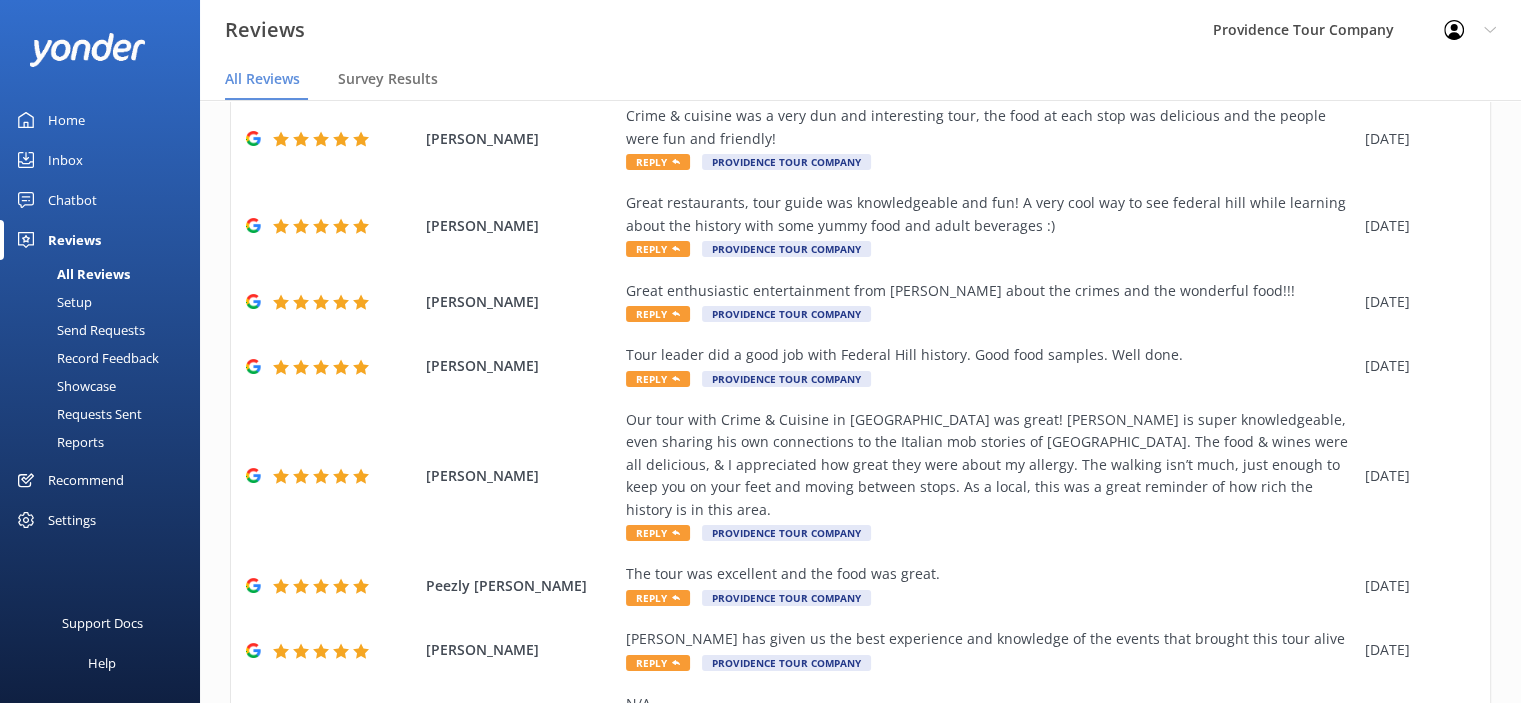 scroll, scrollTop: 367, scrollLeft: 0, axis: vertical 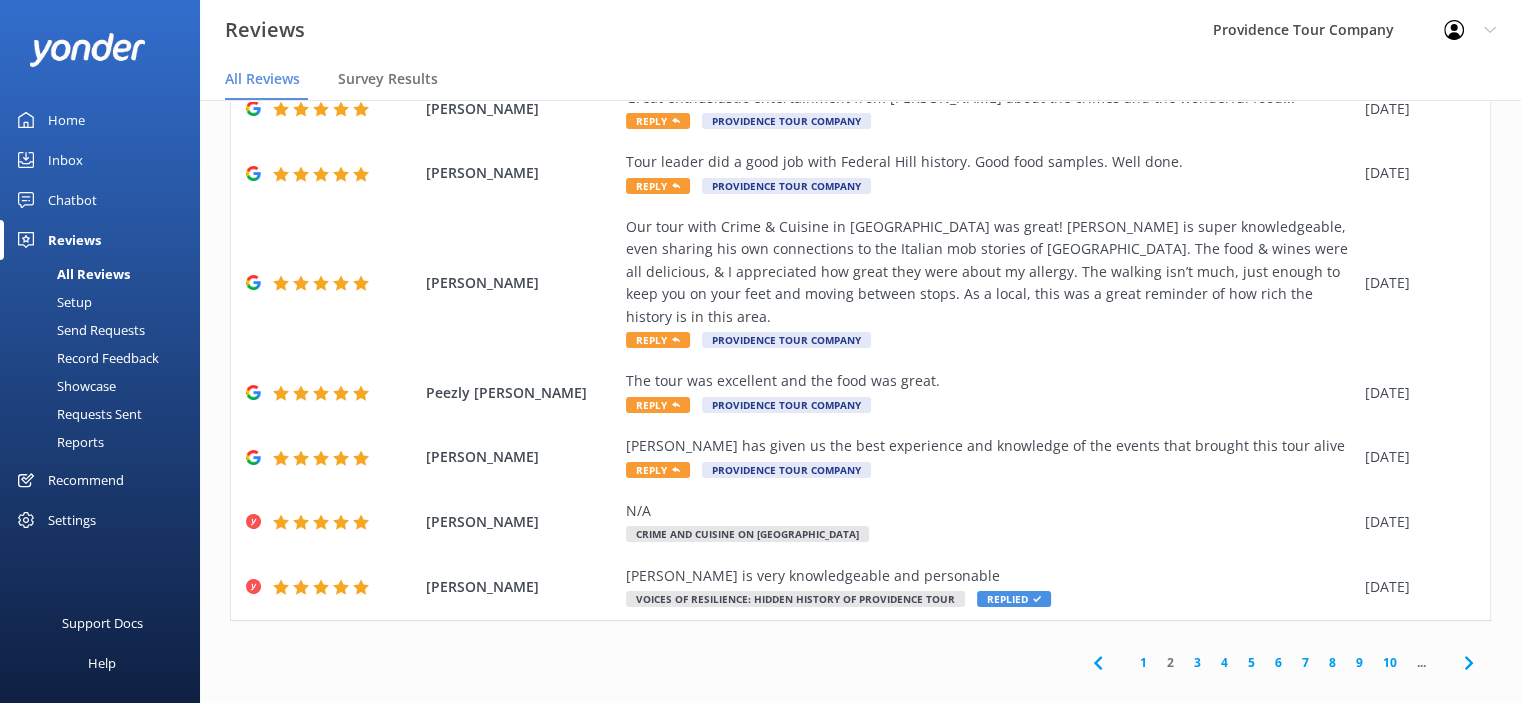 click on "2" at bounding box center [1170, 662] 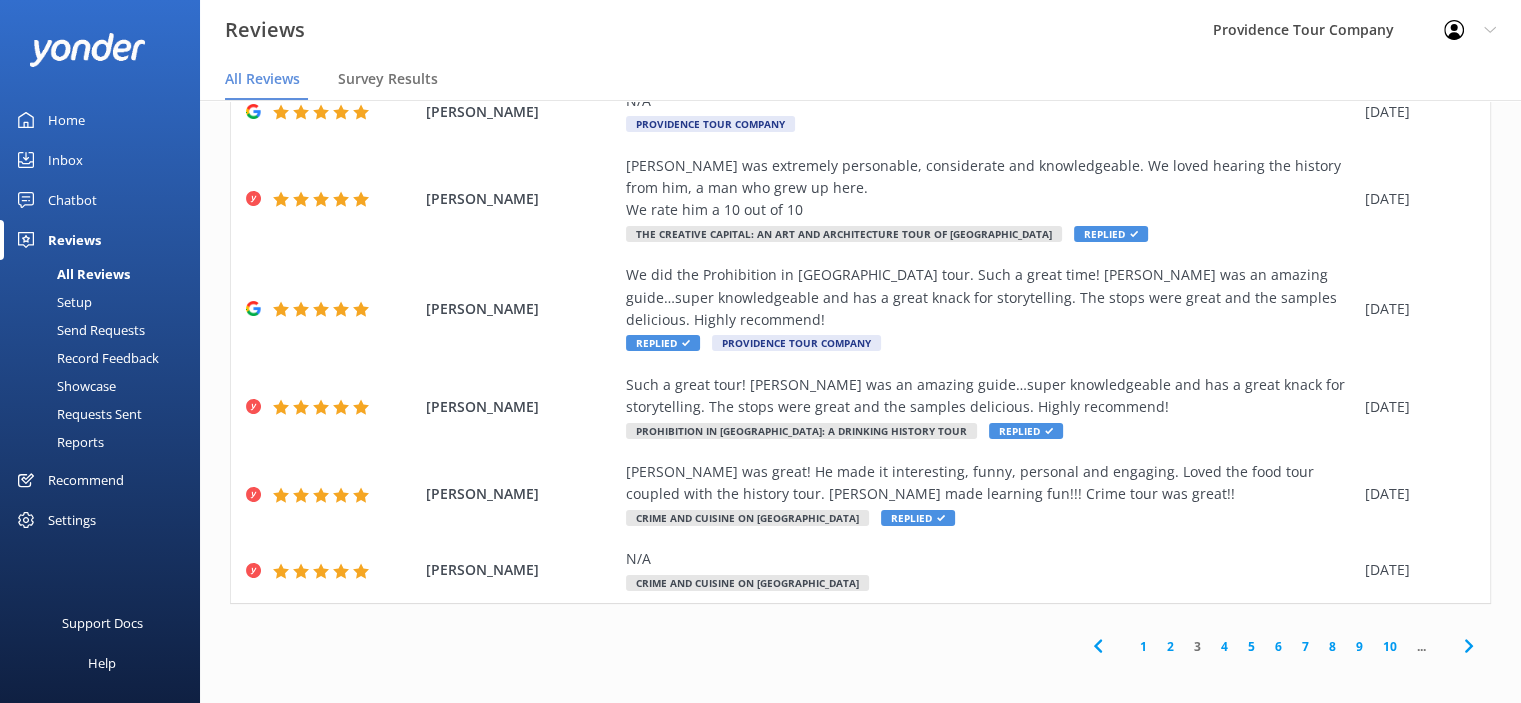 scroll, scrollTop: 412, scrollLeft: 0, axis: vertical 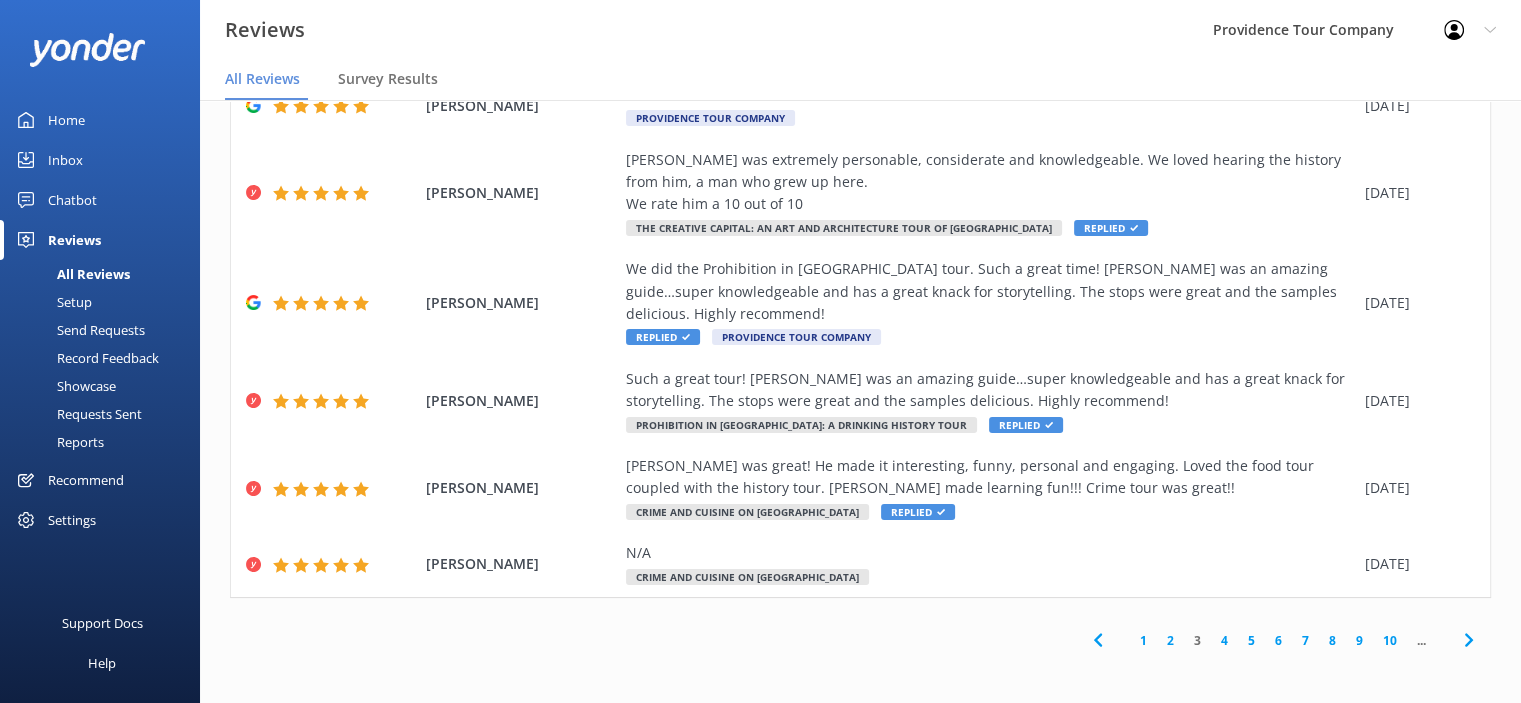 click on "2" at bounding box center [1170, 640] 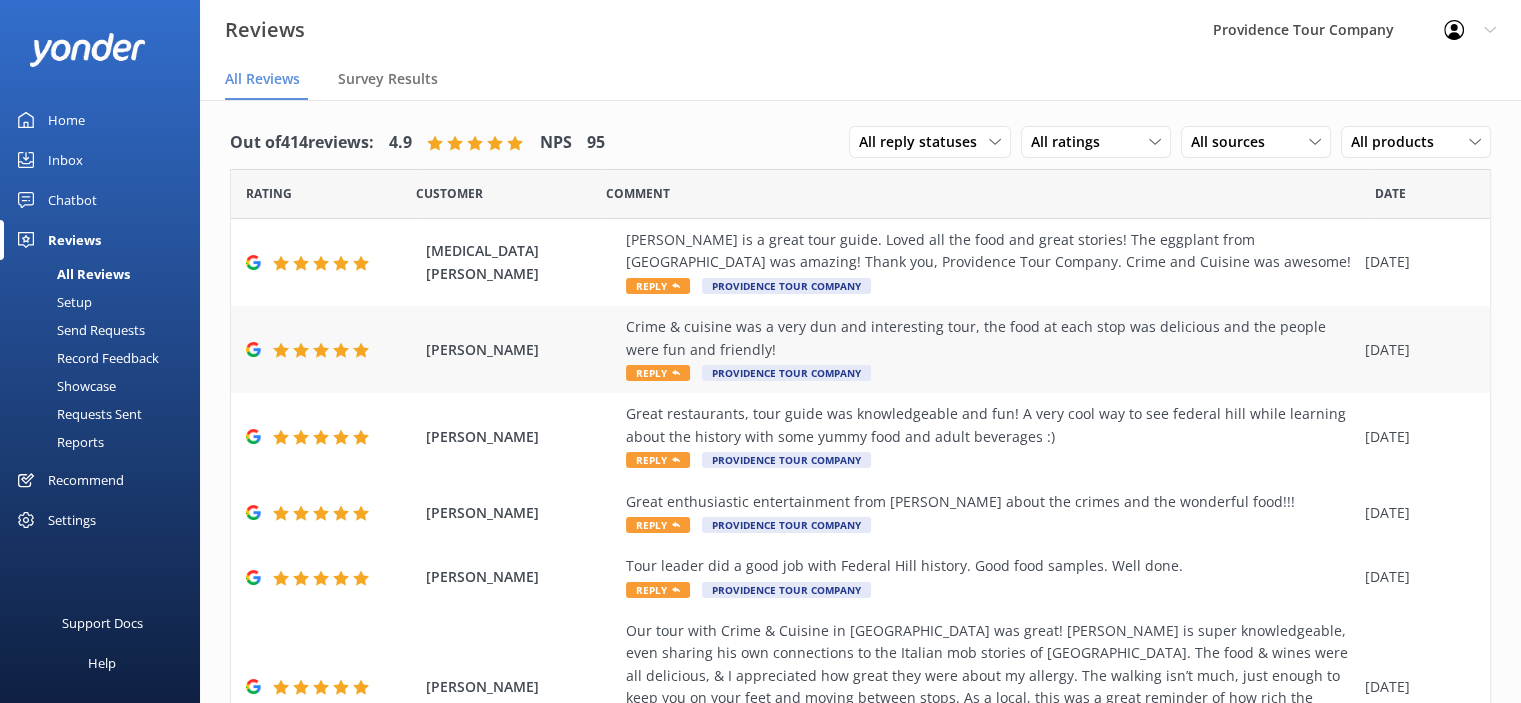 scroll, scrollTop: 0, scrollLeft: 0, axis: both 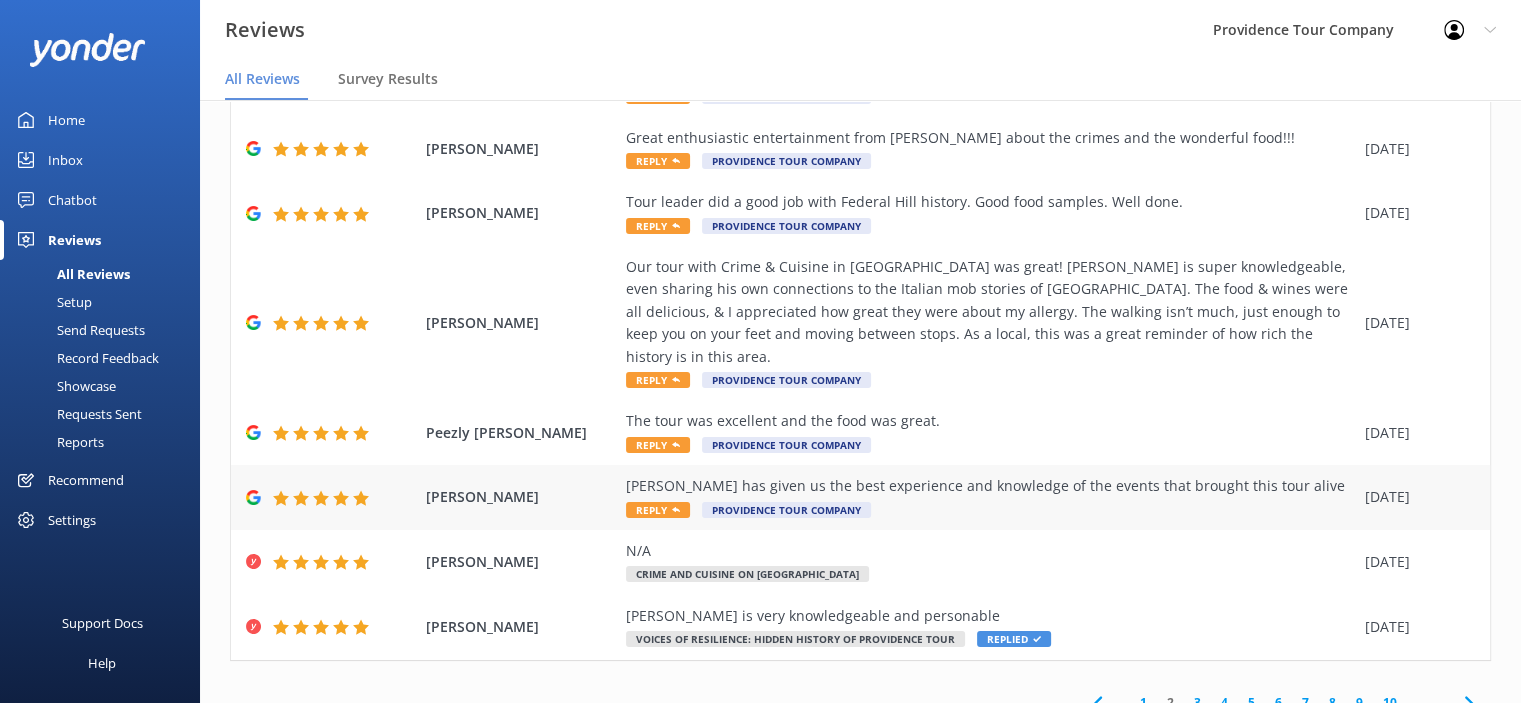 click 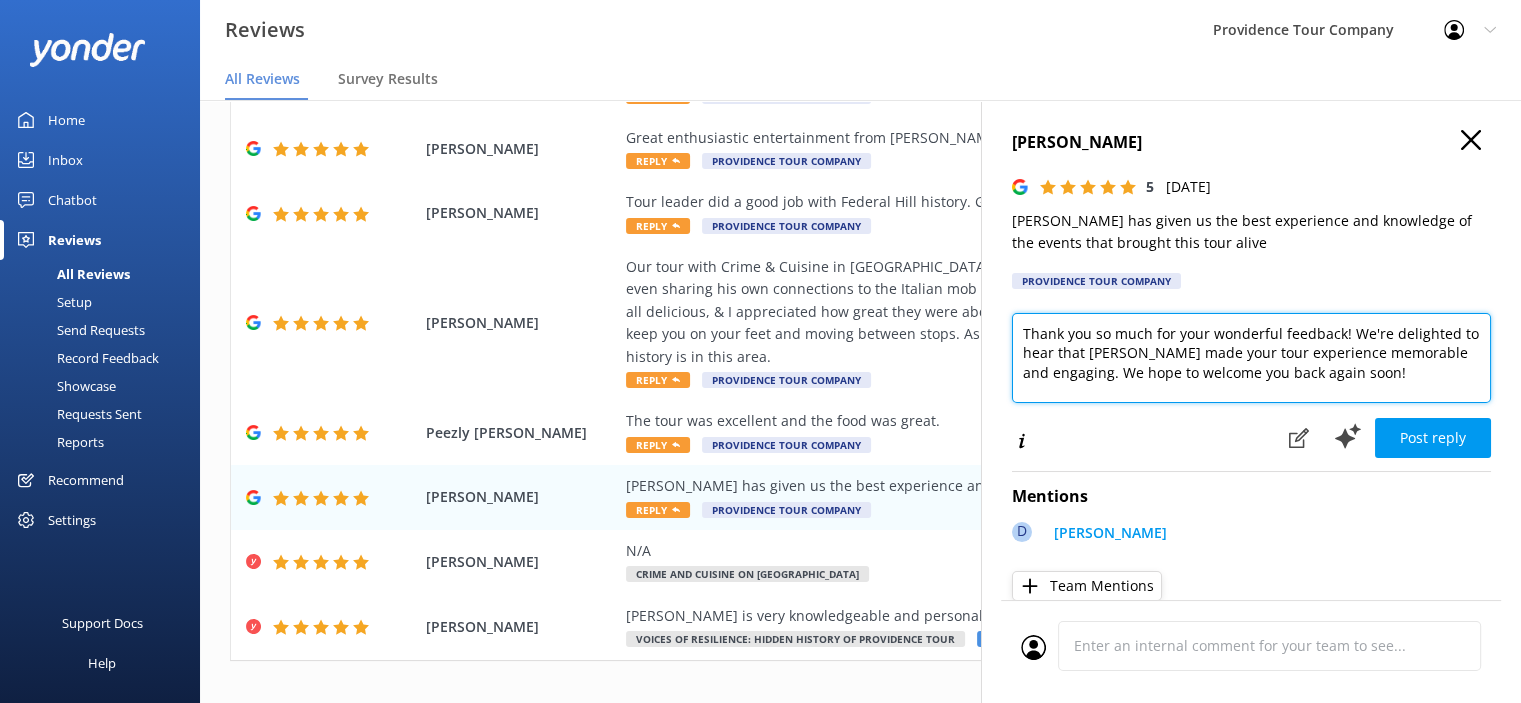 drag, startPoint x: 1356, startPoint y: 398, endPoint x: 1007, endPoint y: 343, distance: 353.30722 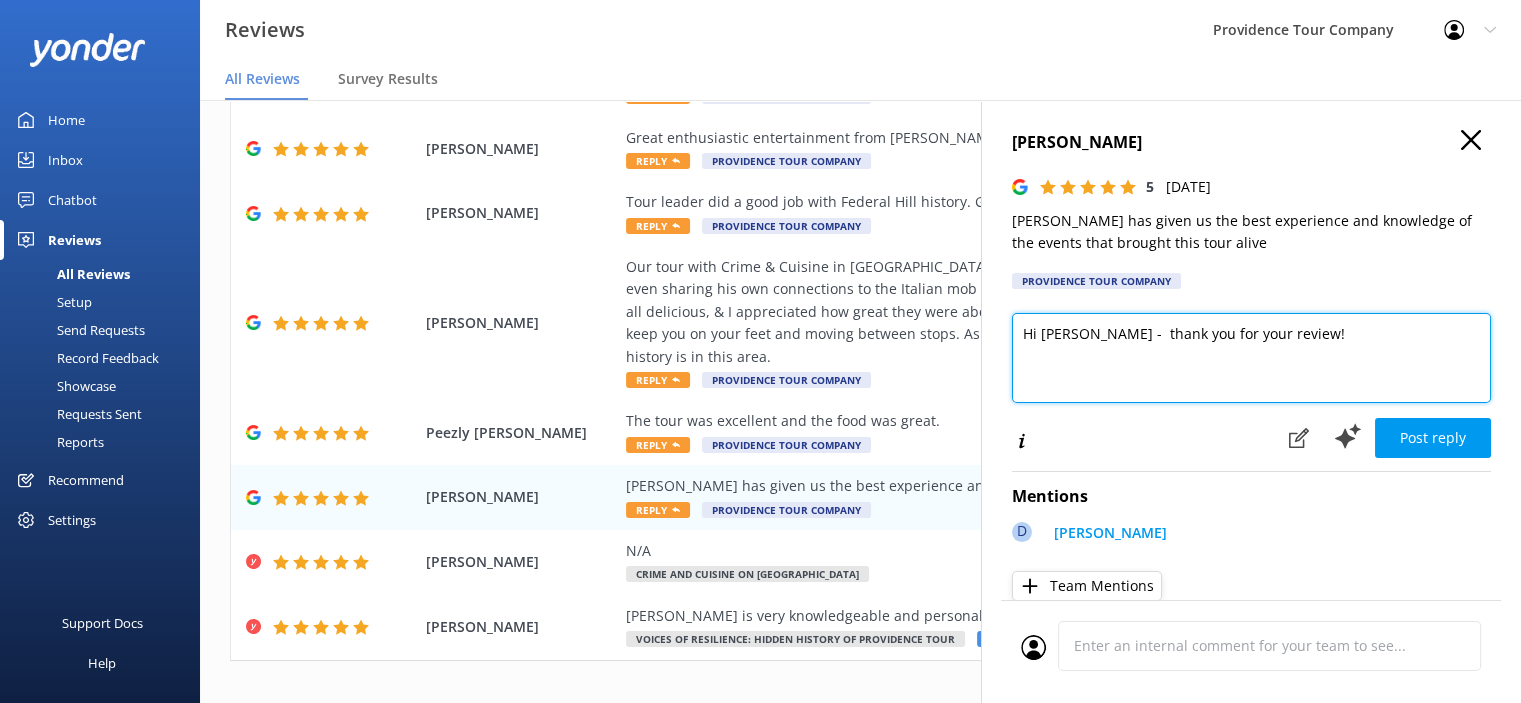 paste on "Thank you so much for your kind words and for joining us on the Crime and Cuisine on Federal Hill tour! We're thrilled to hear you enjoyed the stories, the food, and the history woven through this iconic neighborhood. It means a lot to know the experience made an impact!
If you're hungry for more hidden history and colorful characters, we'd love to have you on our Prohibition Tour of Providence. It dives into the city's wild 1920s era—speakeasies, bootleggers, and all the secrets behind the “wettest” city in [GEOGRAPHIC_DATA].
Thanks again for your support, and we hope to see you on another tour soon!" 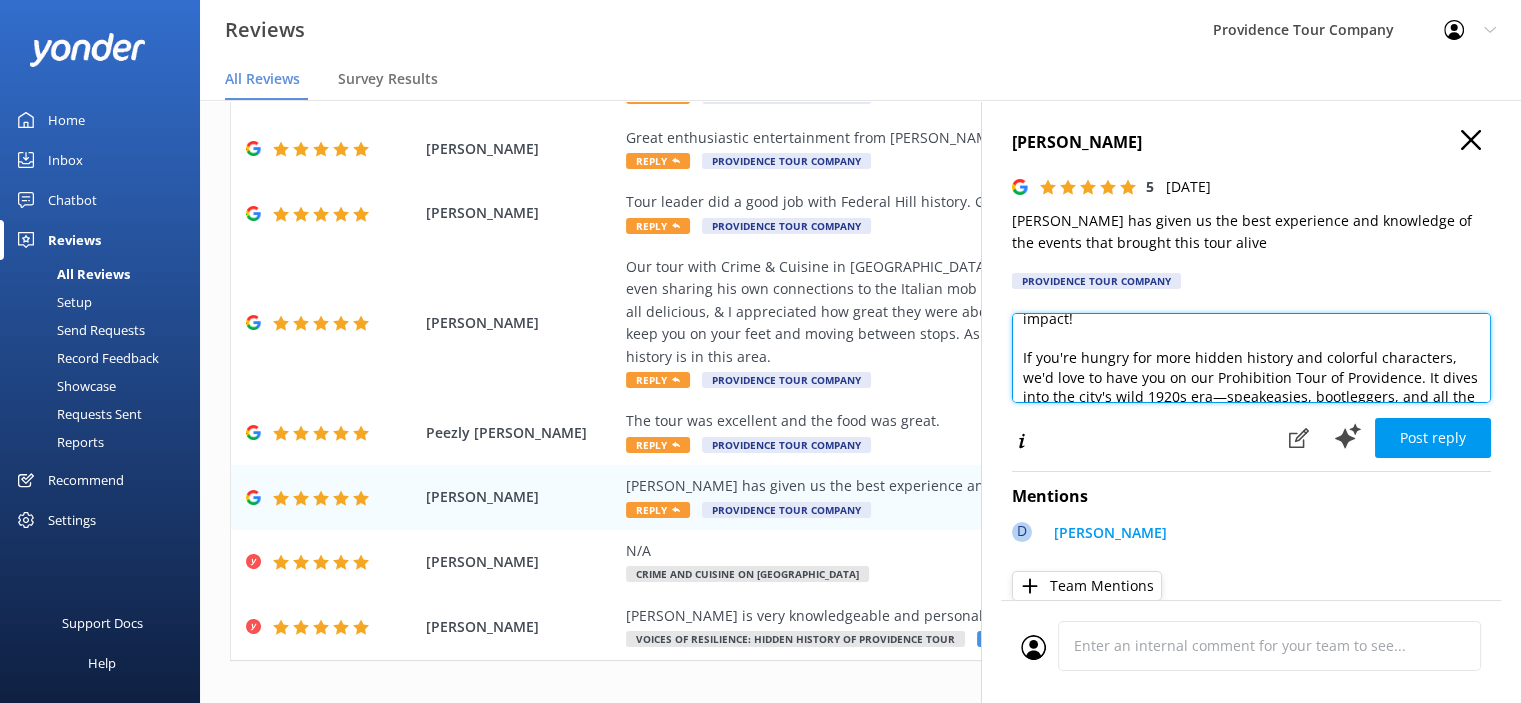 scroll, scrollTop: 0, scrollLeft: 0, axis: both 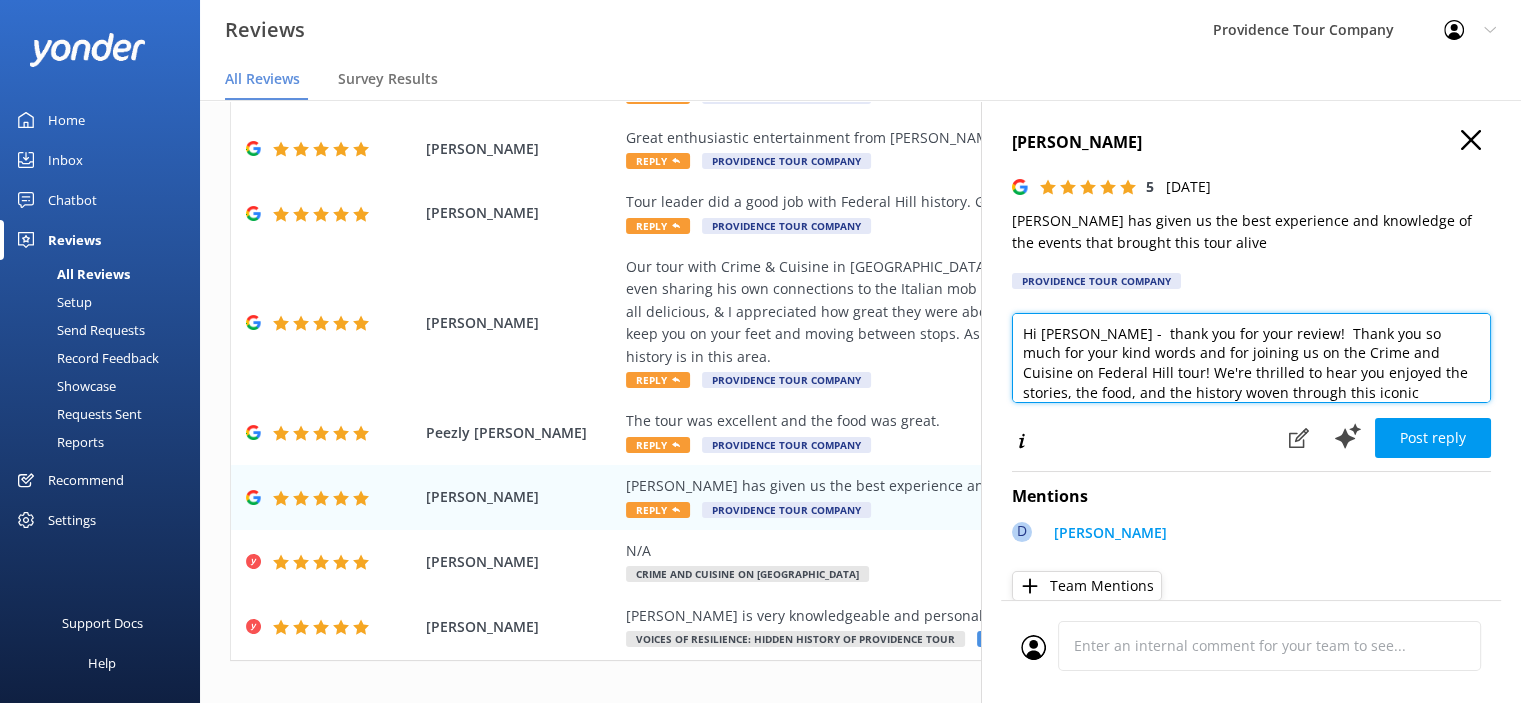 drag, startPoint x: 1260, startPoint y: 334, endPoint x: 1094, endPoint y: 340, distance: 166.1084 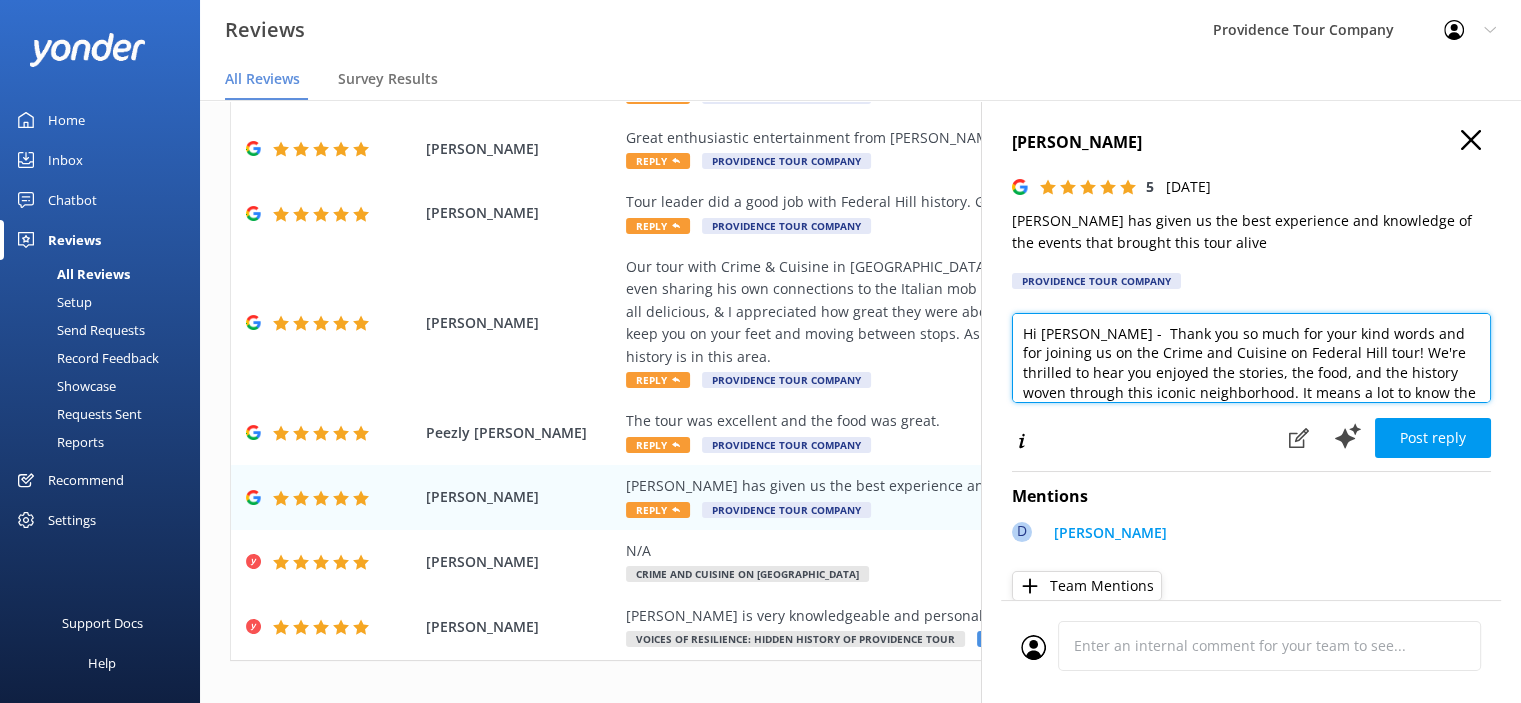 click on "Hi [PERSON_NAME] -  Thank you so much for your kind words and for joining us on the Crime and Cuisine on Federal Hill tour! We're thrilled to hear you enjoyed the stories, the food, and the history woven through this iconic neighborhood. It means a lot to know the experience made an impact!
If you're hungry for more hidden history and colorful characters, we'd love to have you on our Prohibition Tour of Providence. It dives into the city's wild 1920s era—speakeasies, bootleggers, and all the secrets behind the “wettest” city in [GEOGRAPHIC_DATA].
Thanks again for your support, and we hope to see you on another tour soon!" at bounding box center (1251, 358) 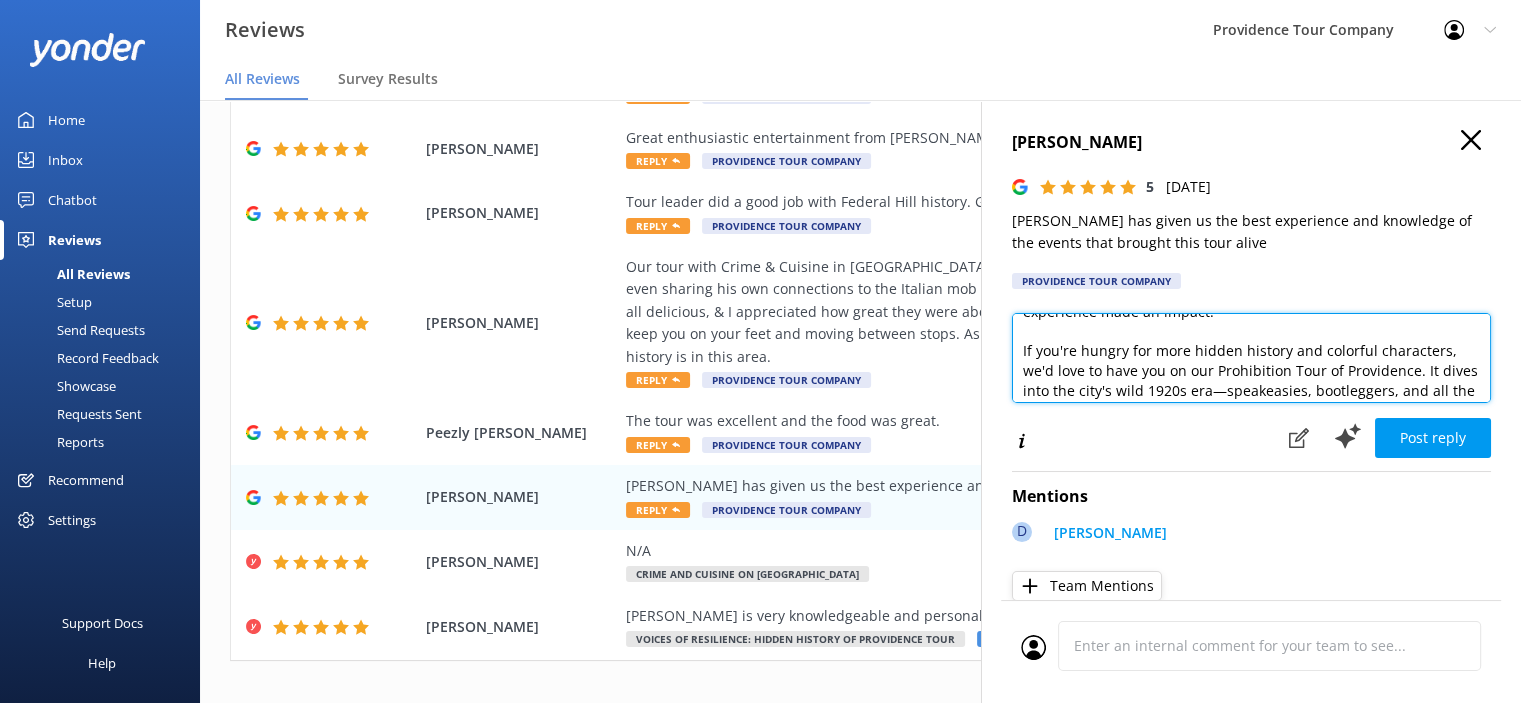 scroll, scrollTop: 0, scrollLeft: 0, axis: both 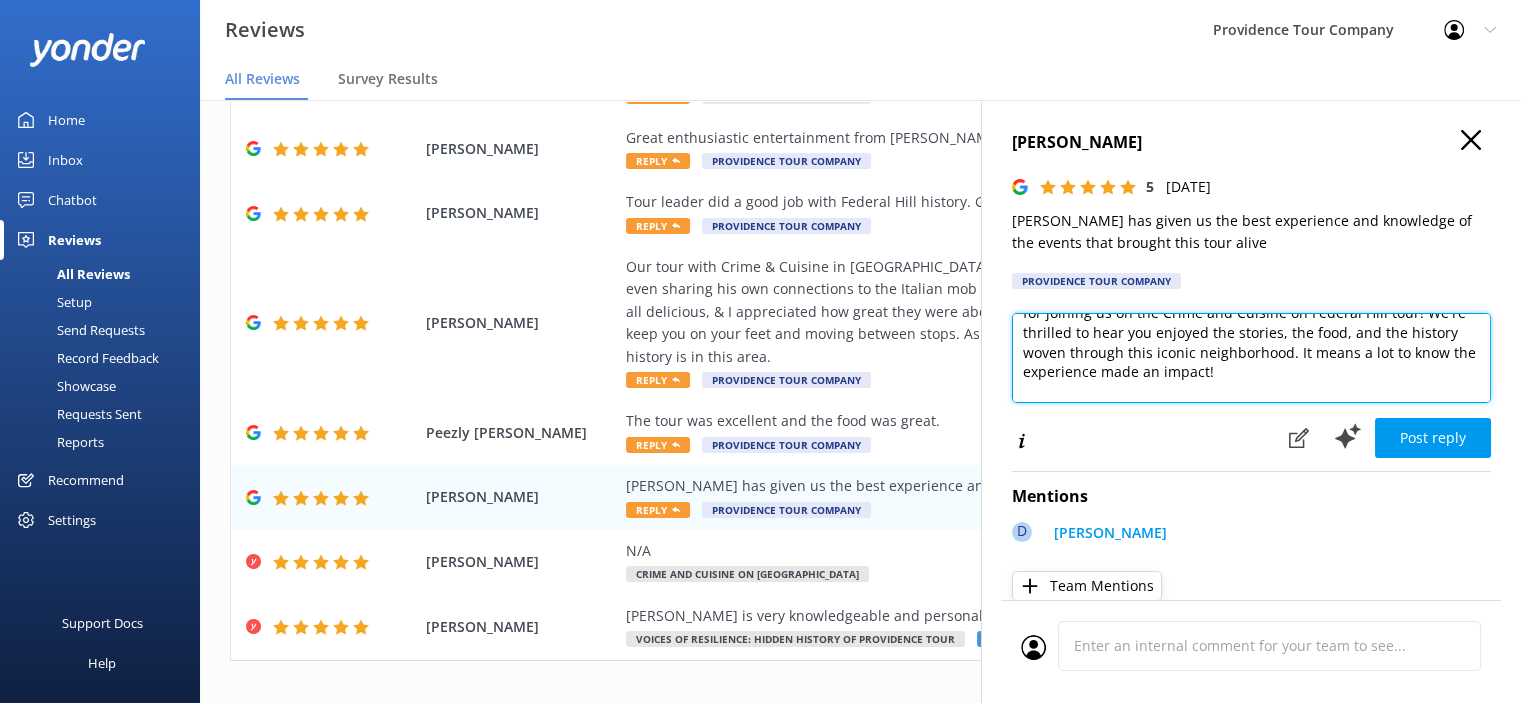 drag, startPoint x: 1205, startPoint y: 371, endPoint x: 1253, endPoint y: 451, distance: 93.29523 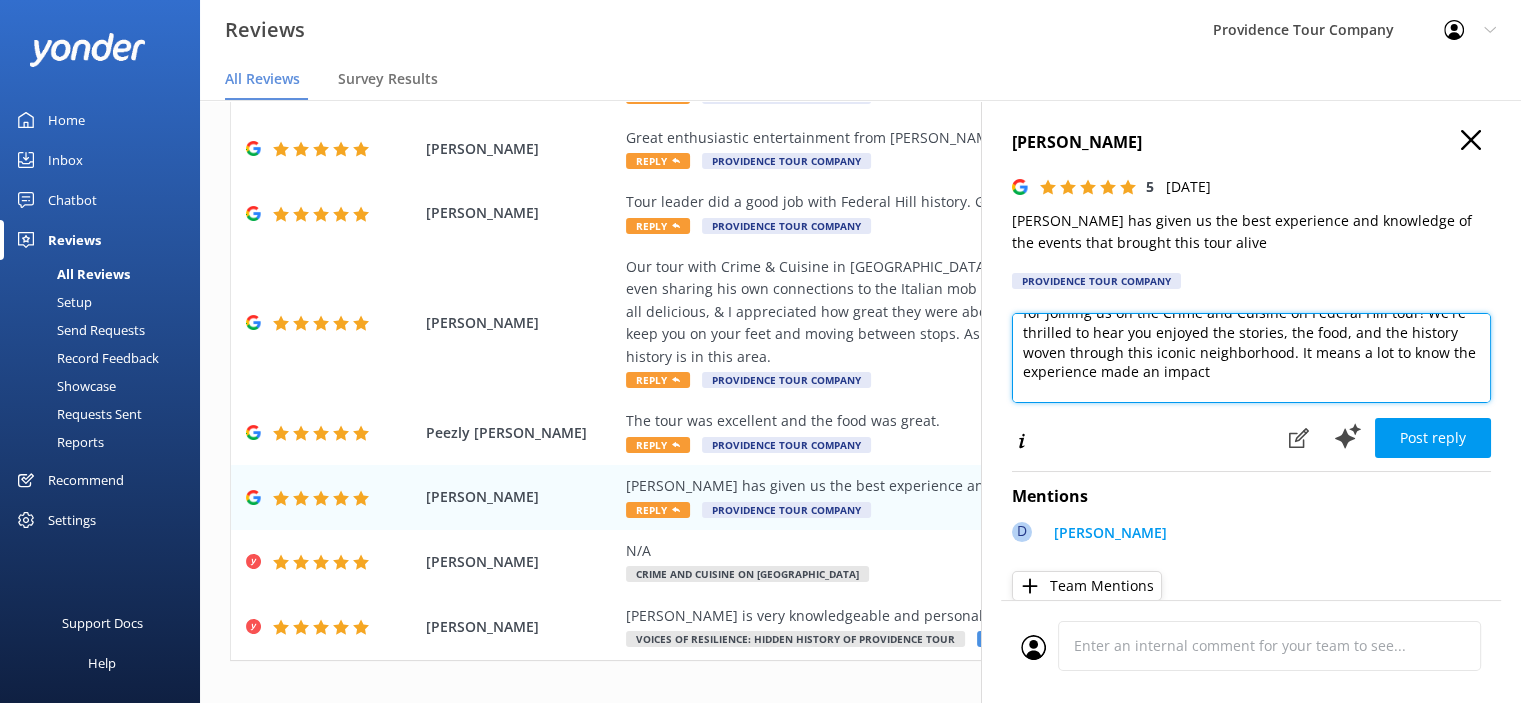 click on "Hi [PERSON_NAME] -  Thank you so much for your kind words and for joining us on the Crime and Cuisine on Federal Hill tour! We're thrilled to hear you enjoyed the stories, the food, and the history woven through this iconic neighborhood. It means a lot to know the experience made an impact
If you're hungry for more hidden history and colorful characters, we'd love to have you on our Prohibition Tour of Providence. It dives into the city's wild 1920s era—speakeasies, bootleggers, and all the secrets behind the “wettest” city in [GEOGRAPHIC_DATA].
Thanks again for your support, and we hope to see you on another tour soon!" at bounding box center (1251, 358) 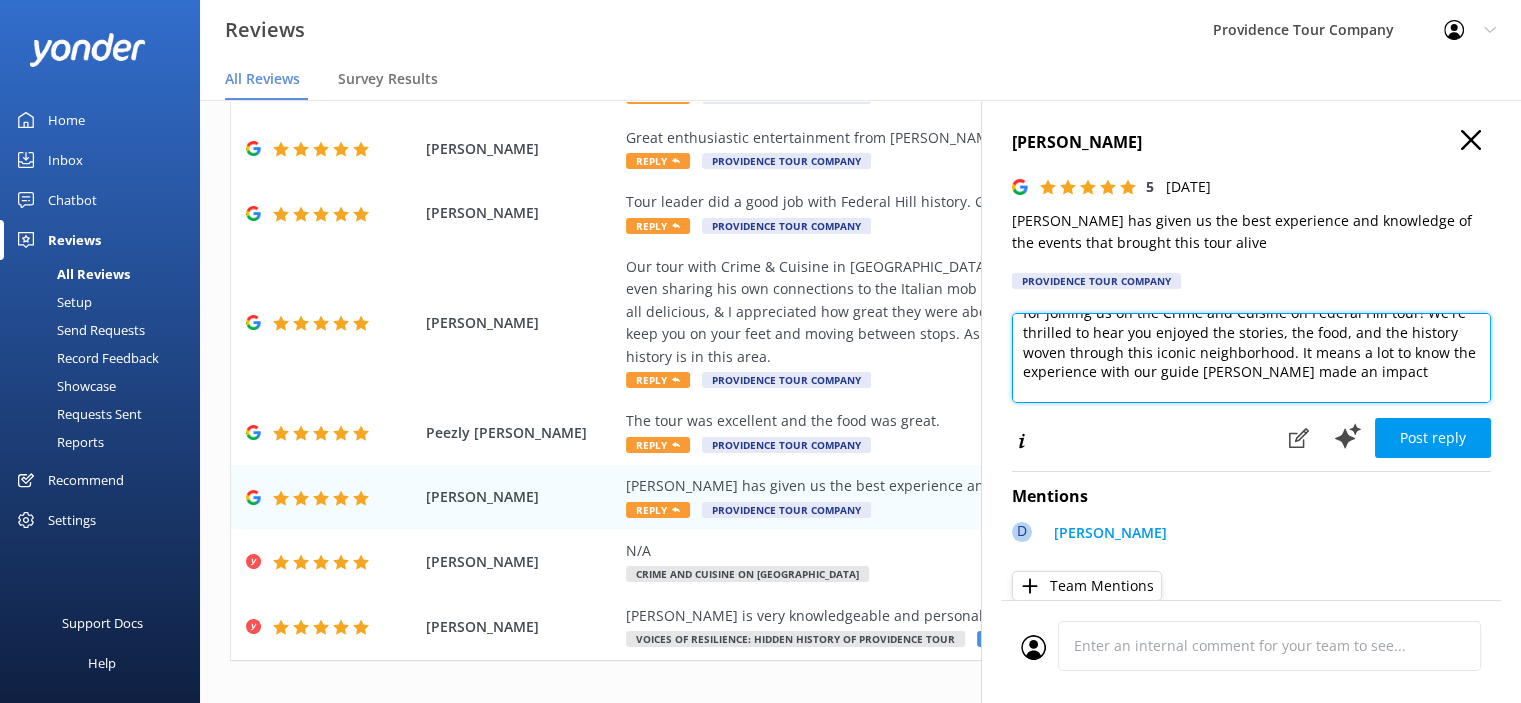 click on "Hi [PERSON_NAME] -  Thank you so much for your kind words and for joining us on the Crime and Cuisine on Federal Hill tour! We're thrilled to hear you enjoyed the stories, the food, and the history woven through this iconic neighborhood. It means a lot to know the experience with our guide [PERSON_NAME] made an impact
If you're hungry for more hidden history and colorful characters, we'd love to have you on our Prohibition Tour of Providence. It dives into the city's wild 1920s era—speakeasies, bootleggers, and all the secrets behind the “wettest” city in [GEOGRAPHIC_DATA].
Thanks again for your support, and we hope to see you on another tour soon!" at bounding box center [1251, 358] 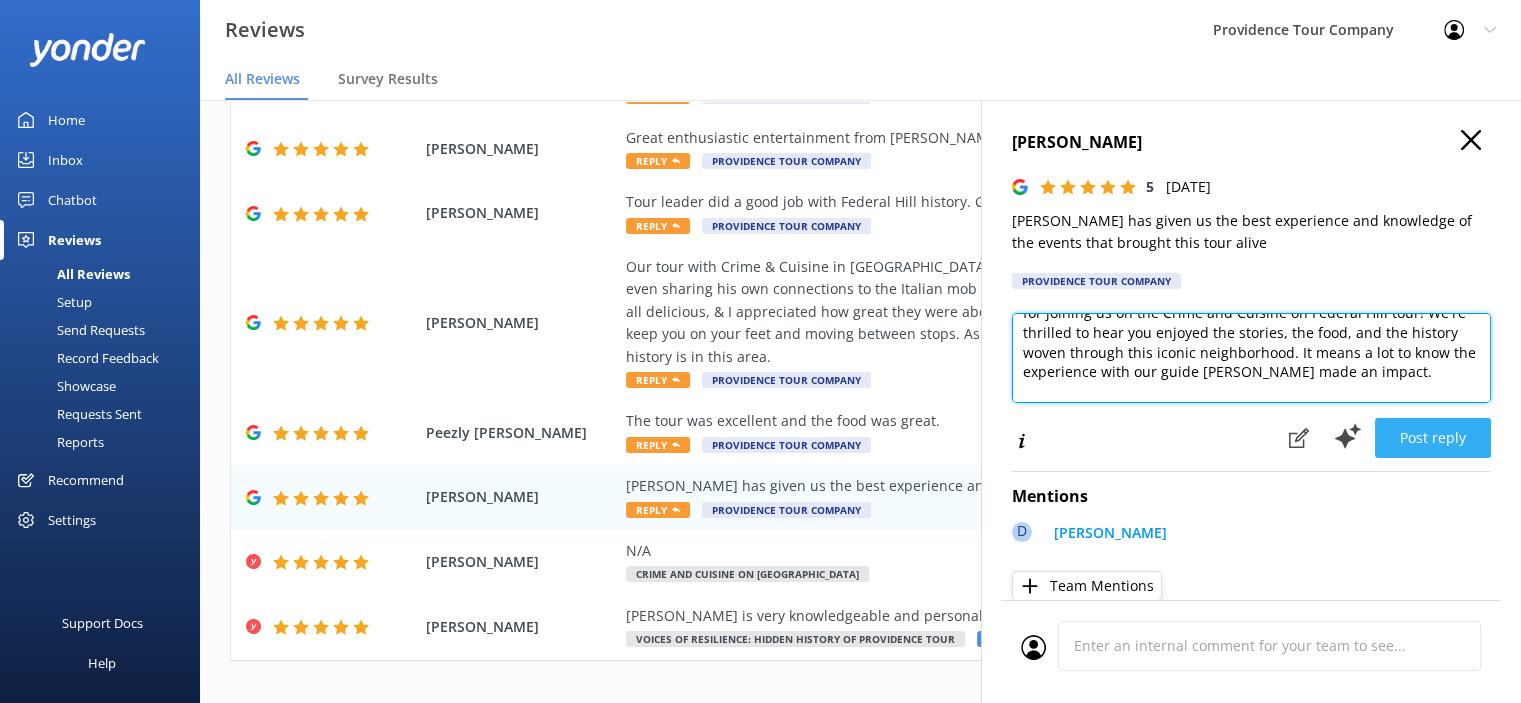type on "Hi [PERSON_NAME] -  Thank you so much for your kind words and for joining us on the Crime and Cuisine on Federal Hill tour! We're thrilled to hear you enjoyed the stories, the food, and the history woven through this iconic neighborhood. It means a lot to know the experience with our guide [PERSON_NAME] made an impact.
If you're hungry for more hidden history and colorful characters, we'd love to have you on our Prohibition Tour of Providence. It dives into the city's wild 1920s era—speakeasies, bootleggers, and all the secrets behind the “wettest” city in [GEOGRAPHIC_DATA].
Thanks again for your support, and we hope to see you on another tour soon!" 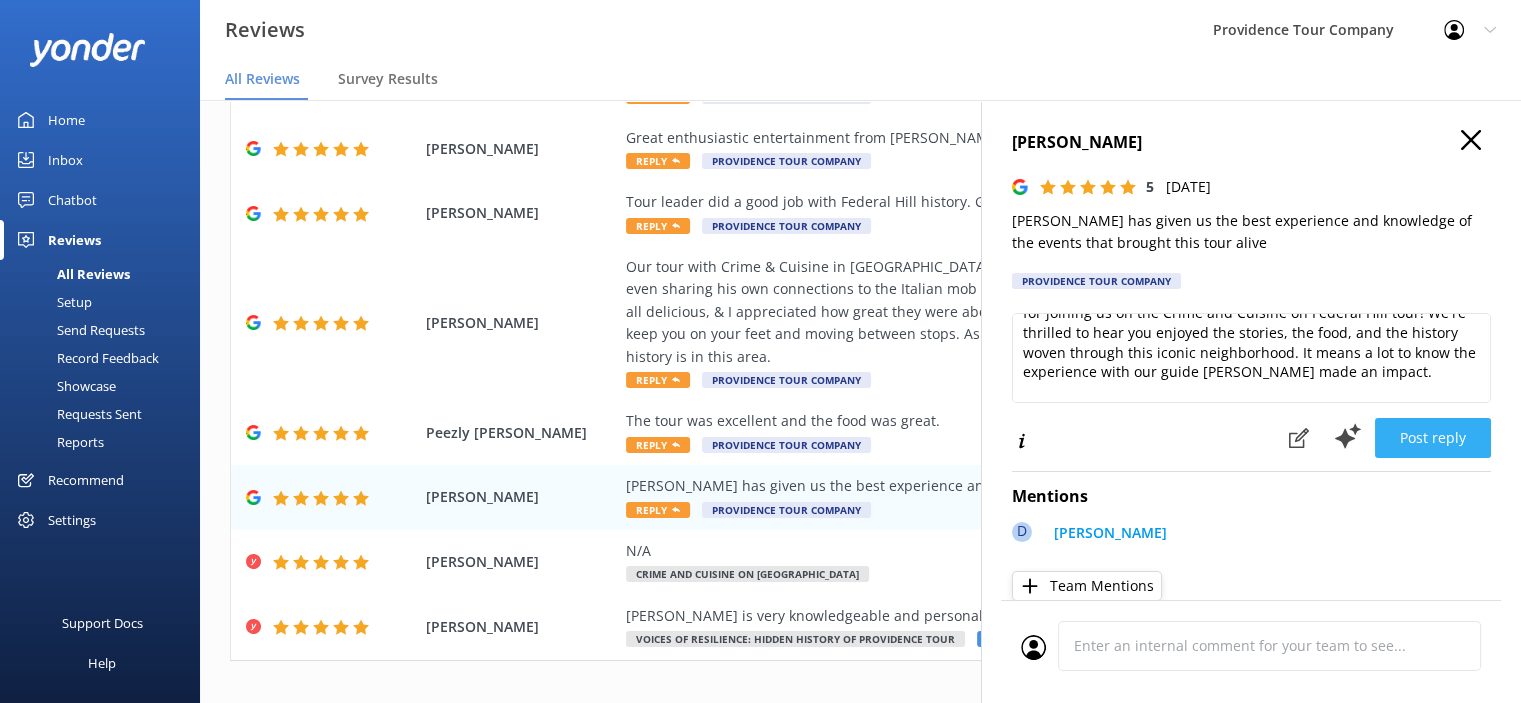 click on "Post reply" at bounding box center (1433, 438) 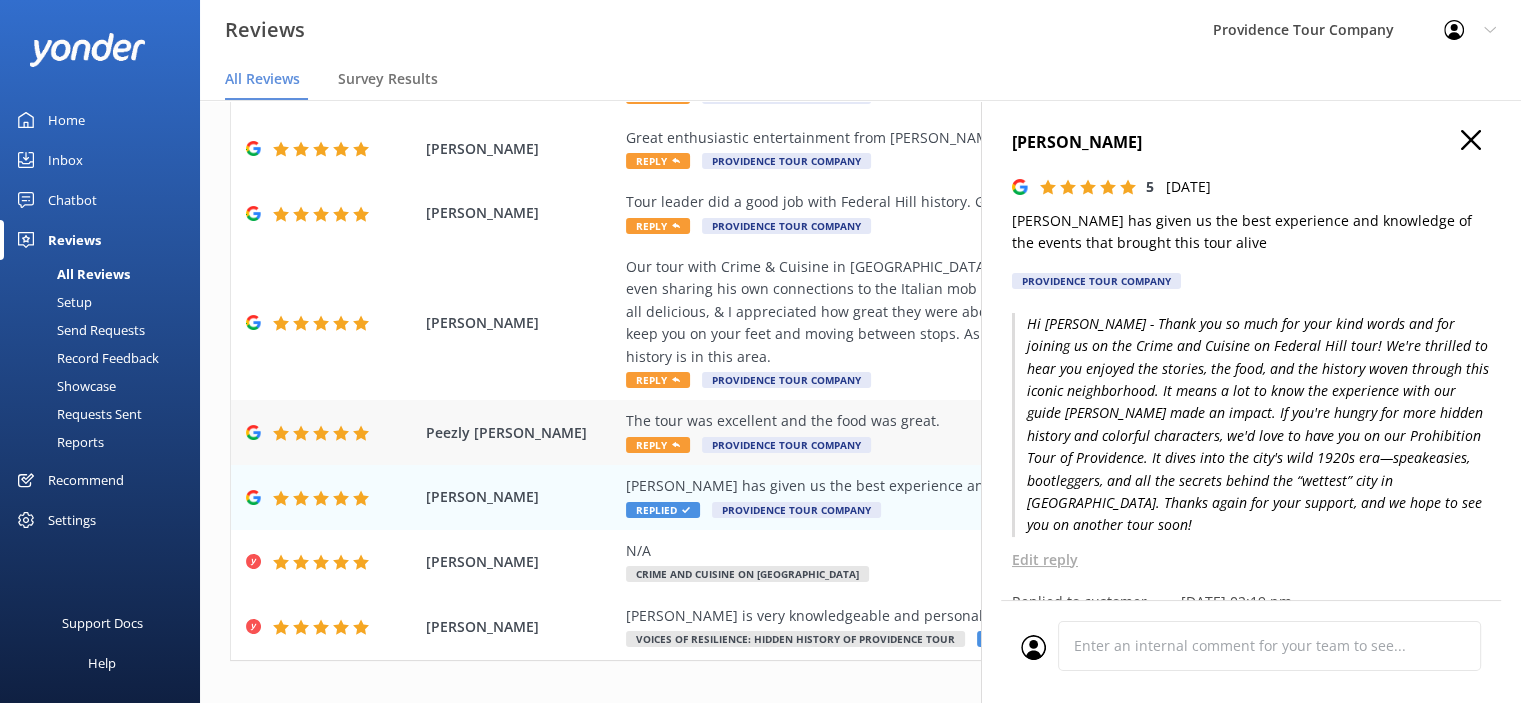 click 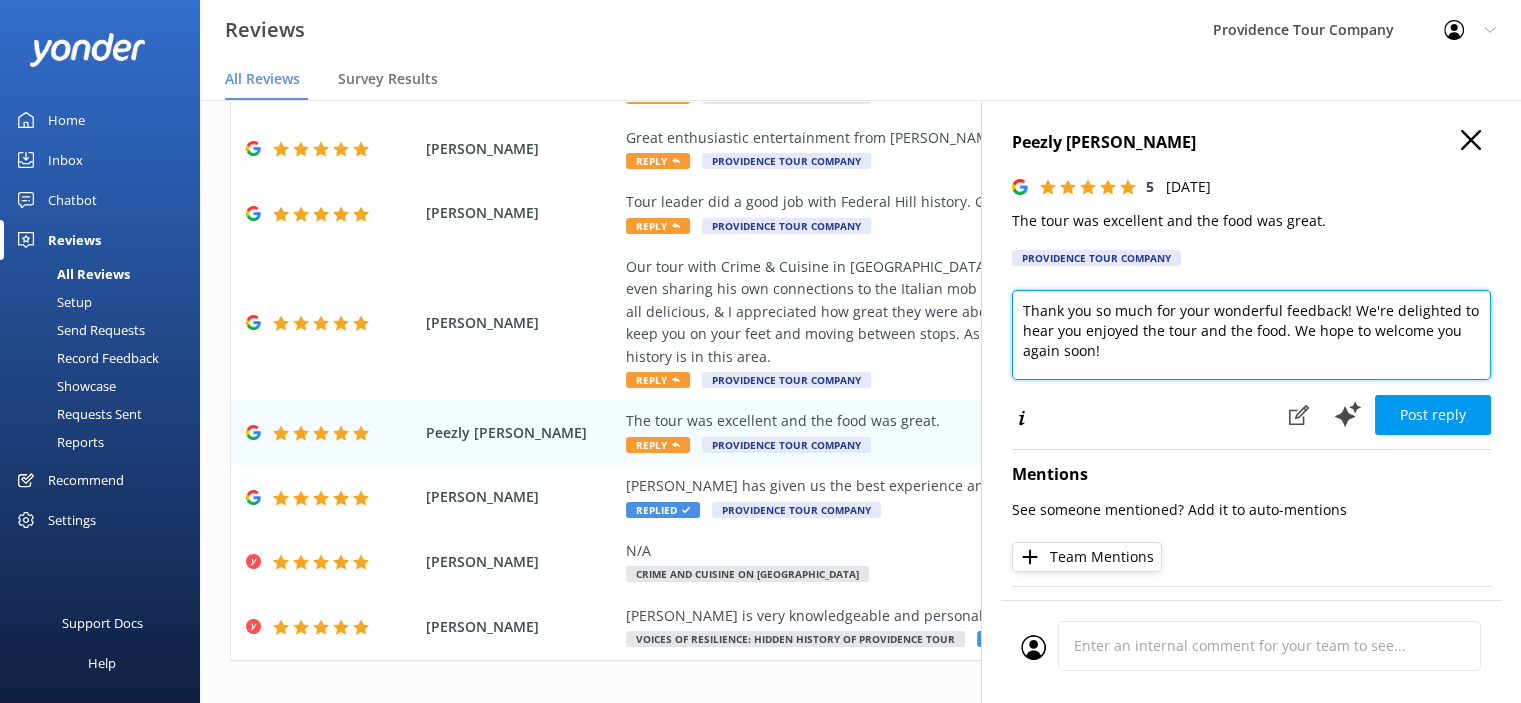 drag, startPoint x: 1133, startPoint y: 347, endPoint x: 1002, endPoint y: 319, distance: 133.95895 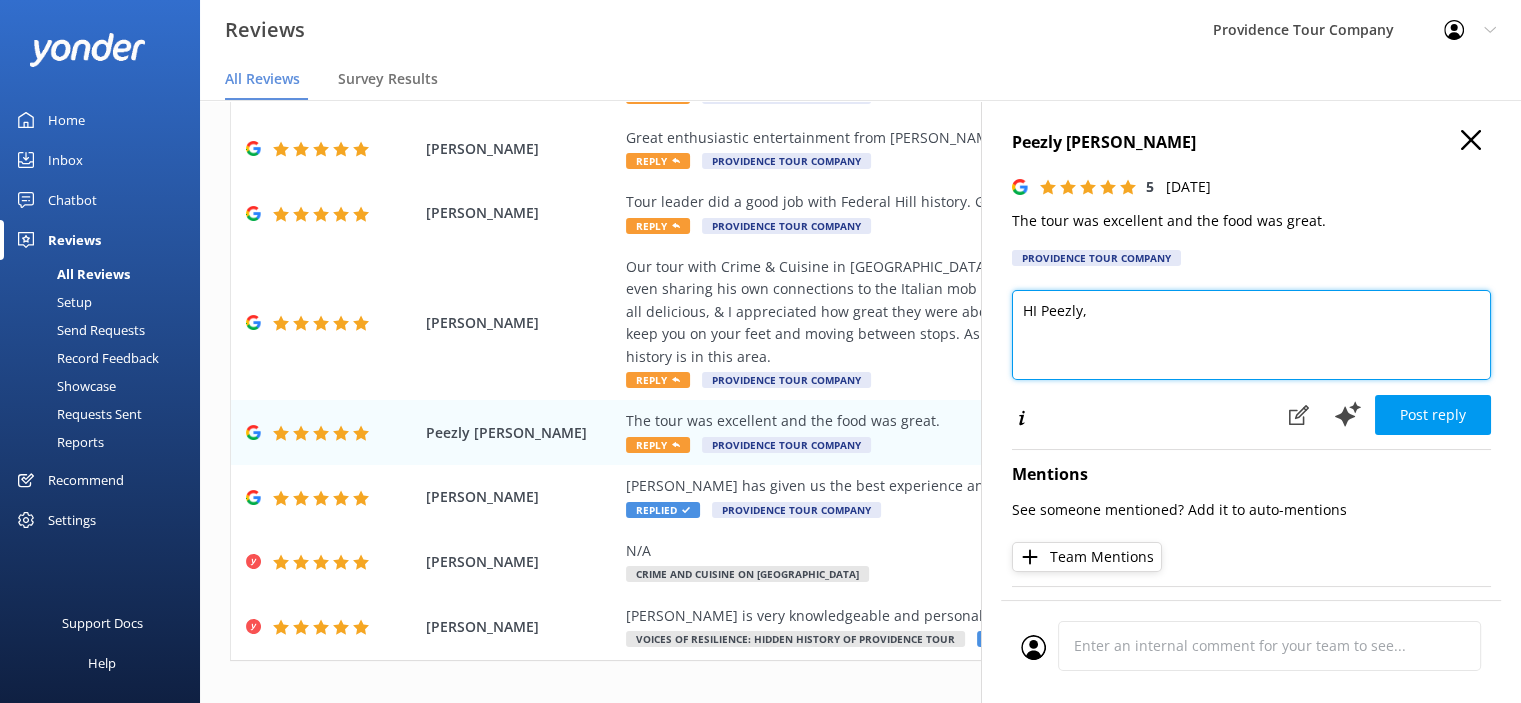 paste on "Thank you so much for your thoughtful review! We're thrilled you enjoyed the Crime and Cuisine on Federal Hill tour. It’s always a pleasure to share the neighborhood’s rich history, unforgettable stories, and of course, its incredible food with curious guests like you.
If you’re up for another adventure, we’d love to have you join us for the Prohibition Tour of Providence. It’s a deep dive into the city’s rebellious 1920s—when speakeasies thrived, bootleggers ruled the streets, and [GEOGRAPHIC_DATA] earned a reputation as one of the liveliest (and wettest) places in [GEOGRAPHIC_DATA].
Thanks again for joining us—we hope to see you on another tour soon!" 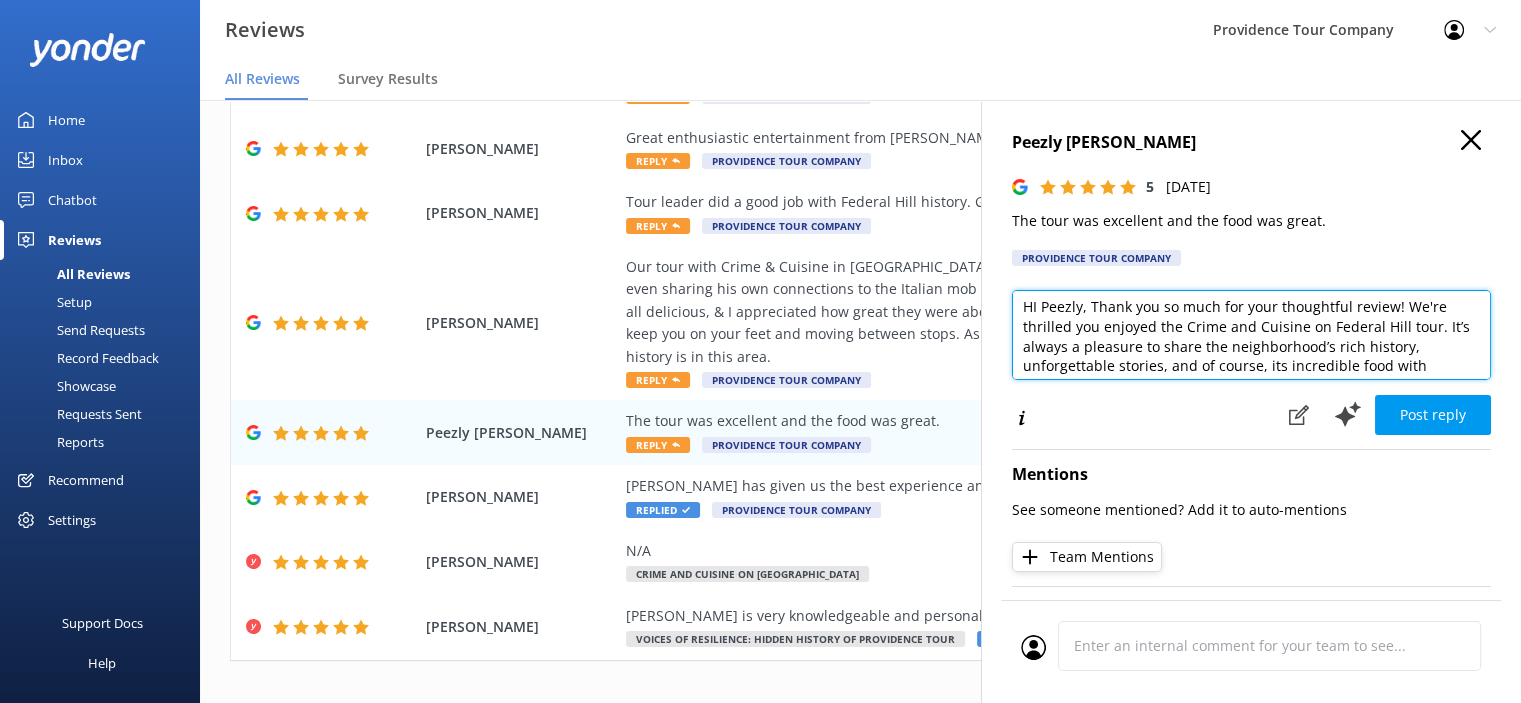 scroll, scrollTop: 0, scrollLeft: 0, axis: both 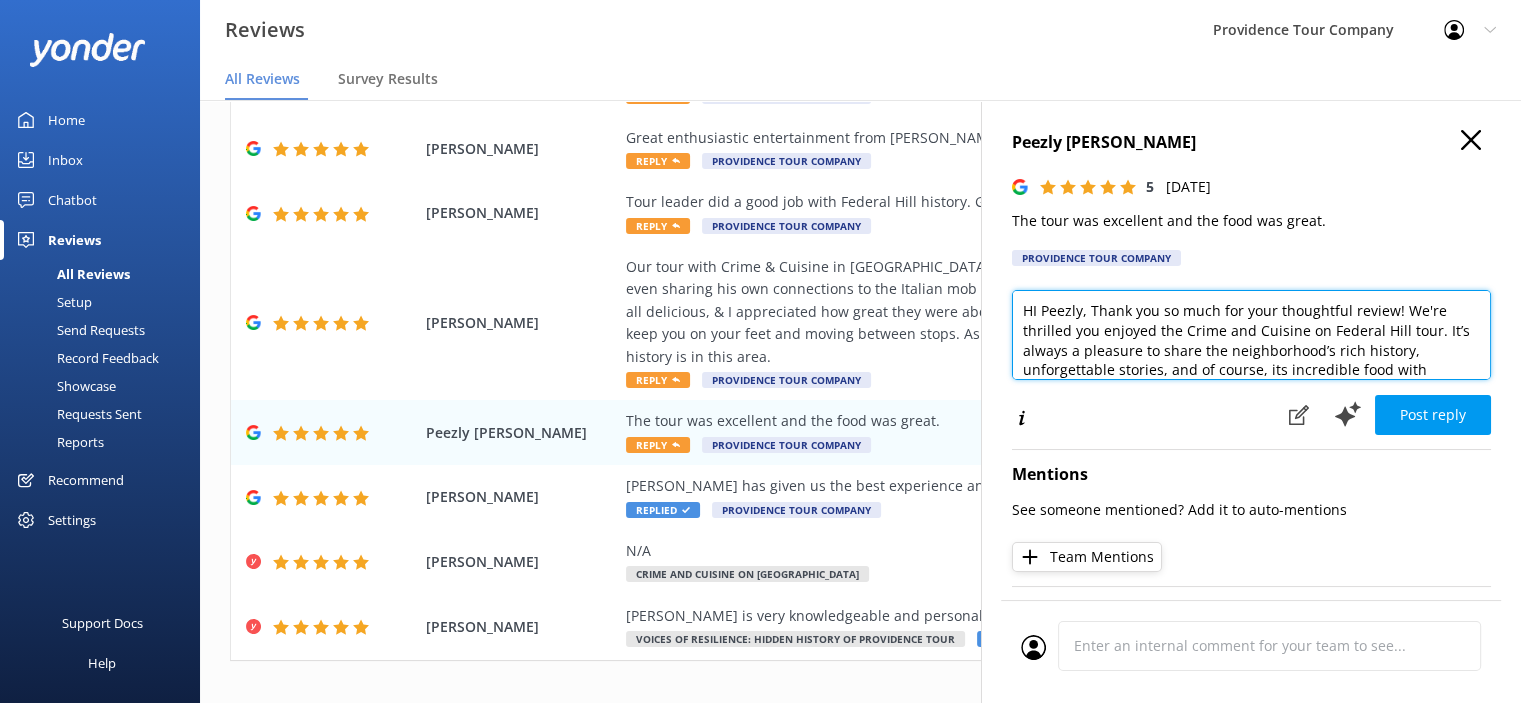 click on "HI Peezly, Thank you so much for your thoughtful review! We're thrilled you enjoyed the Crime and Cuisine on Federal Hill tour. It’s always a pleasure to share the neighborhood’s rich history, unforgettable stories, and of course, its incredible food with curious guests like you.
If you’re up for another adventure, we’d love to have you join us for the Prohibition Tour of Providence. It’s a deep dive into the city’s rebellious 1920s—when speakeasies thrived, bootleggers ruled the streets, and [GEOGRAPHIC_DATA] earned a reputation as one of the liveliest (and wettest) places in [GEOGRAPHIC_DATA].
Thanks again for joining us—we hope to see you on another tour soon!" at bounding box center [1251, 335] 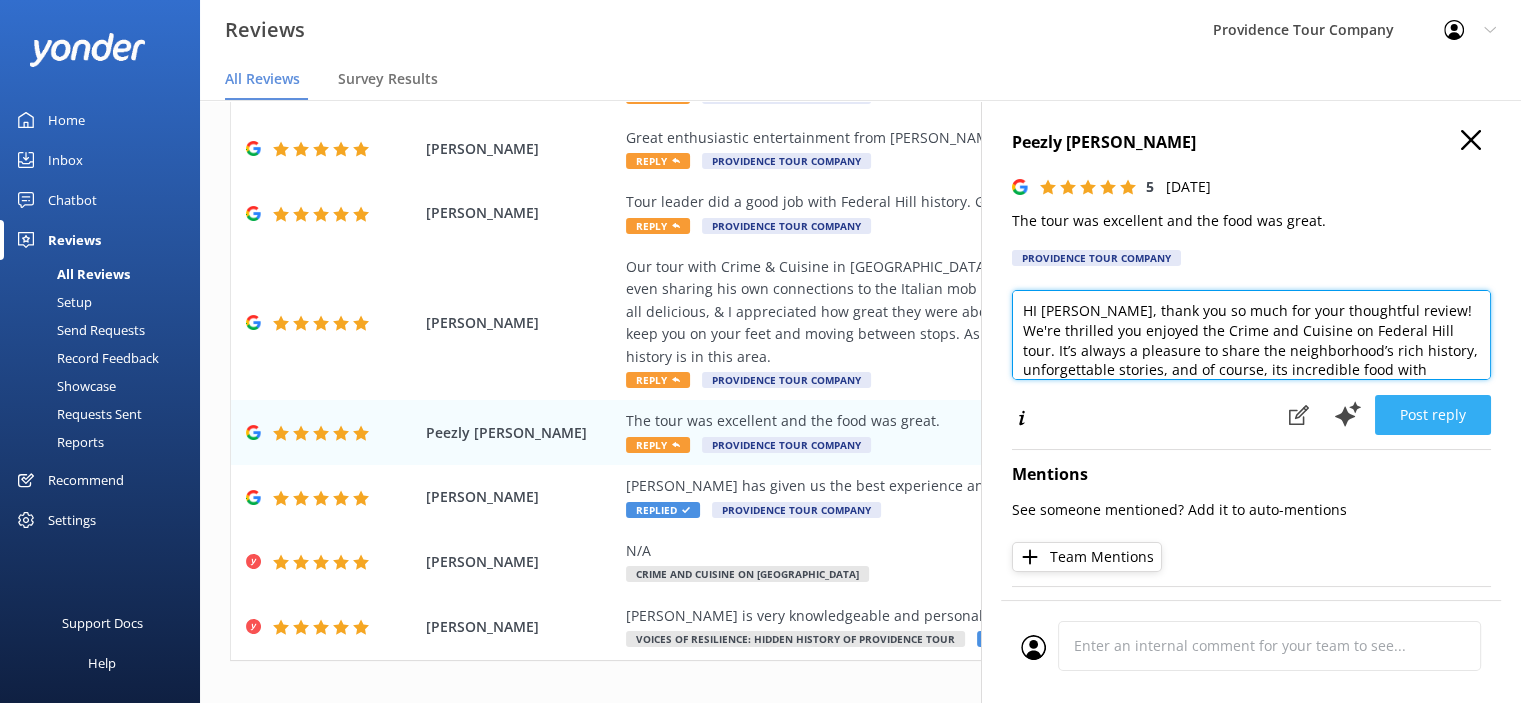 type on "HI [PERSON_NAME], thank you so much for your thoughtful review! We're thrilled you enjoyed the Crime and Cuisine on Federal Hill tour. It’s always a pleasure to share the neighborhood’s rich history, unforgettable stories, and of course, its incredible food with curious guests like you.
If you’re up for another adventure, we’d love to have you join us for the Prohibition Tour of Providence. It’s a deep dive into the city’s rebellious 1920s—when speakeasies thrived, bootleggers ruled the streets, and [GEOGRAPHIC_DATA] earned a reputation as one of the liveliest (and wettest) places in [GEOGRAPHIC_DATA].
Thanks again for joining us—we hope to see you on another tour soon!" 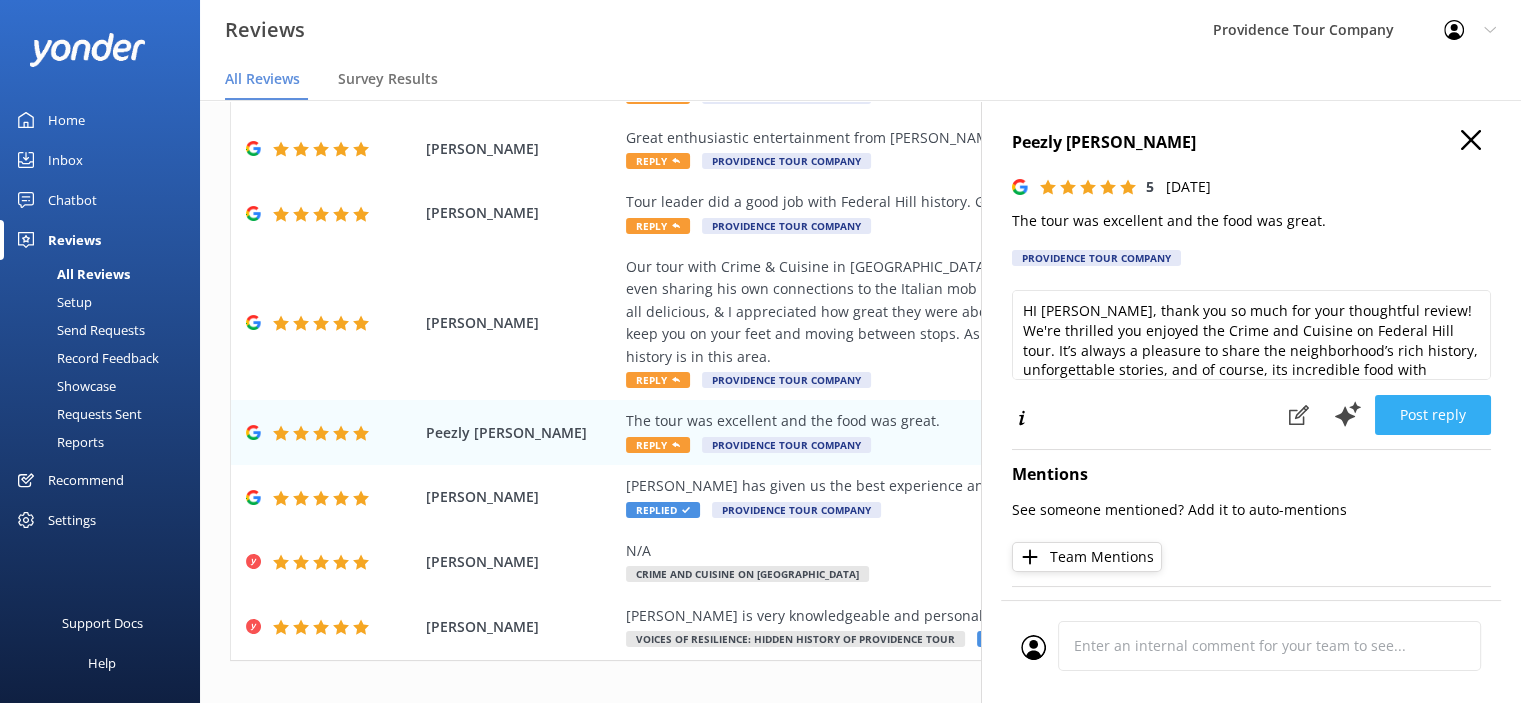 click on "Post reply" at bounding box center [1433, 415] 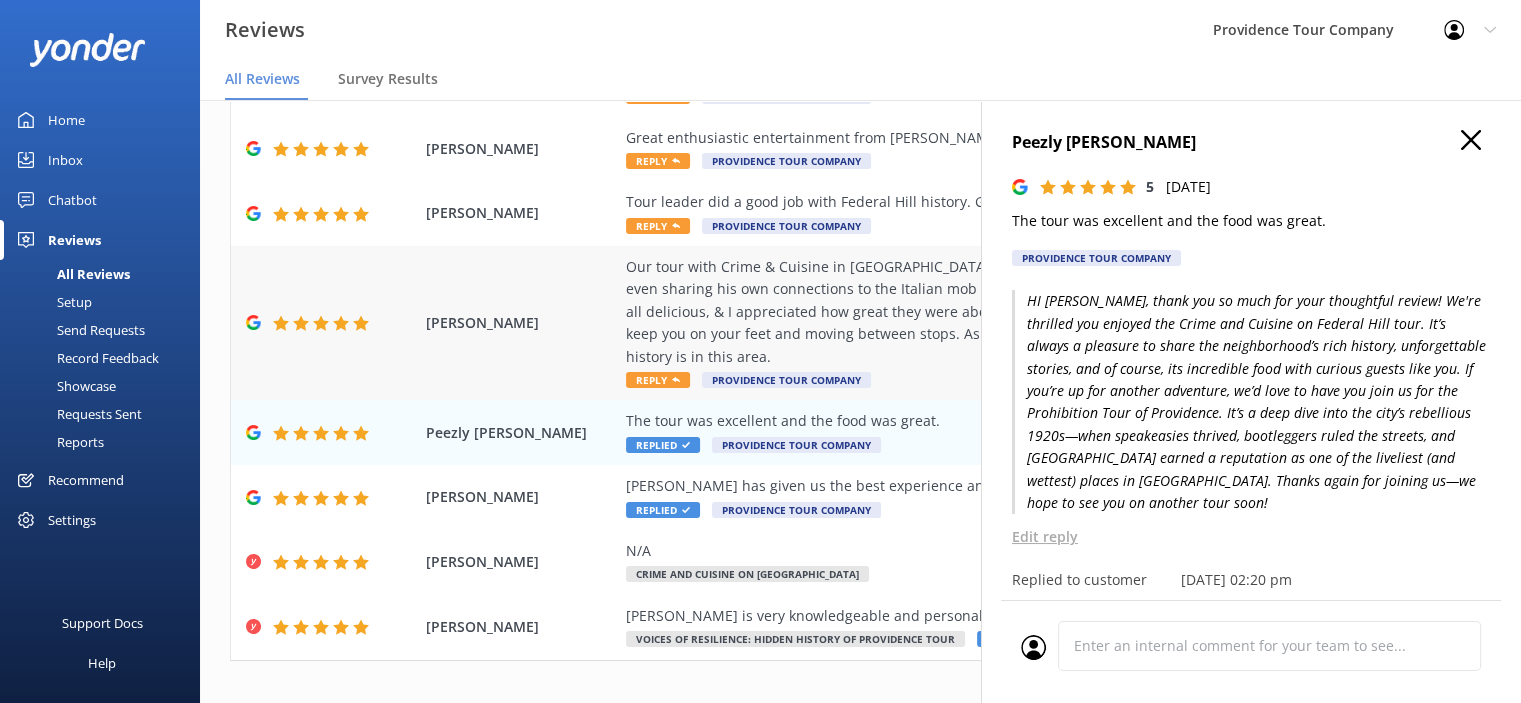 click on "Our tour with Crime & Cuisine in [GEOGRAPHIC_DATA] was great! [PERSON_NAME] is super knowledgeable, even sharing his own connections to the Italian mob stories of [GEOGRAPHIC_DATA]. The food & wines were all delicious, & I appreciated how great they were about my allergy. The walking isn’t much, just enough to keep you on your feet and moving between stops. As a local, this was a great reminder of how rich the history is in this area. Reply Providence Tour Company" at bounding box center [990, 323] 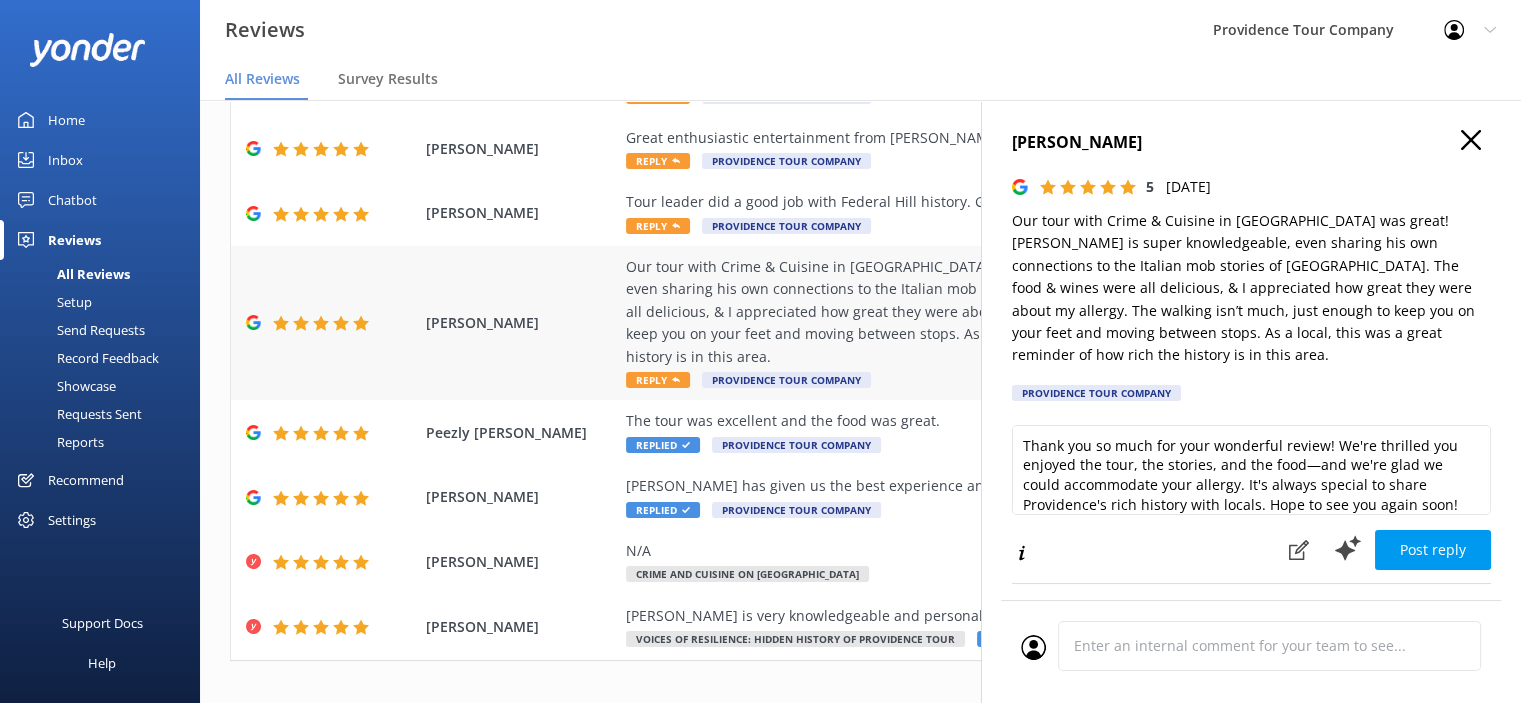 click on "Reply" at bounding box center (658, 380) 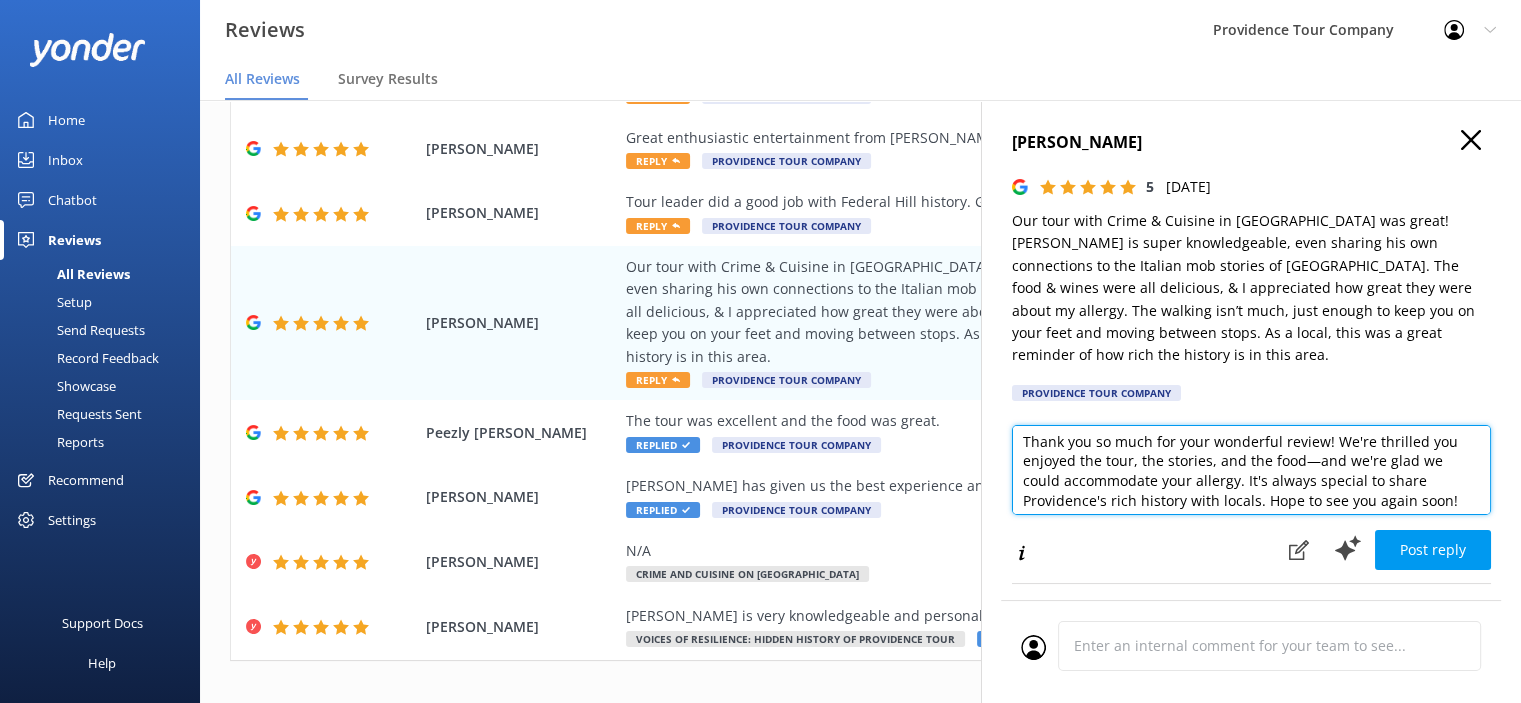 scroll, scrollTop: 0, scrollLeft: 0, axis: both 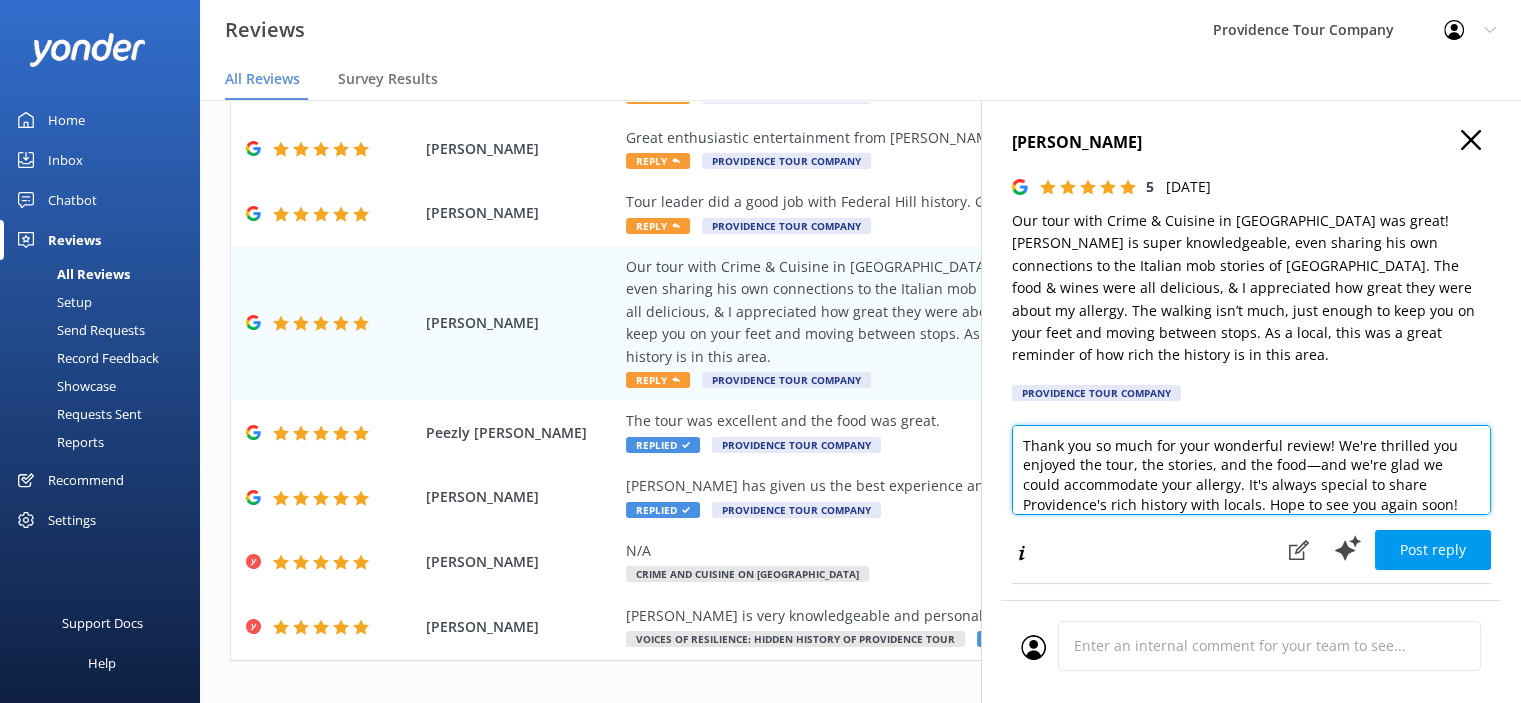 drag, startPoint x: 1436, startPoint y: 503, endPoint x: 1000, endPoint y: 408, distance: 446.22977 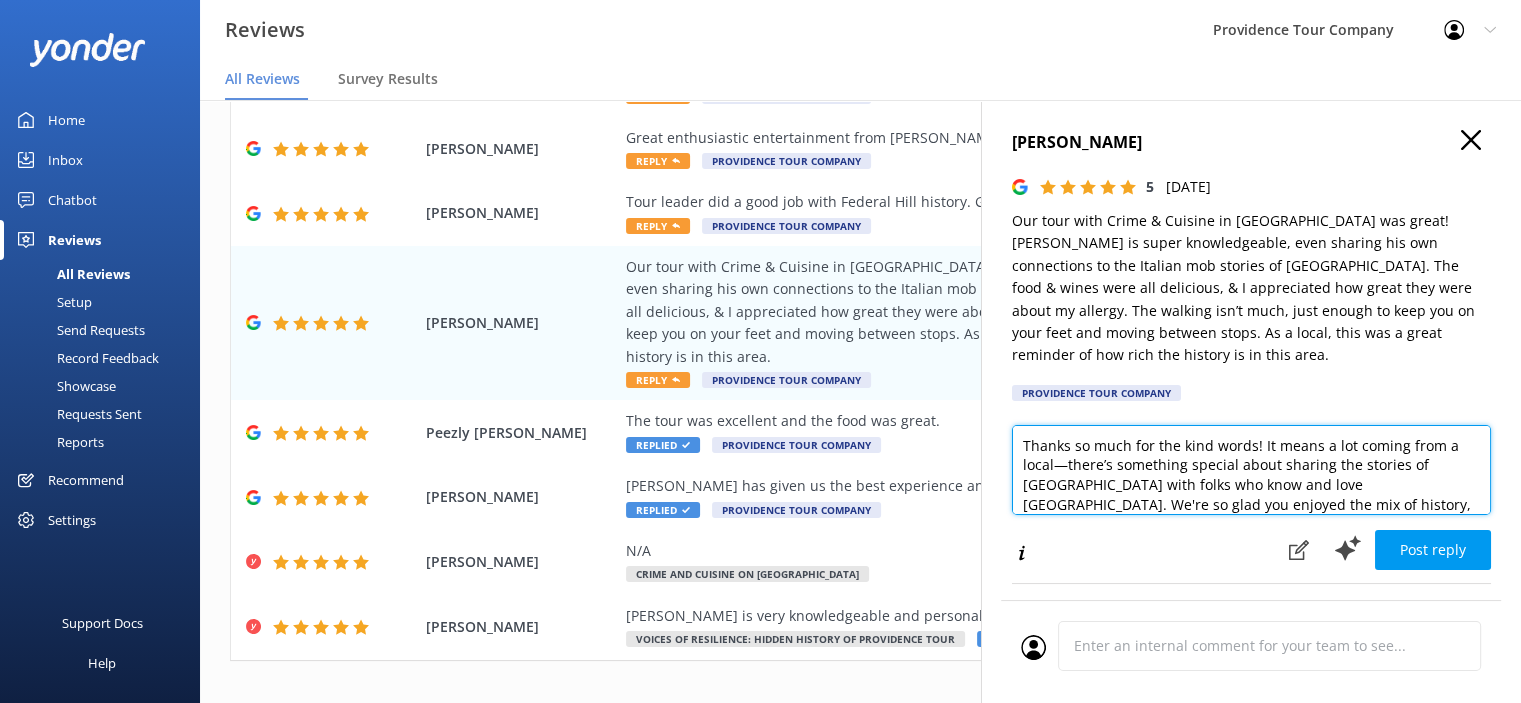 scroll, scrollTop: 196, scrollLeft: 0, axis: vertical 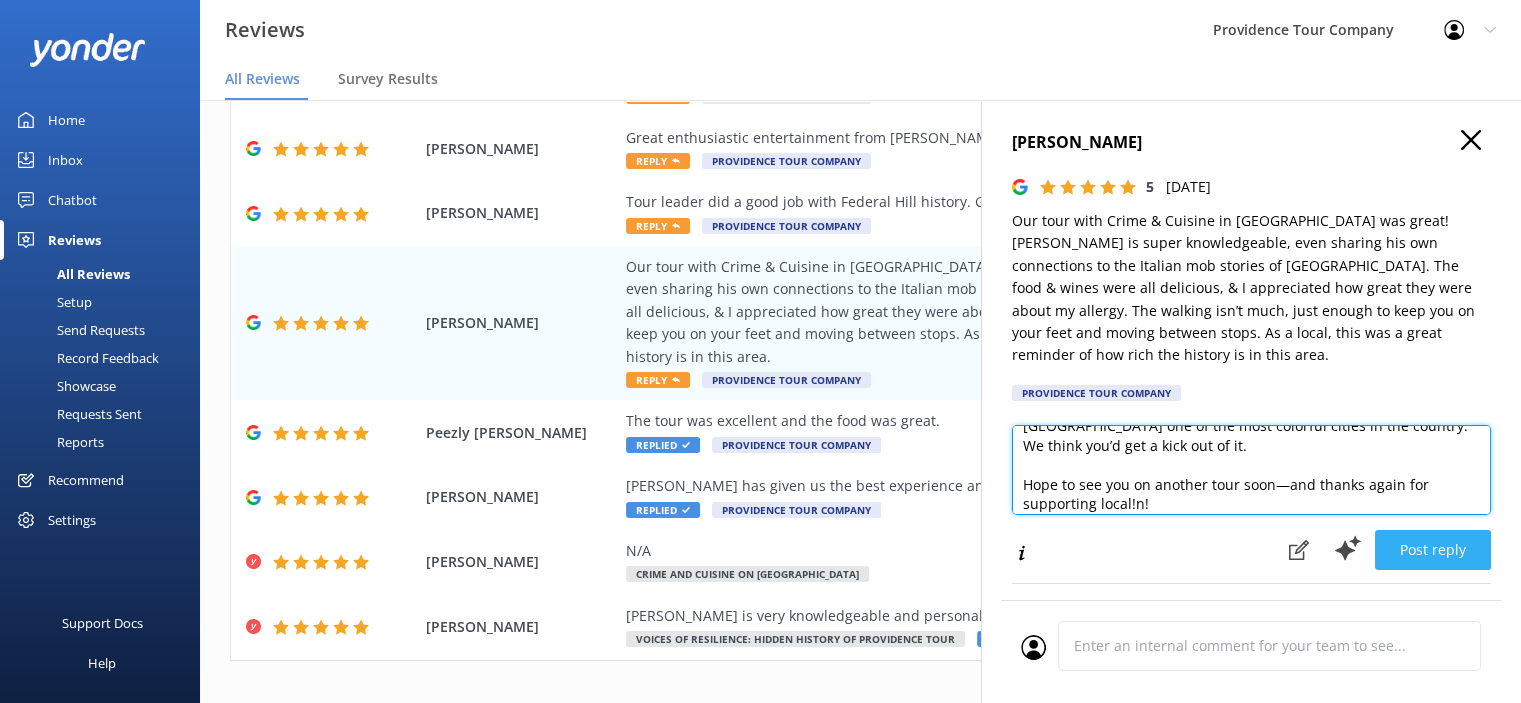 type on "Thanks so much for the kind words! It means a lot coming from a local—there’s something special about sharing the stories of [GEOGRAPHIC_DATA] with folks who know and love [GEOGRAPHIC_DATA]. We're so glad you enjoyed the mix of history, crime lore, and (of course) great food!
If you're ever in the mood to explore another side of the city, our Prohibition Tour of Providence dives into the wild 1920s—when bootleggers, speakeasies, and crooked politicians made [GEOGRAPHIC_DATA] one of the most colorful cities in the country. We think you’d get a kick out of it.
Hope to see you on another tour soon—and thanks again for supporting local!n!" 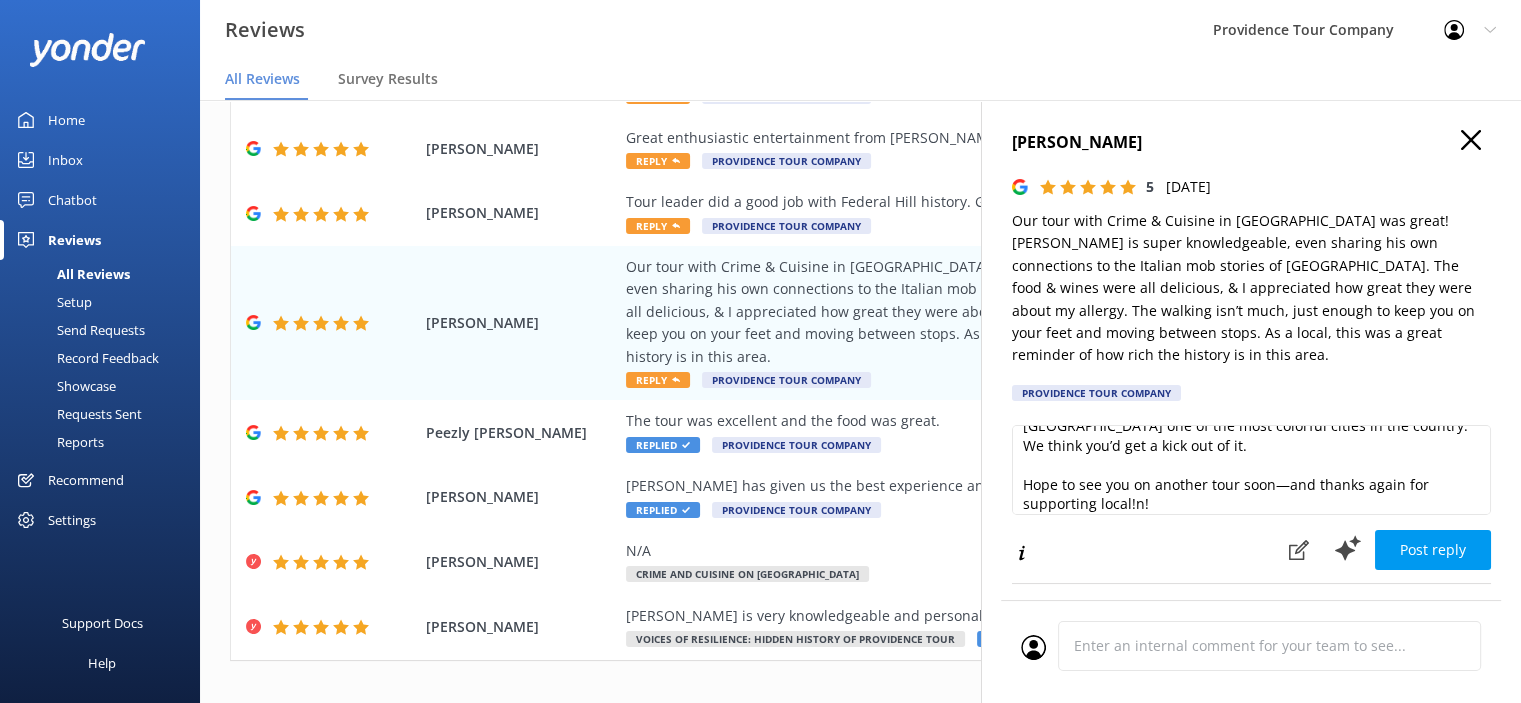 click on "Post reply" at bounding box center (1433, 550) 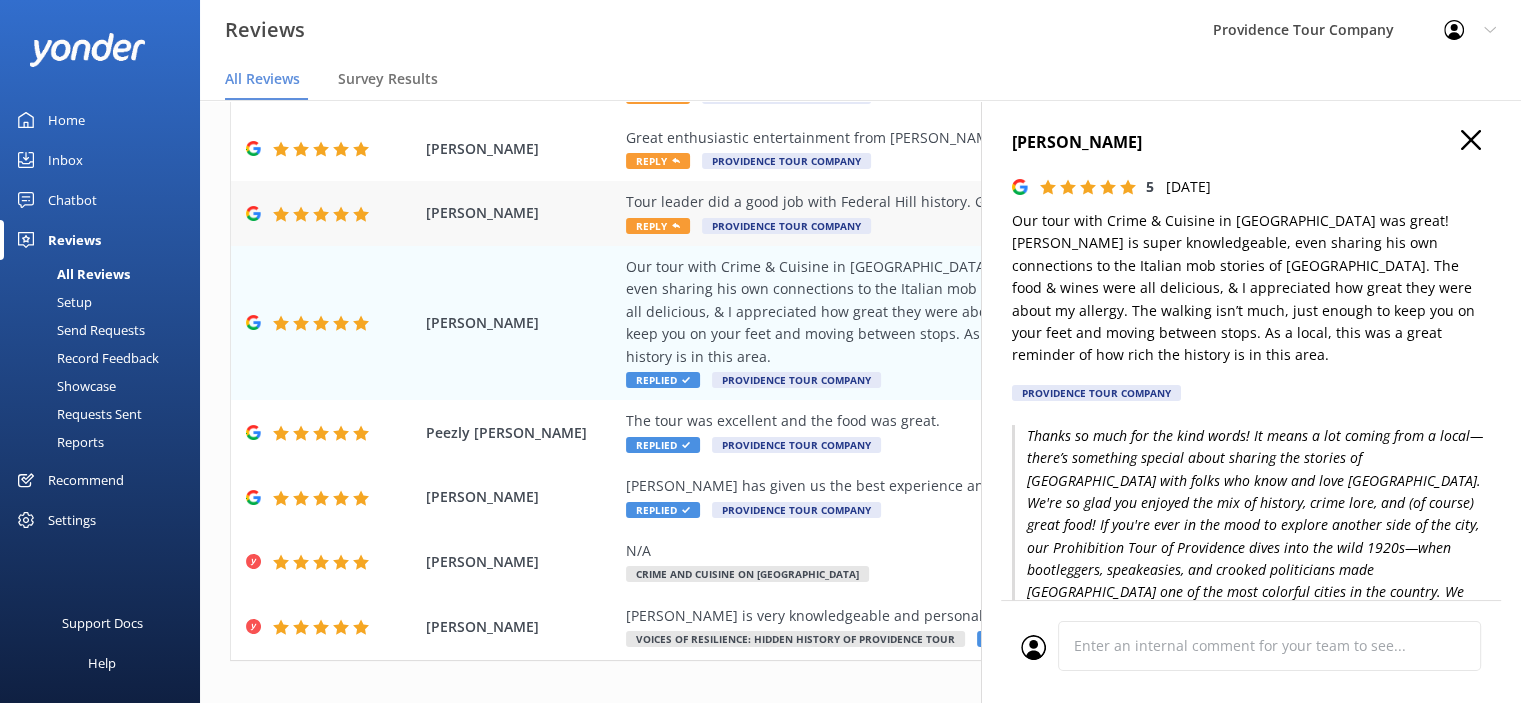click on "Reply" at bounding box center [658, 226] 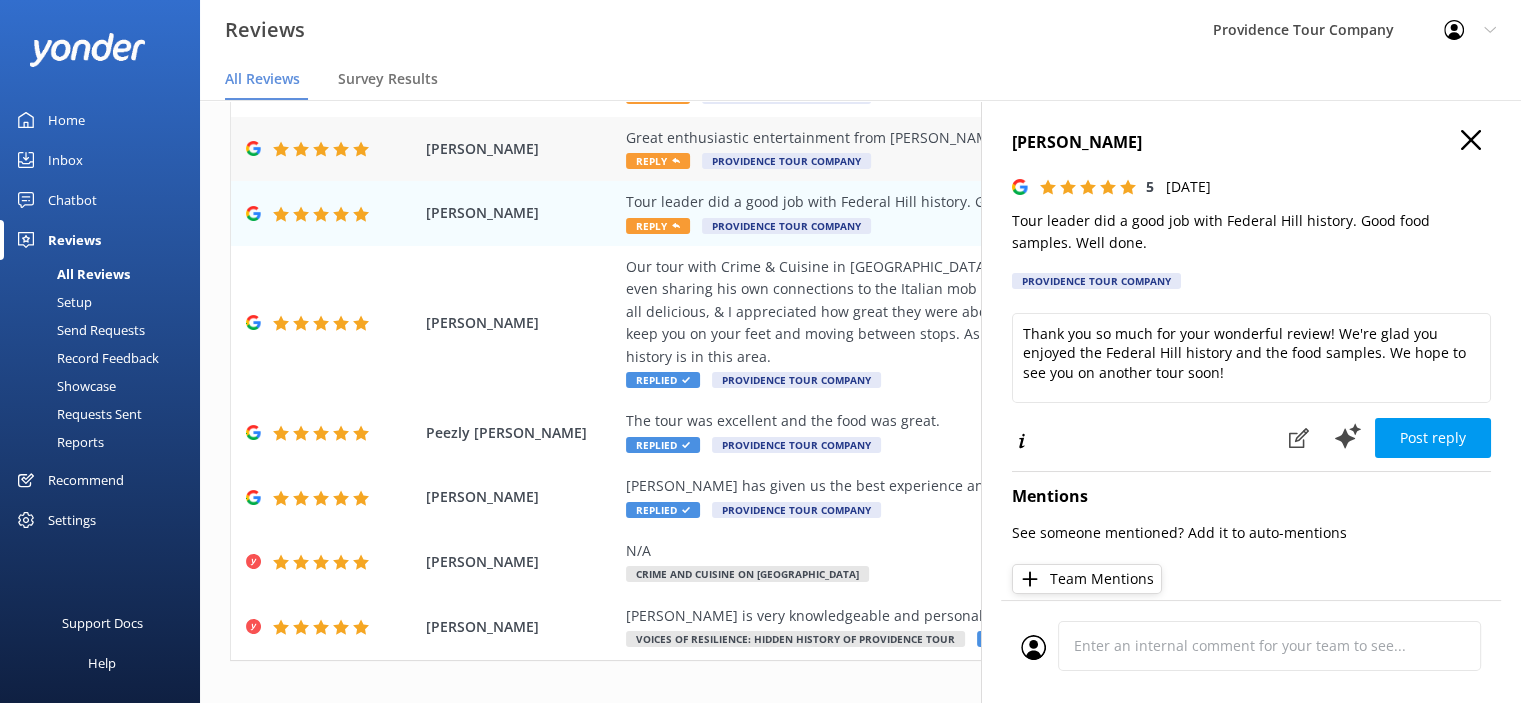 drag, startPoint x: 664, startPoint y: 222, endPoint x: 573, endPoint y: 164, distance: 107.912 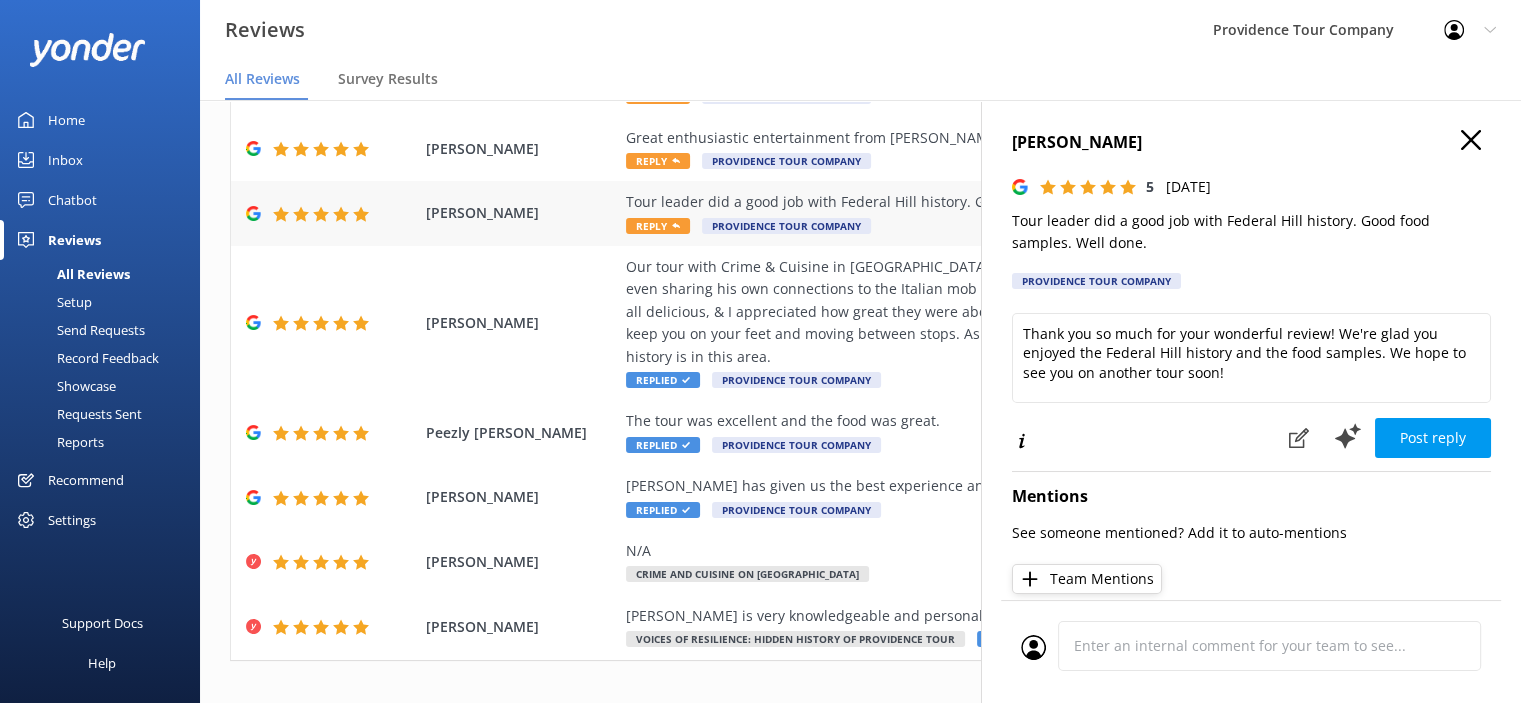 click on "Tour leader did a good job with Federal Hill history. Good food samples. Well done. Reply Providence Tour Company" at bounding box center (990, 213) 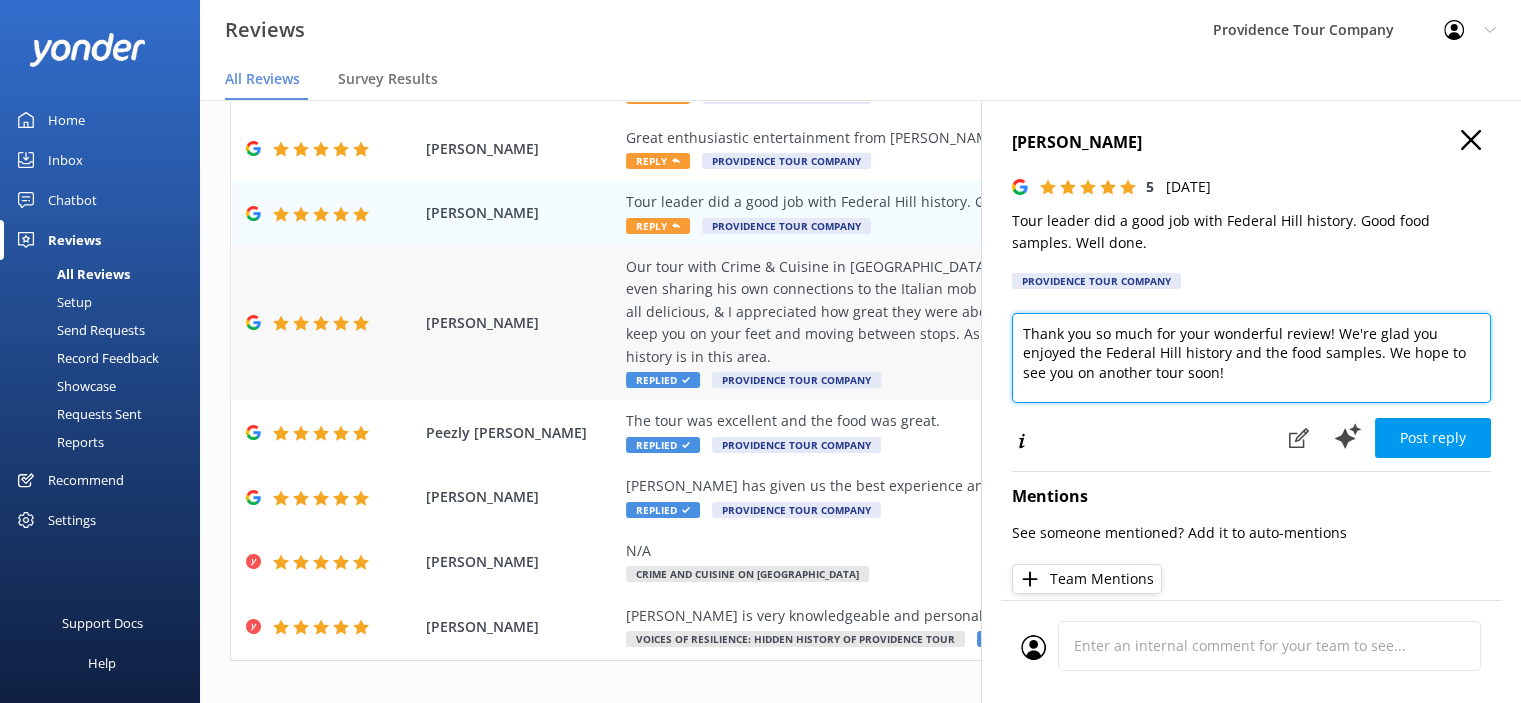 drag, startPoint x: 1212, startPoint y: 370, endPoint x: 972, endPoint y: 323, distance: 244.55879 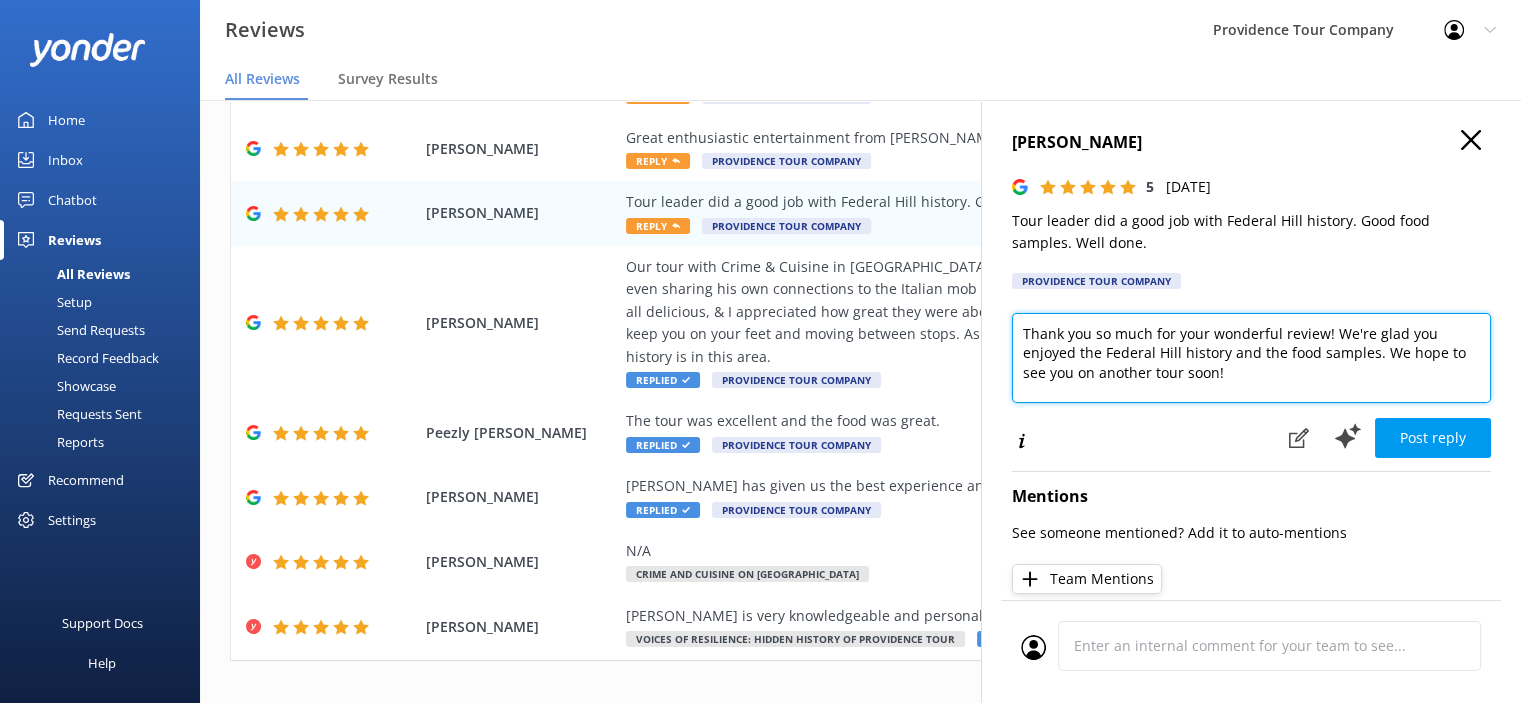paste on "s so much for the great review! We’re thrilled you enjoyed the Crime and Cuisine on Federal Hill tour—it’s always a joy to share the stories and flavors that make Providence unique.
If you're back in town, check out our Prohibition Tour of Providence—a fun dive into the city’s bootlegging past and speakeasy culture. Hope to see you again on your next visit" 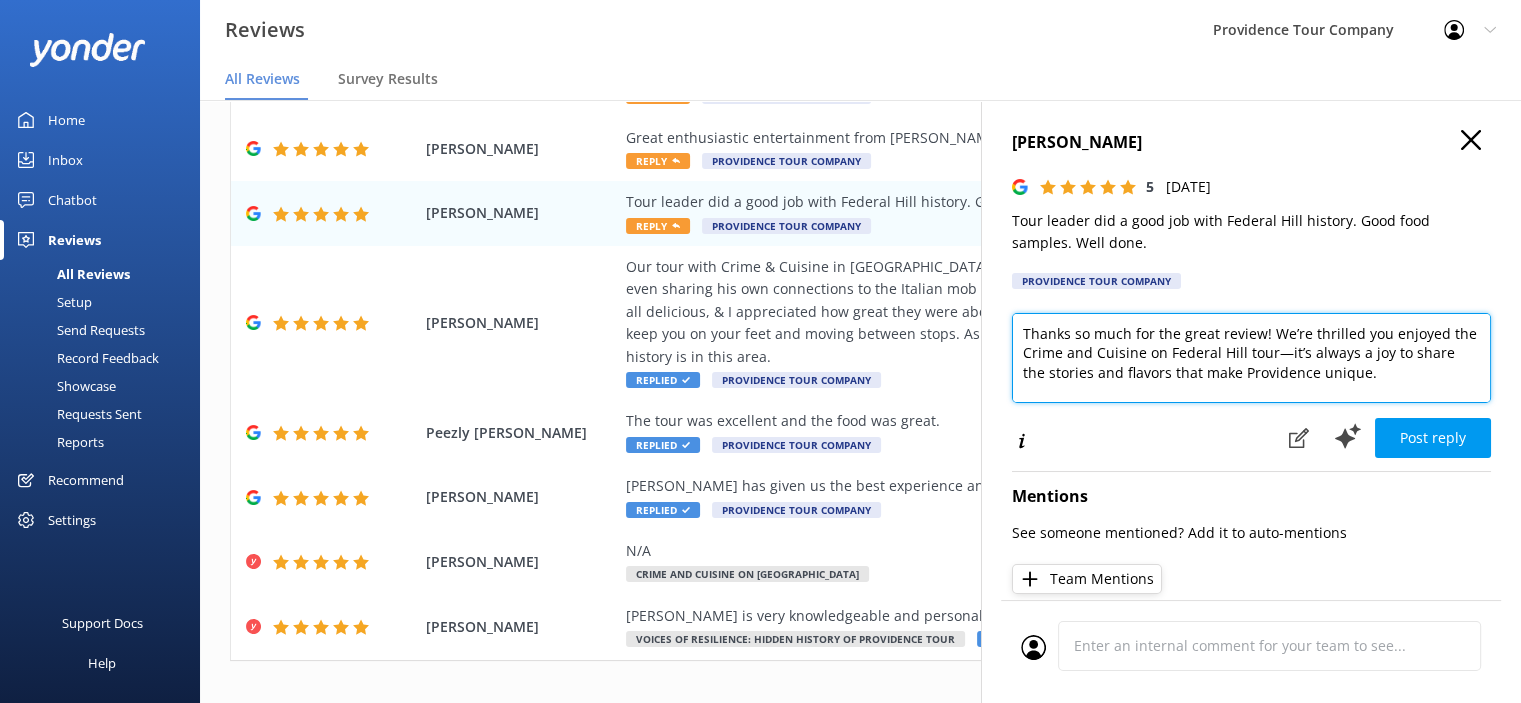 scroll, scrollTop: 58, scrollLeft: 0, axis: vertical 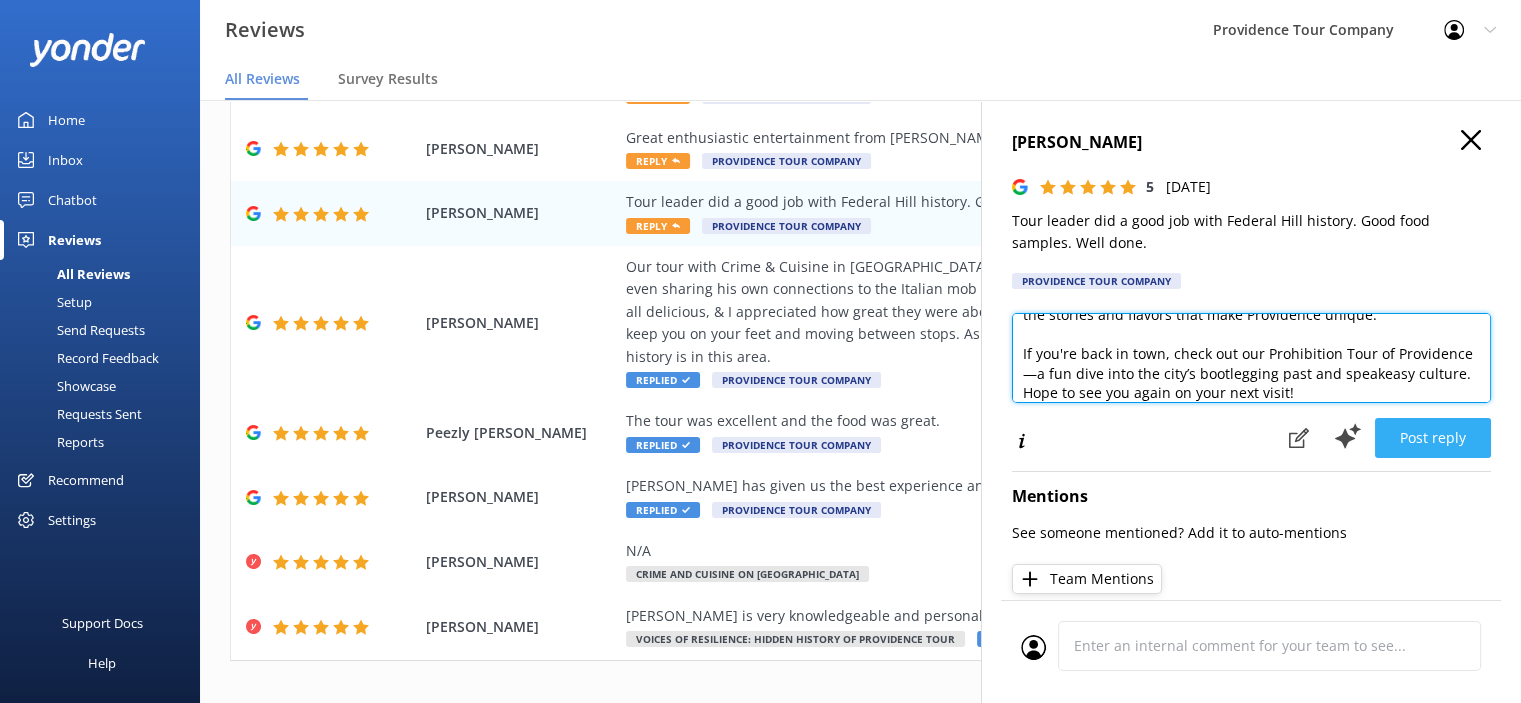 type on "Thanks so much for the great review! We’re thrilled you enjoyed the Crime and Cuisine on Federal Hill tour—it’s always a joy to share the stories and flavors that make Providence unique.
If you're back in town, check out our Prohibition Tour of Providence—a fun dive into the city’s bootlegging past and speakeasy culture. Hope to see you again on your next visit!" 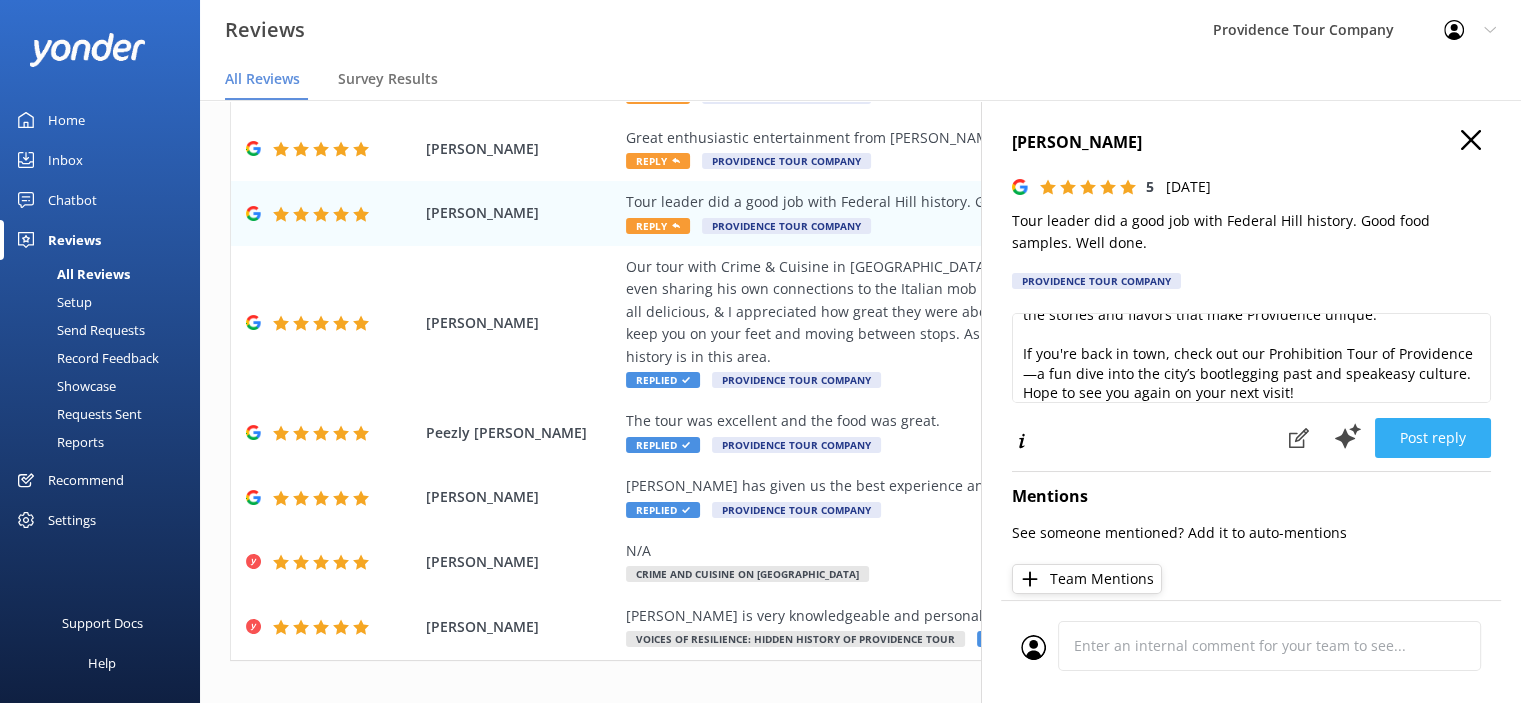 click on "Post reply" at bounding box center [1433, 438] 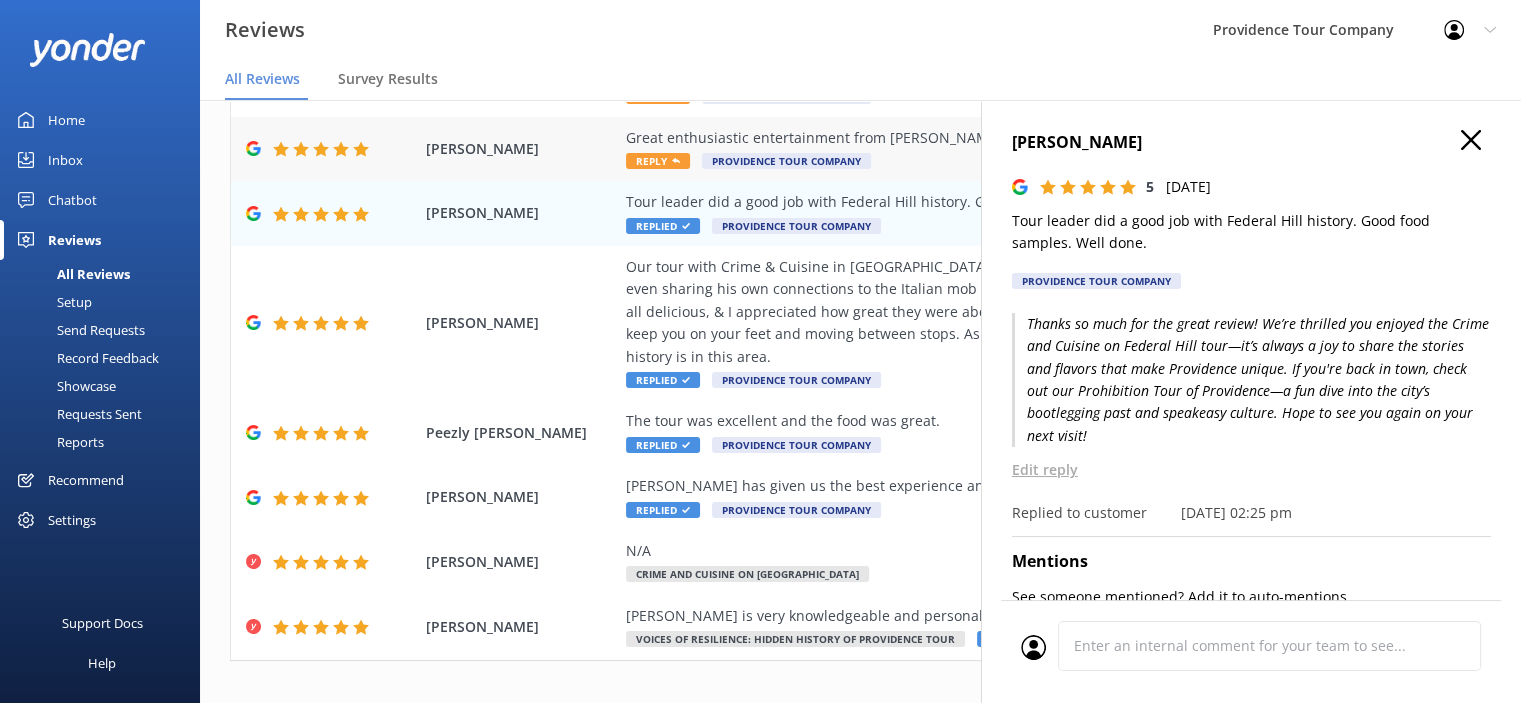 click on "Reply" at bounding box center (658, 161) 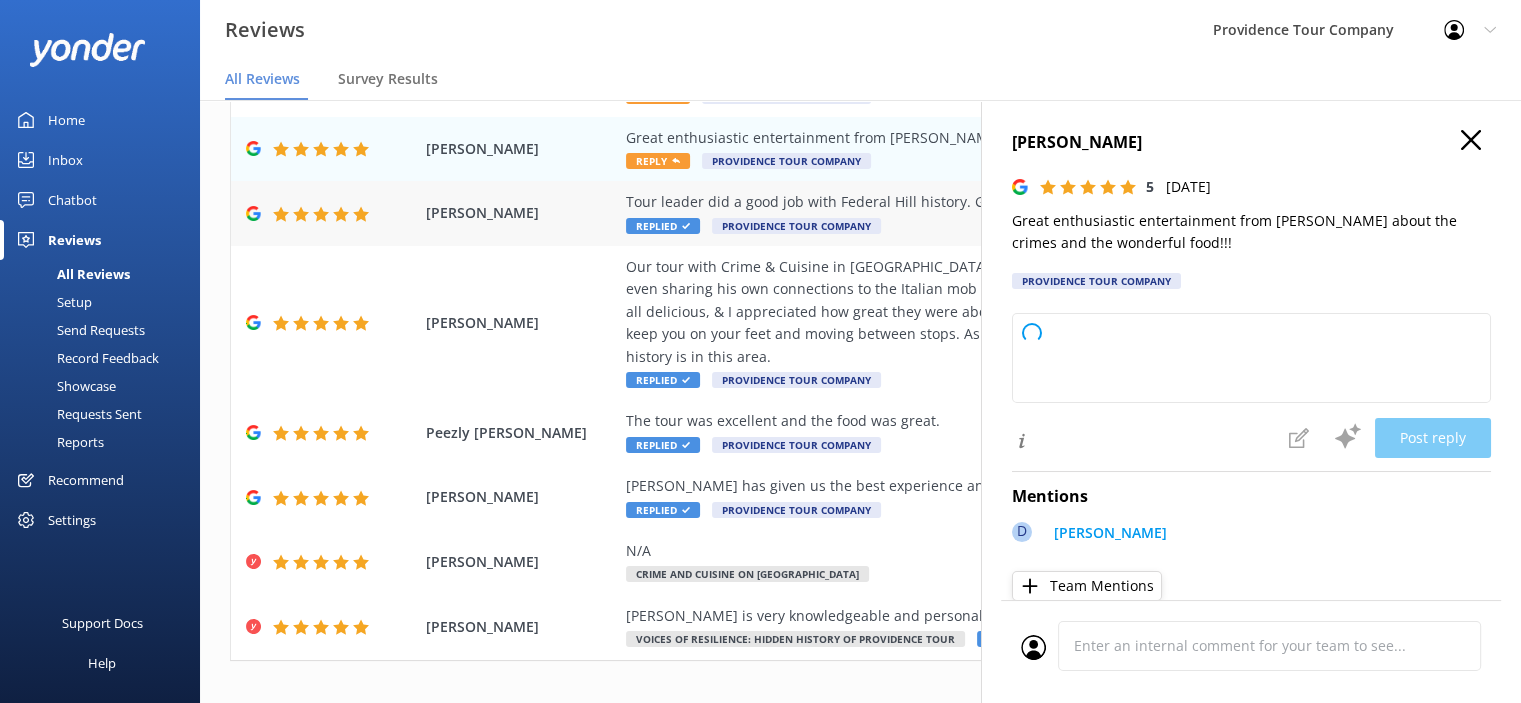 scroll, scrollTop: 67, scrollLeft: 0, axis: vertical 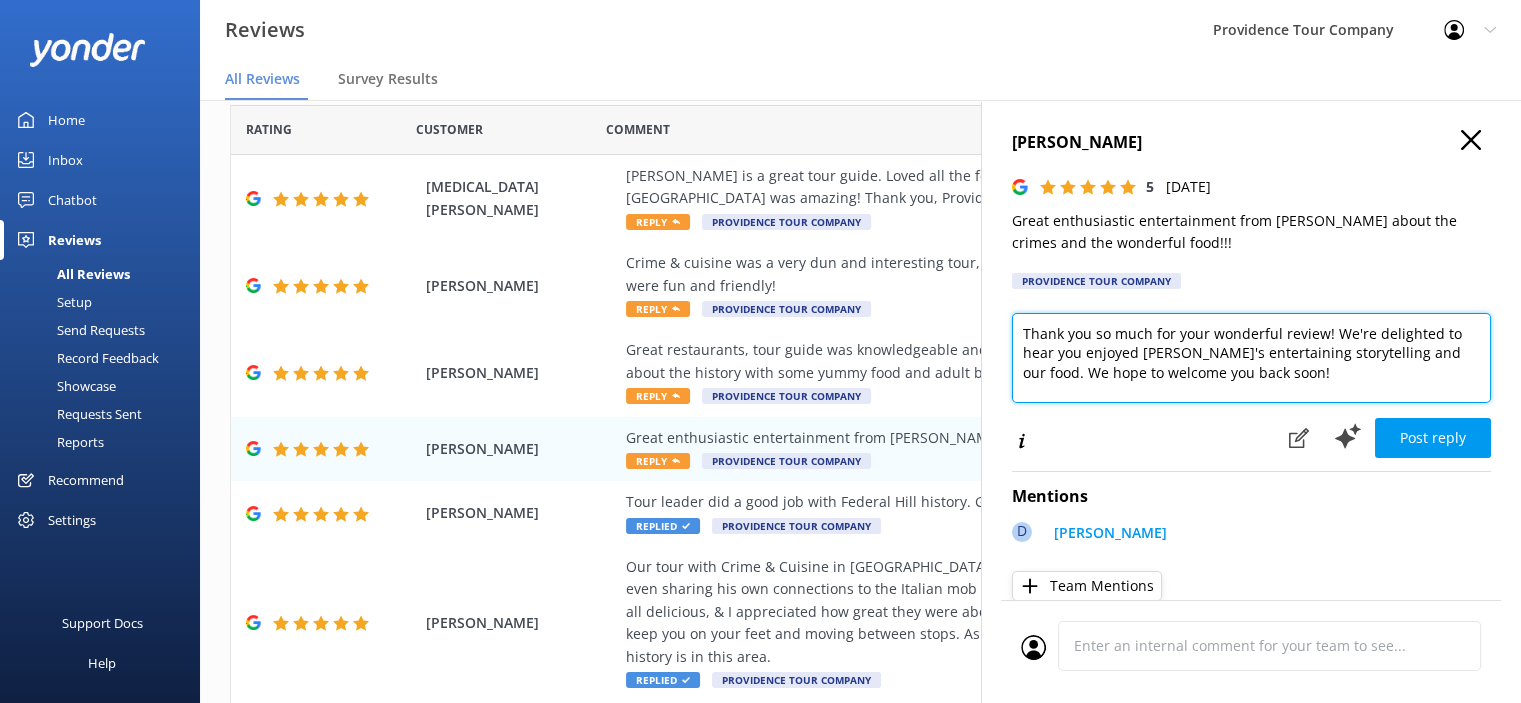 drag, startPoint x: 1288, startPoint y: 389, endPoint x: 1004, endPoint y: 327, distance: 290.68884 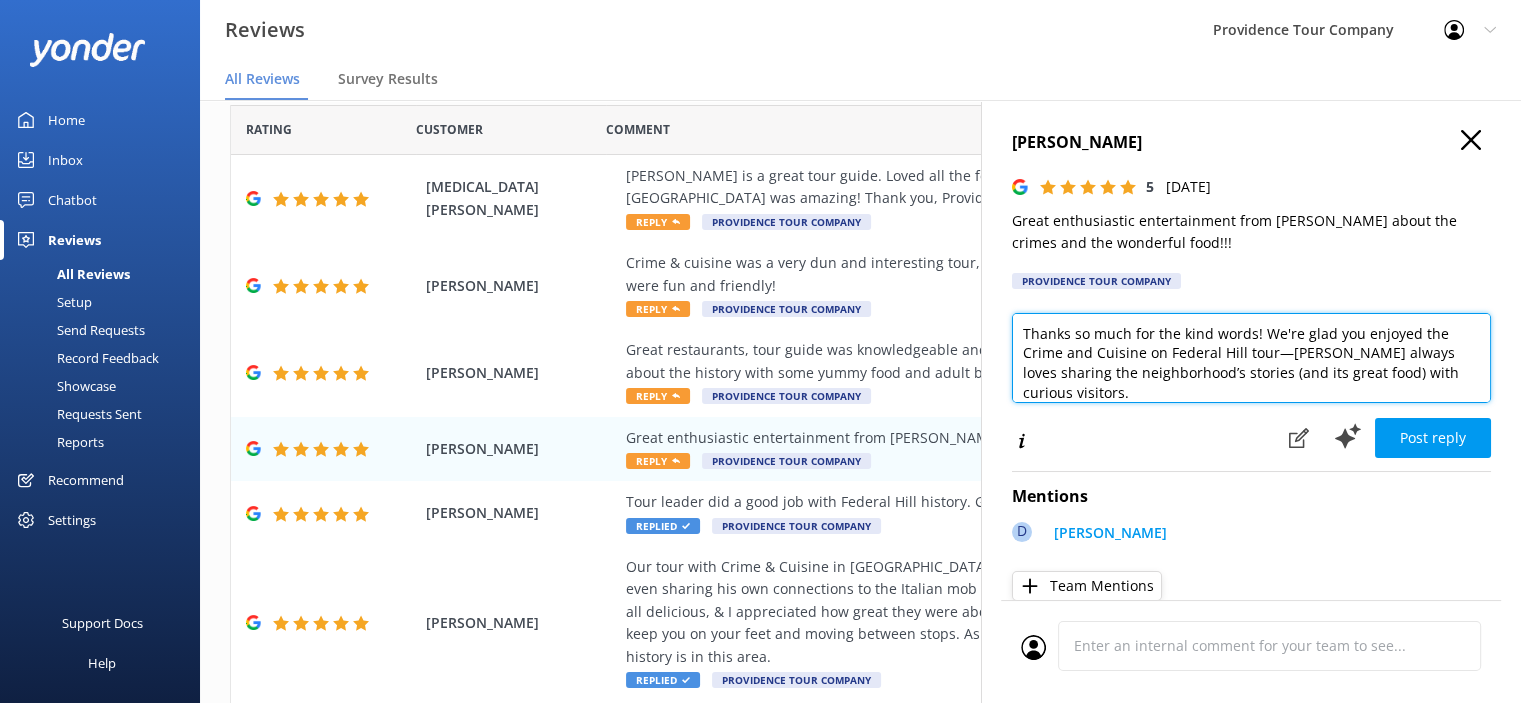 scroll, scrollTop: 117, scrollLeft: 0, axis: vertical 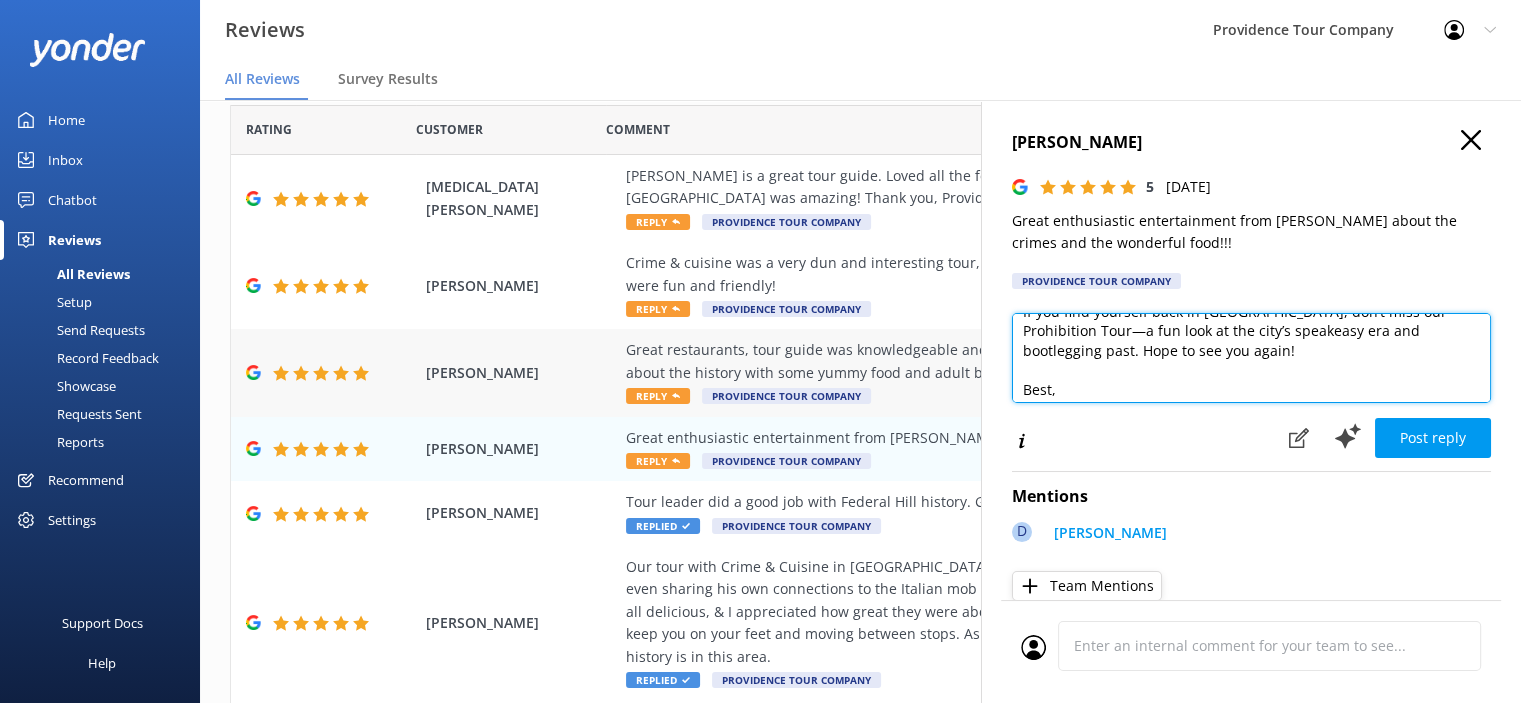 drag, startPoint x: 1108, startPoint y: 391, endPoint x: 973, endPoint y: 377, distance: 135.72398 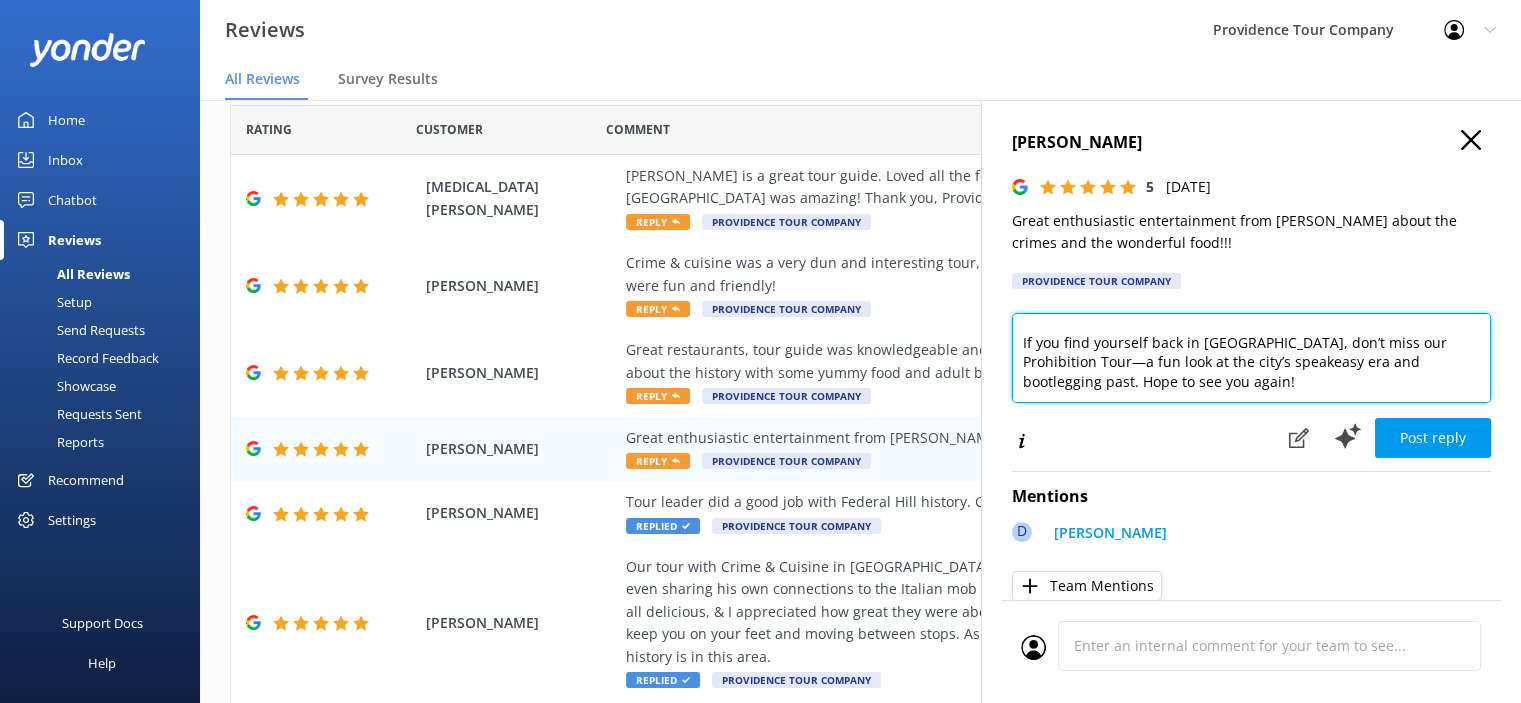 scroll, scrollTop: 108, scrollLeft: 0, axis: vertical 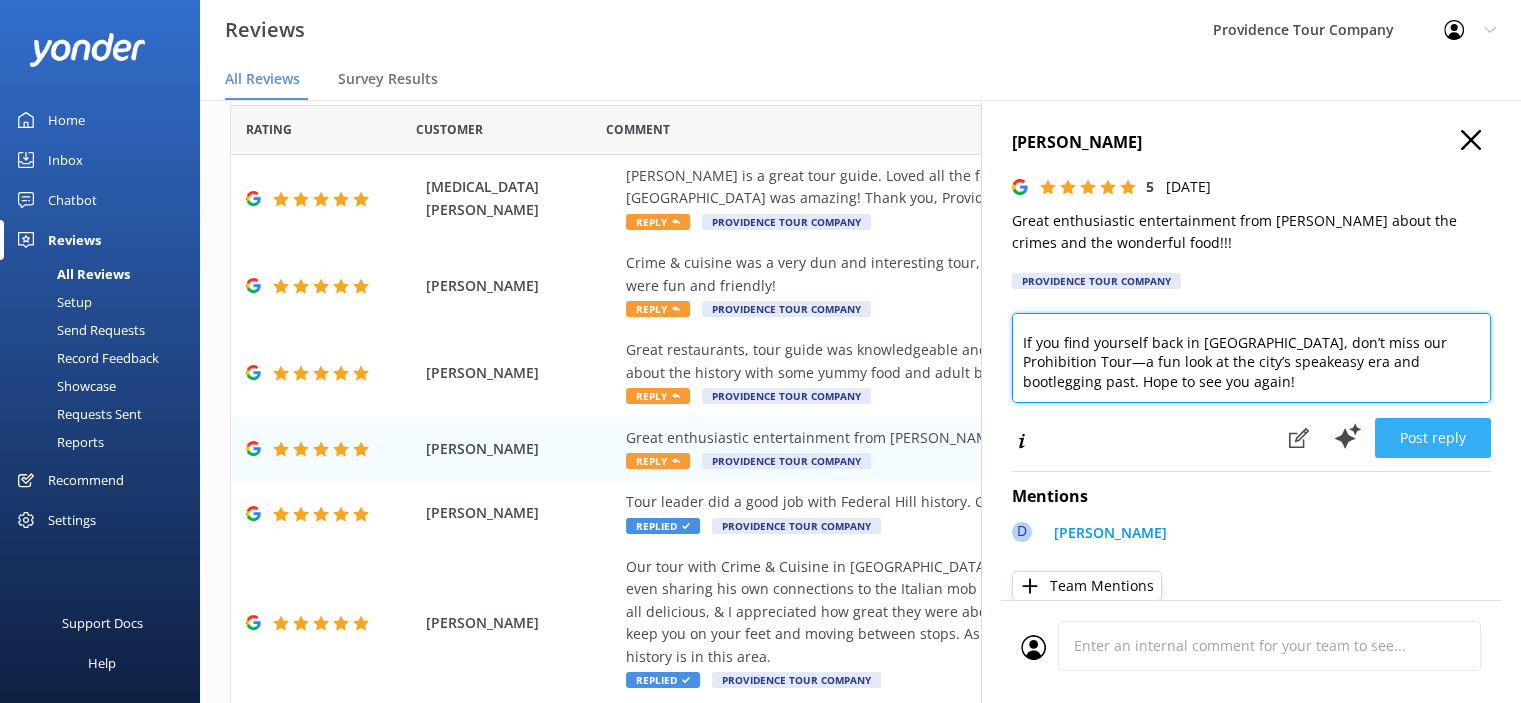 type on "Thanks so much for the kind words! We're glad you enjoyed the Crime and Cuisine on Federal Hill tour—[PERSON_NAME] always loves sharing the neighborhood’s stories (and its great food) with curious visitors.
If you find yourself back in [GEOGRAPHIC_DATA], don’t miss our Prohibition Tour—a fun look at the city’s speakeasy era and bootlegging past. Hope to see you again!" 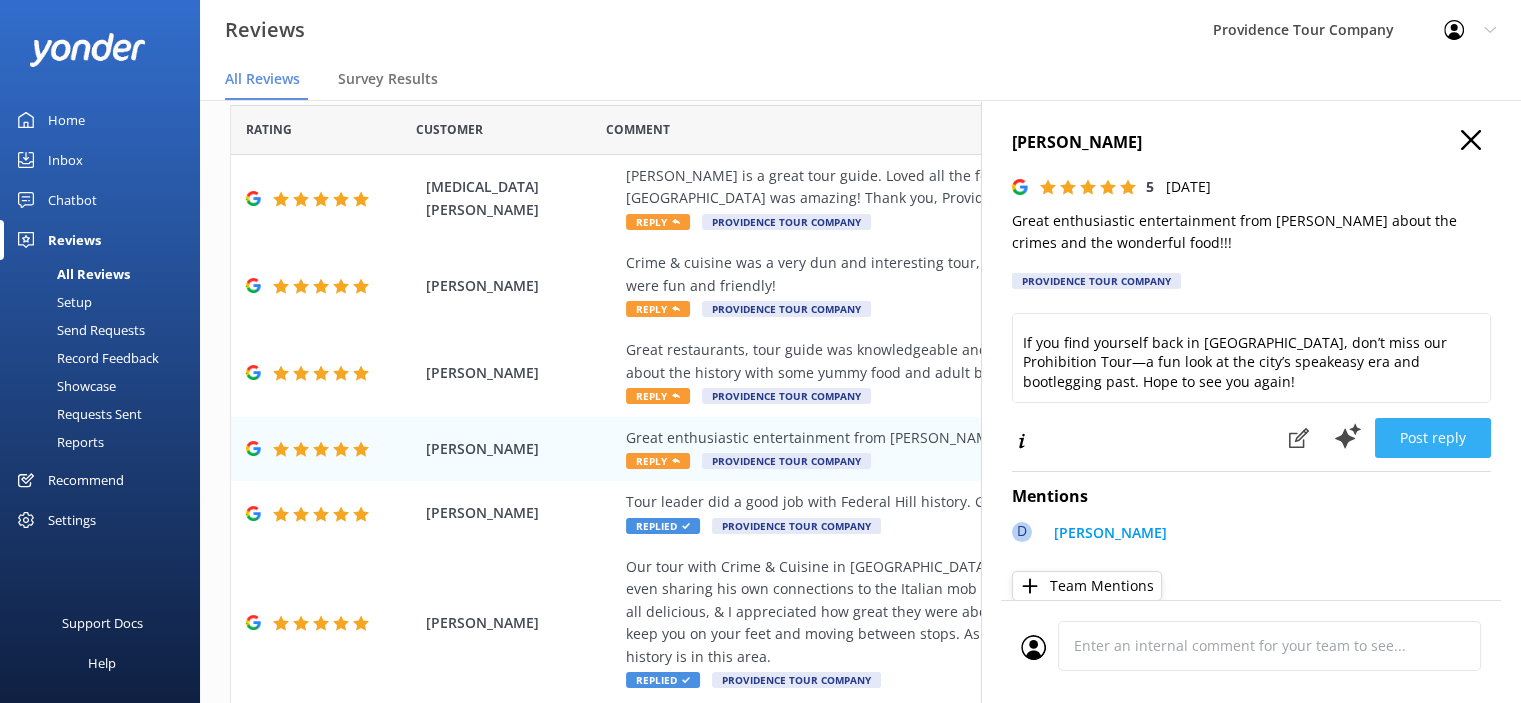 click on "Post reply" at bounding box center (1433, 438) 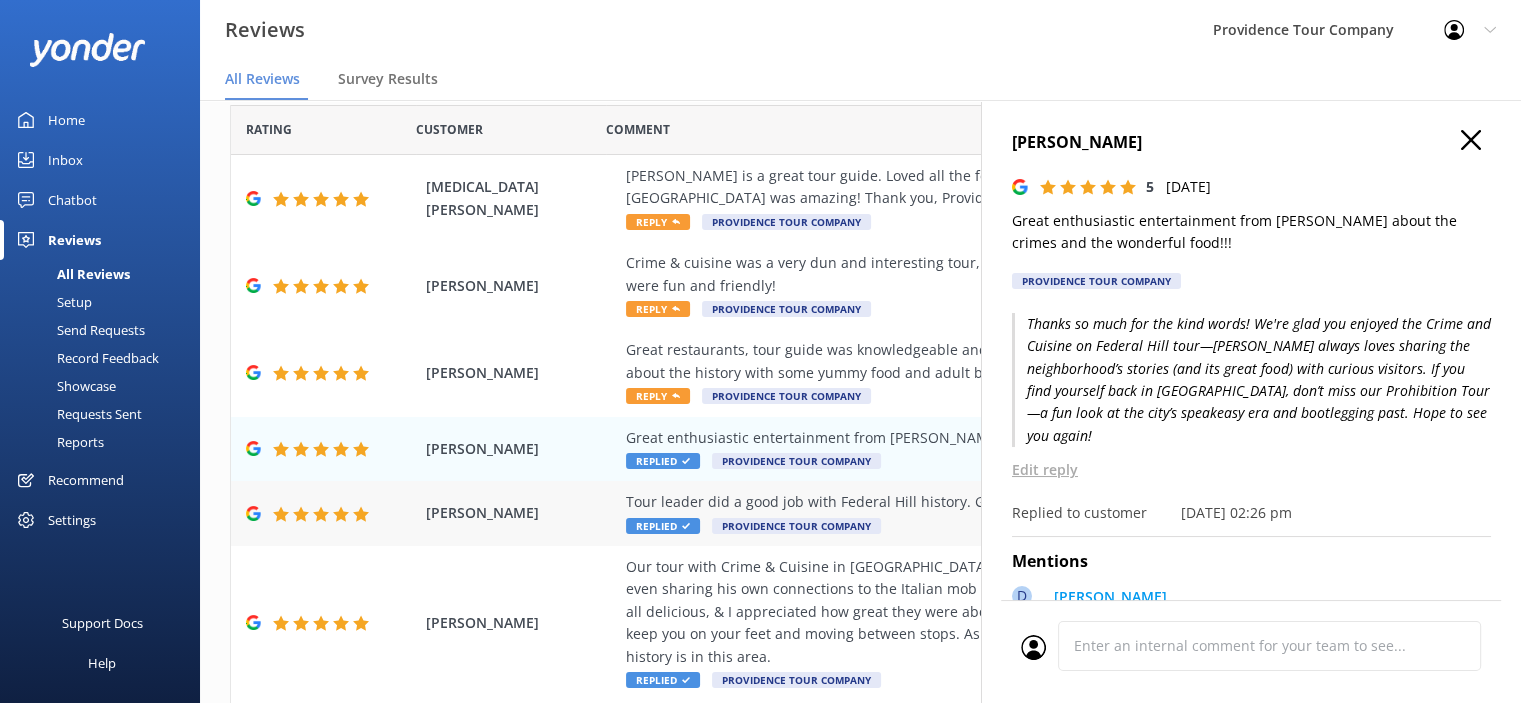 click on "Tour leader did a good job with Federal Hill history. Good food samples. Well done." at bounding box center [990, 502] 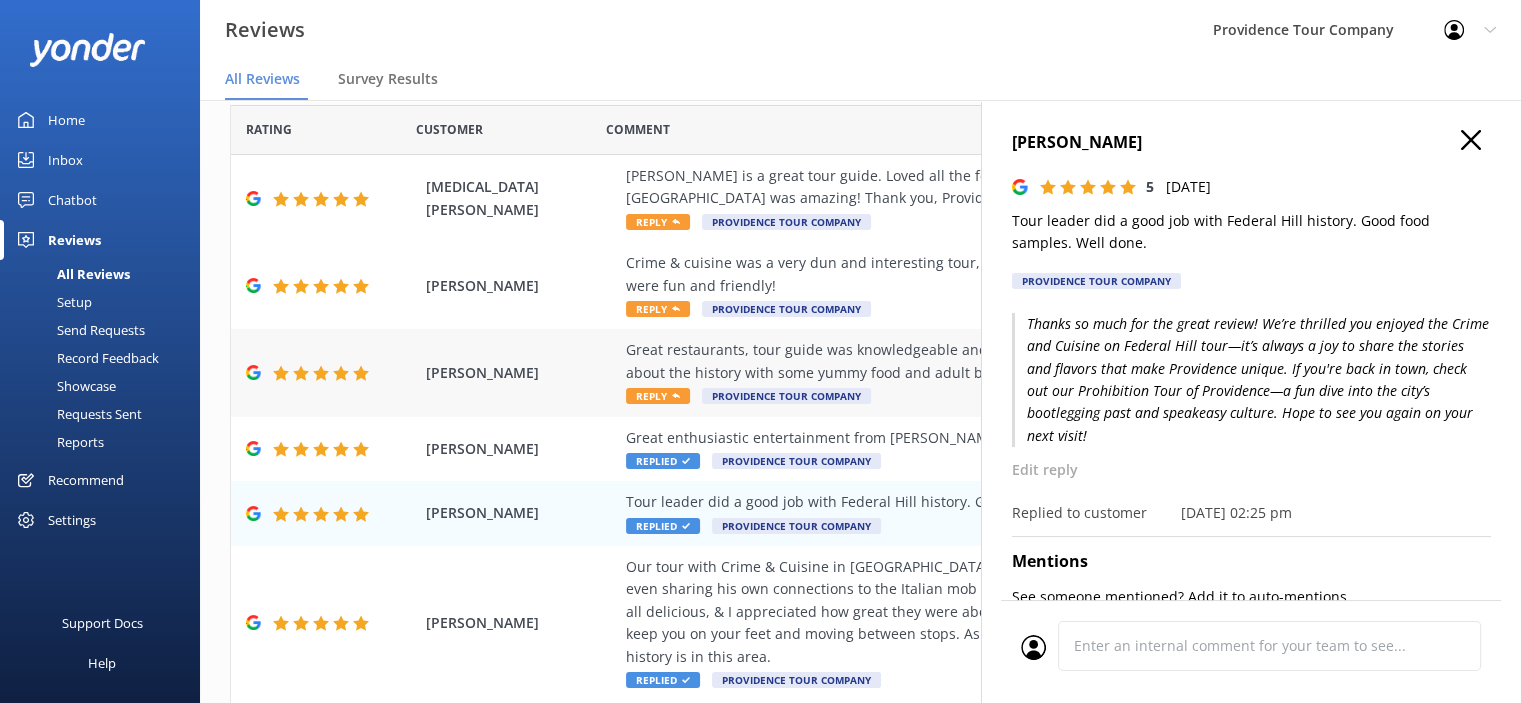 click on "Reply" at bounding box center [658, 396] 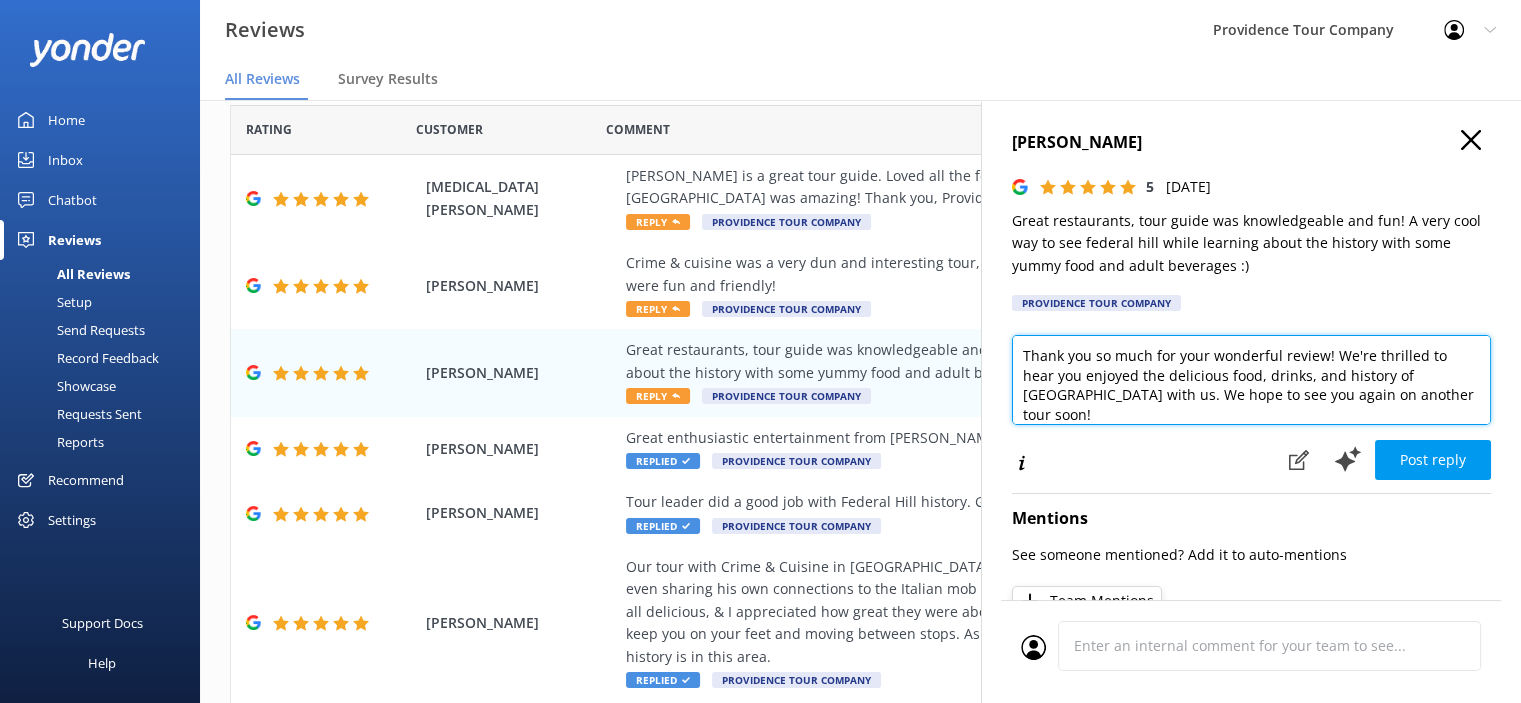 drag, startPoint x: 1420, startPoint y: 402, endPoint x: 1009, endPoint y: 343, distance: 415.2132 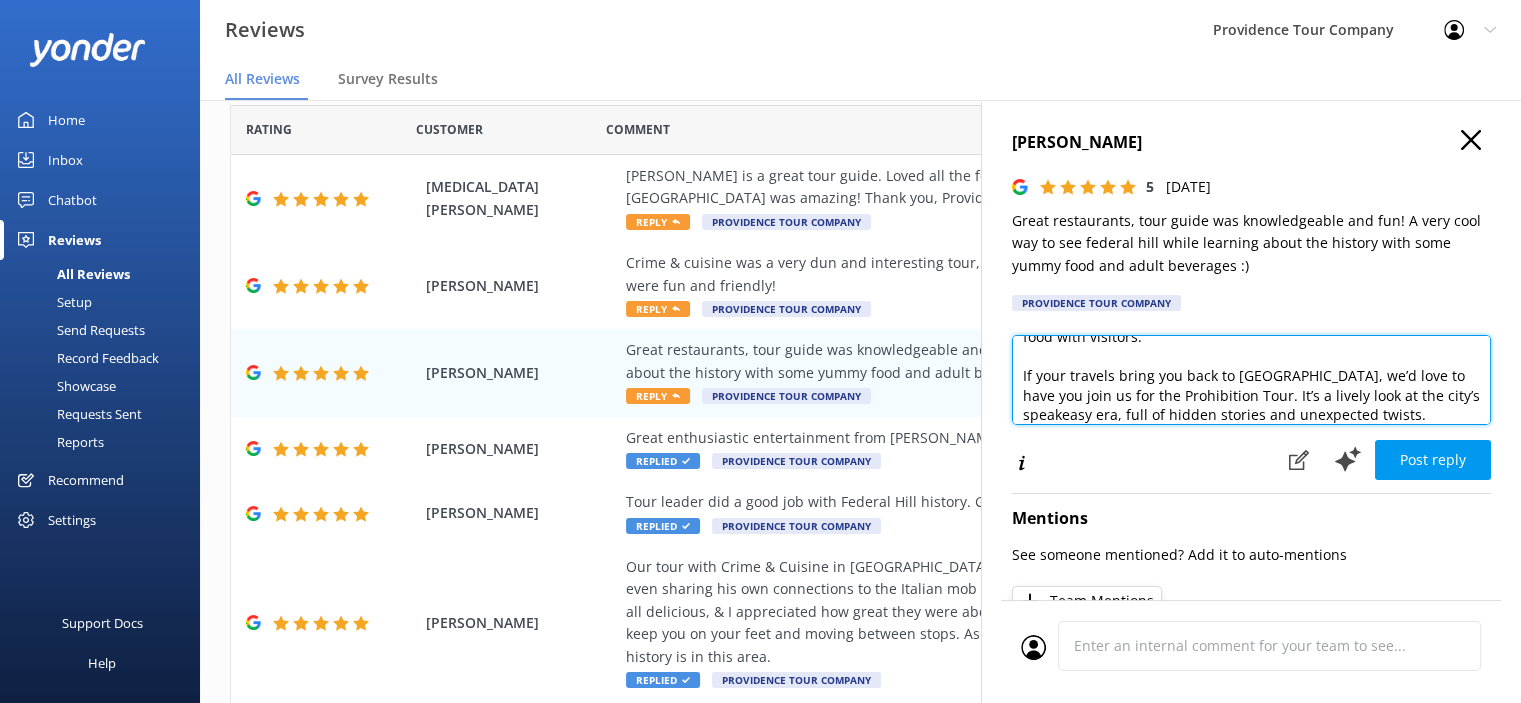 scroll, scrollTop: 88, scrollLeft: 0, axis: vertical 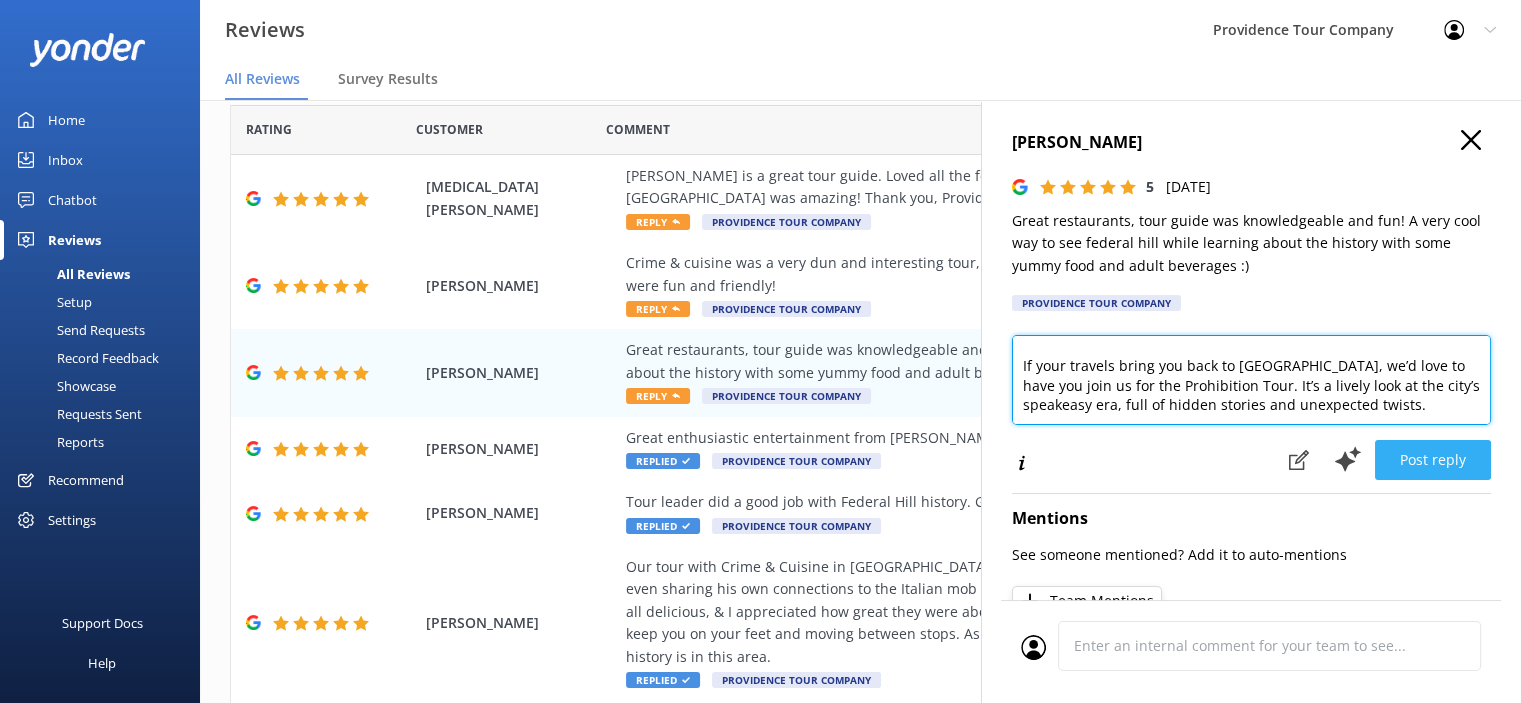 type on "Thank you so much for the wonderful review! We're thrilled you enjoyed the Crime and Cuisine on Federal Hill tour—it’s always a pleasure to share the neighborhood’s rich history and incredible food with visitors.
If your travels bring you back to [GEOGRAPHIC_DATA], we’d love to have you join us for the Prohibition Tour. It’s a lively look at the city’s speakeasy era, full of hidden stories and unexpected twists." 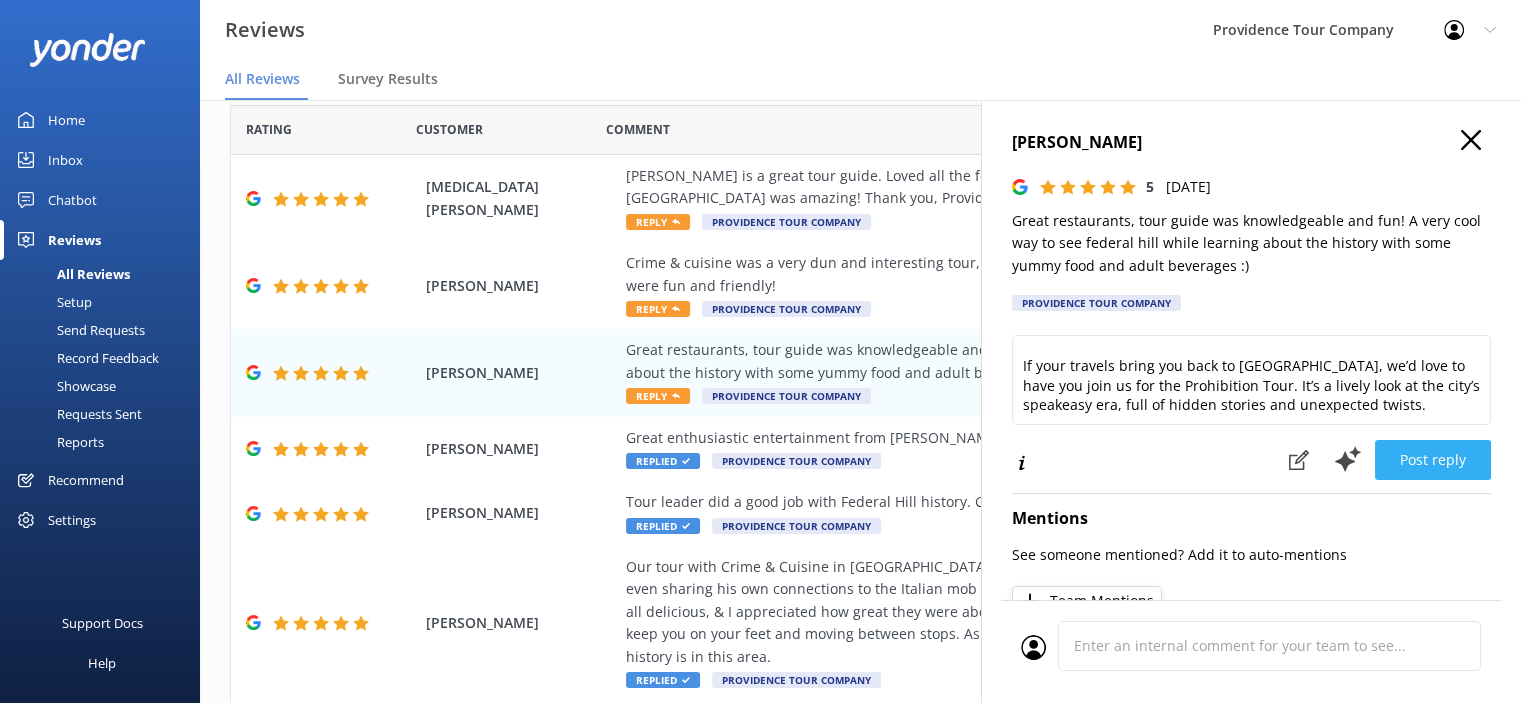 click on "Post reply" at bounding box center (1433, 460) 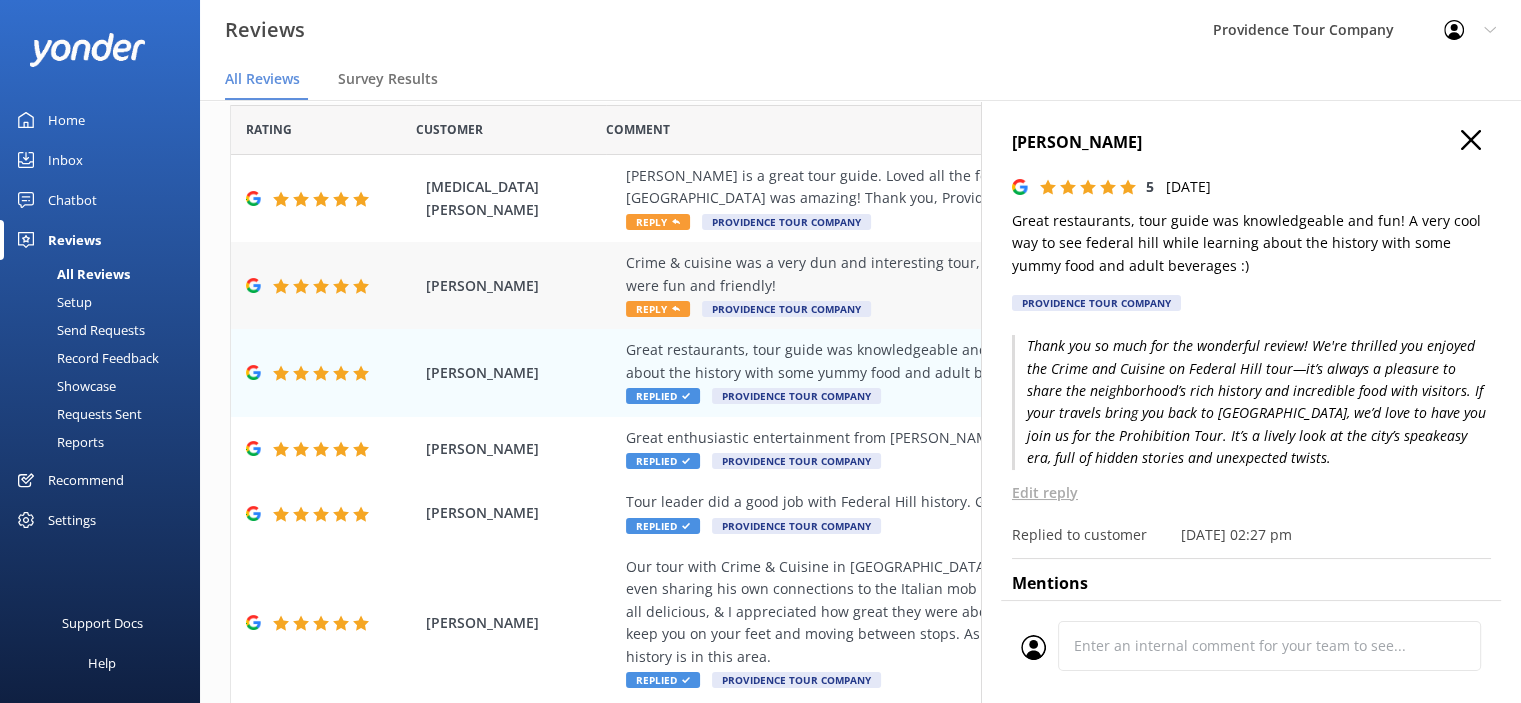 click on "Reply" at bounding box center [658, 309] 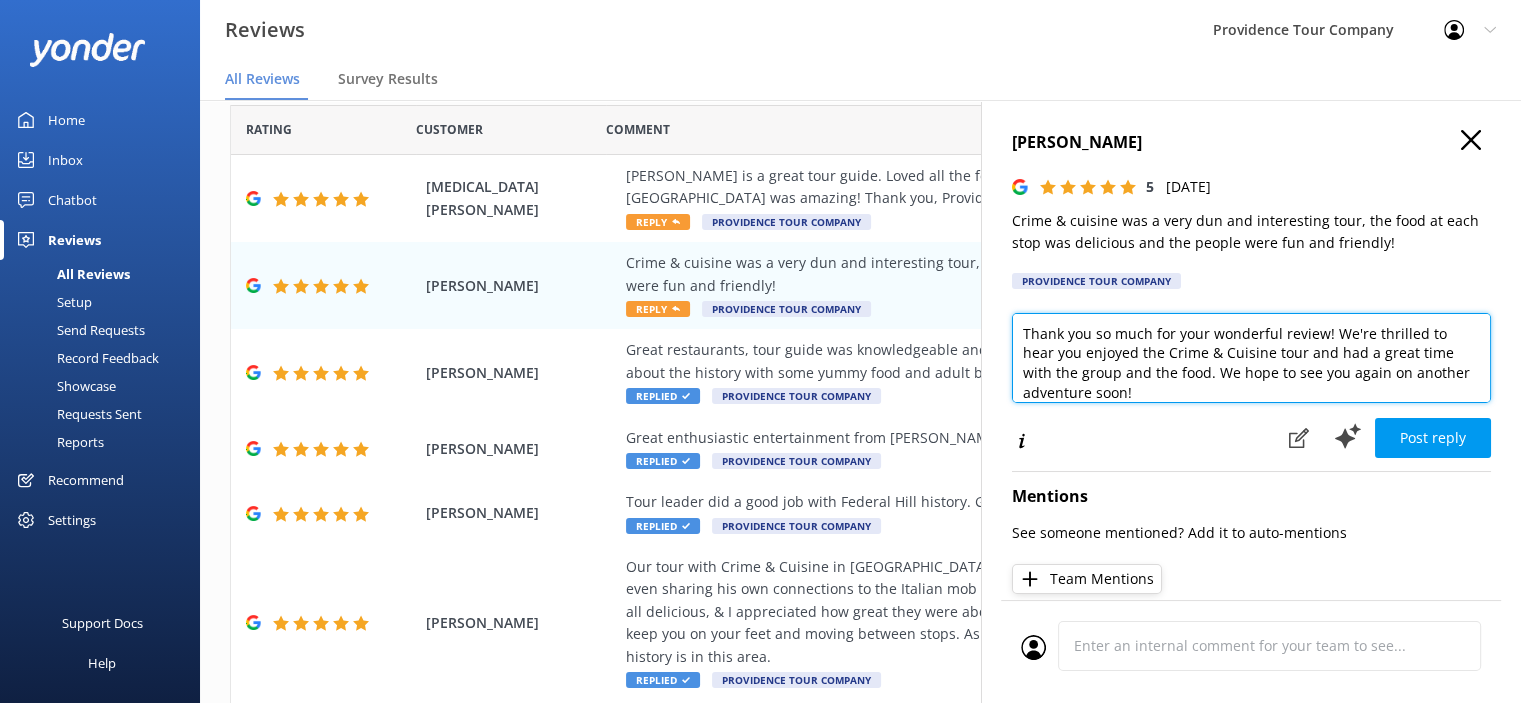 drag, startPoint x: 1214, startPoint y: 397, endPoint x: 1073, endPoint y: 362, distance: 145.27904 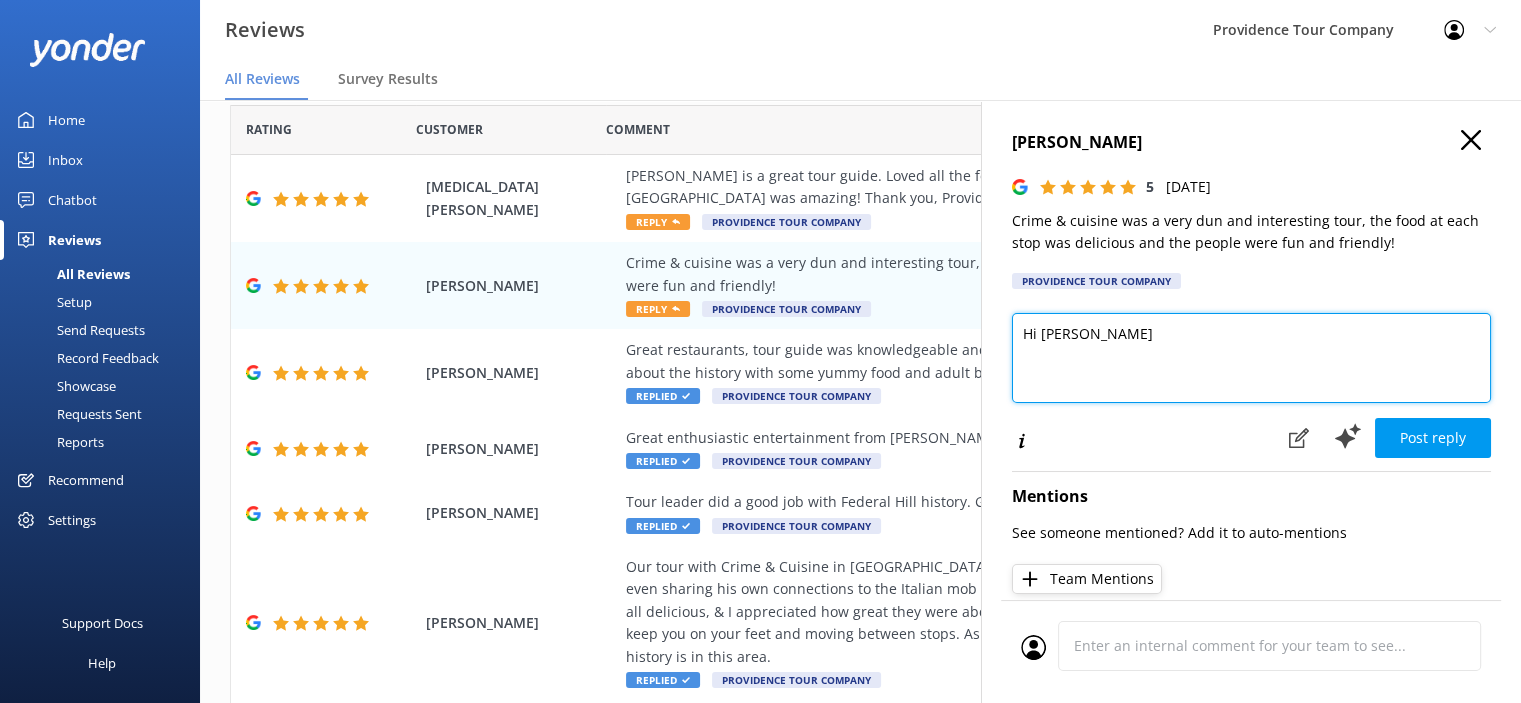 paste on "Thanks so much for the awesome review! We’re so glad you had a great time on the Crime and Cuisine on Federal Hill tour—it’s always more fun with a group of curious (and hungry!) people like yours. The stories, the food, and the laughs make it a tour to remember.
If you’re ever back in [GEOGRAPHIC_DATA], come check out our Prohibition Tour! It’s packed with wild tales from the city’s speakeasy days—bootleggers, crooked cops, and more local mischief than you'd expect.
Hope to see you again on another adventure!" 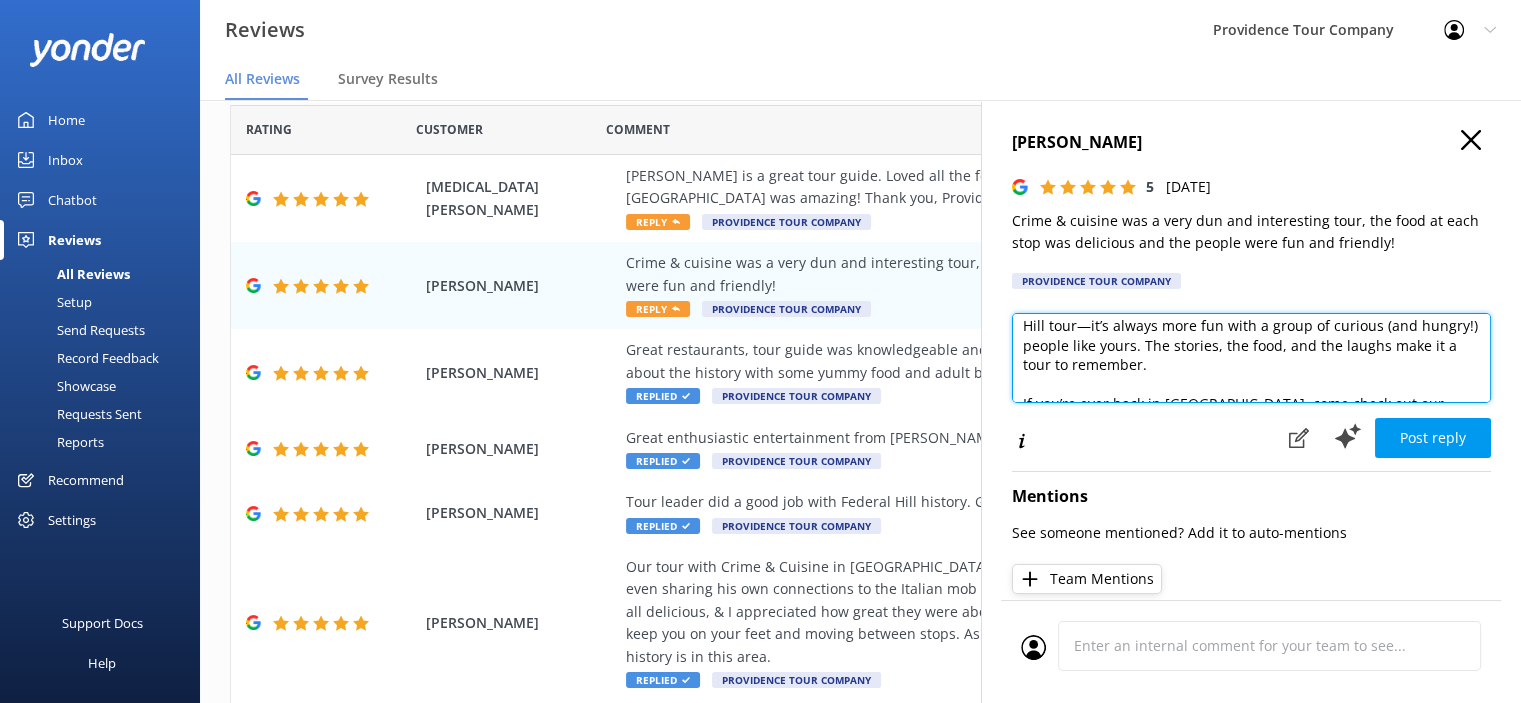 scroll, scrollTop: 0, scrollLeft: 0, axis: both 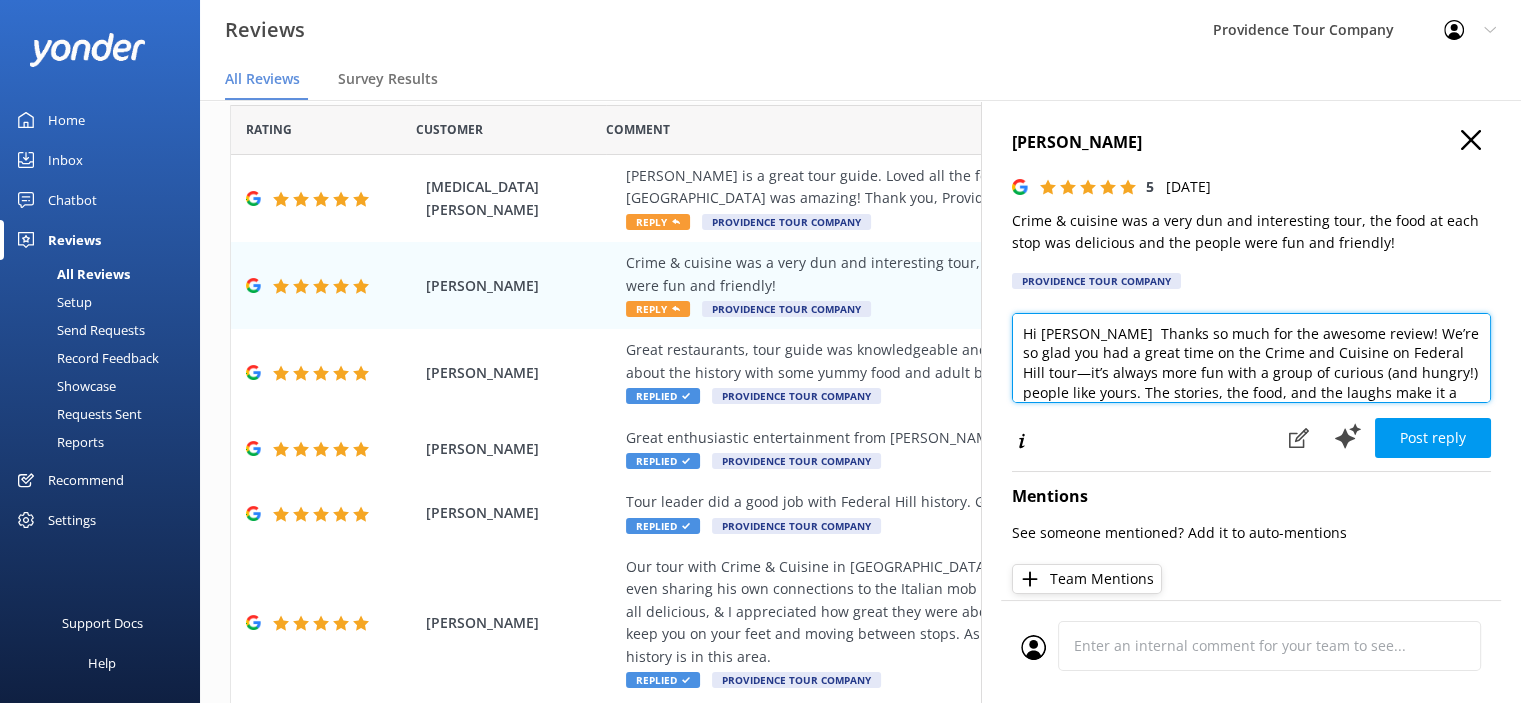 click on "Hi [PERSON_NAME]  Thanks so much for the awesome review! We’re so glad you had a great time on the Crime and Cuisine on Federal Hill tour—it’s always more fun with a group of curious (and hungry!) people like yours. The stories, the food, and the laughs make it a tour to remember.
If you’re ever back in [GEOGRAPHIC_DATA], come check out our Prohibition Tour! It’s packed with wild tales from the city’s speakeasy days—bootleggers, crooked cops, and more local mischief than you'd expect.
Hope to see you again on another adventure!" at bounding box center [1251, 358] 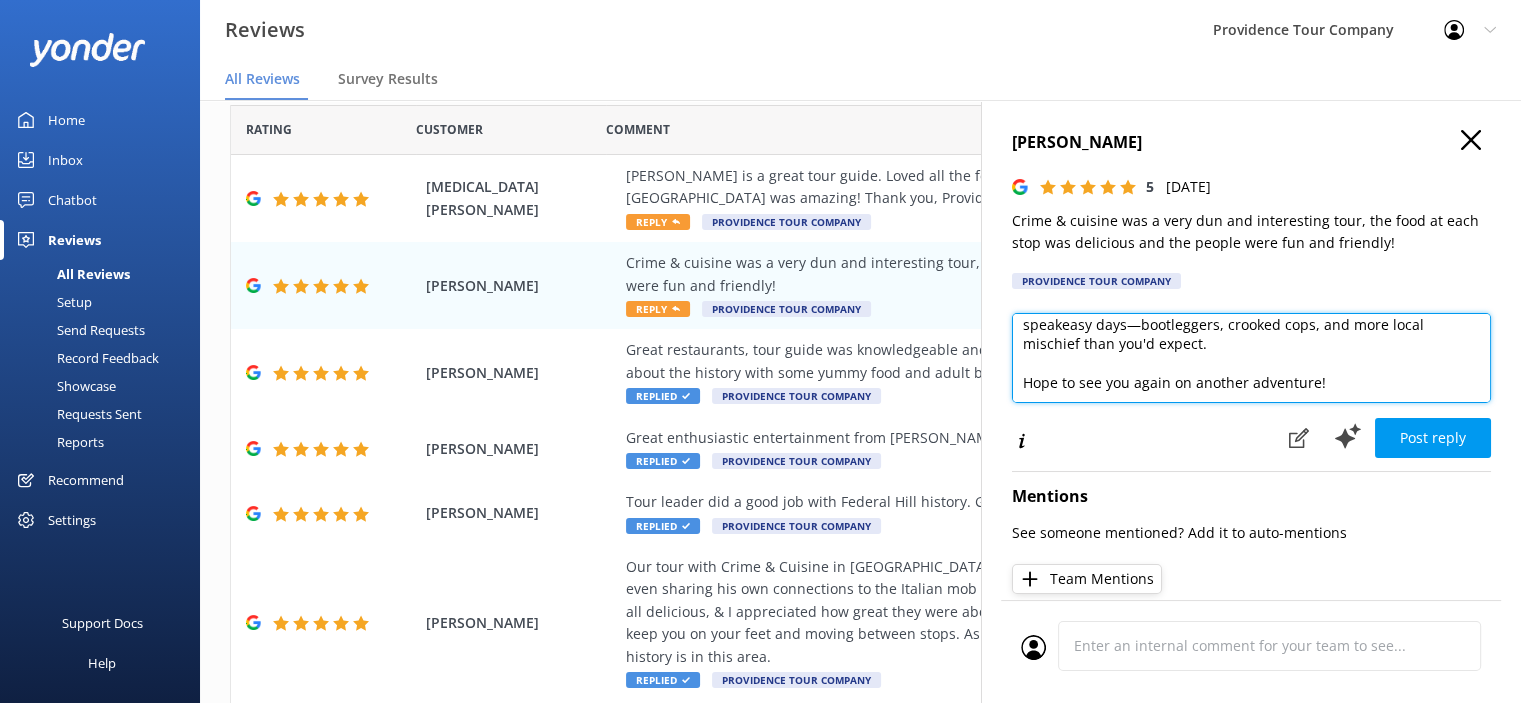 scroll, scrollTop: 67, scrollLeft: 0, axis: vertical 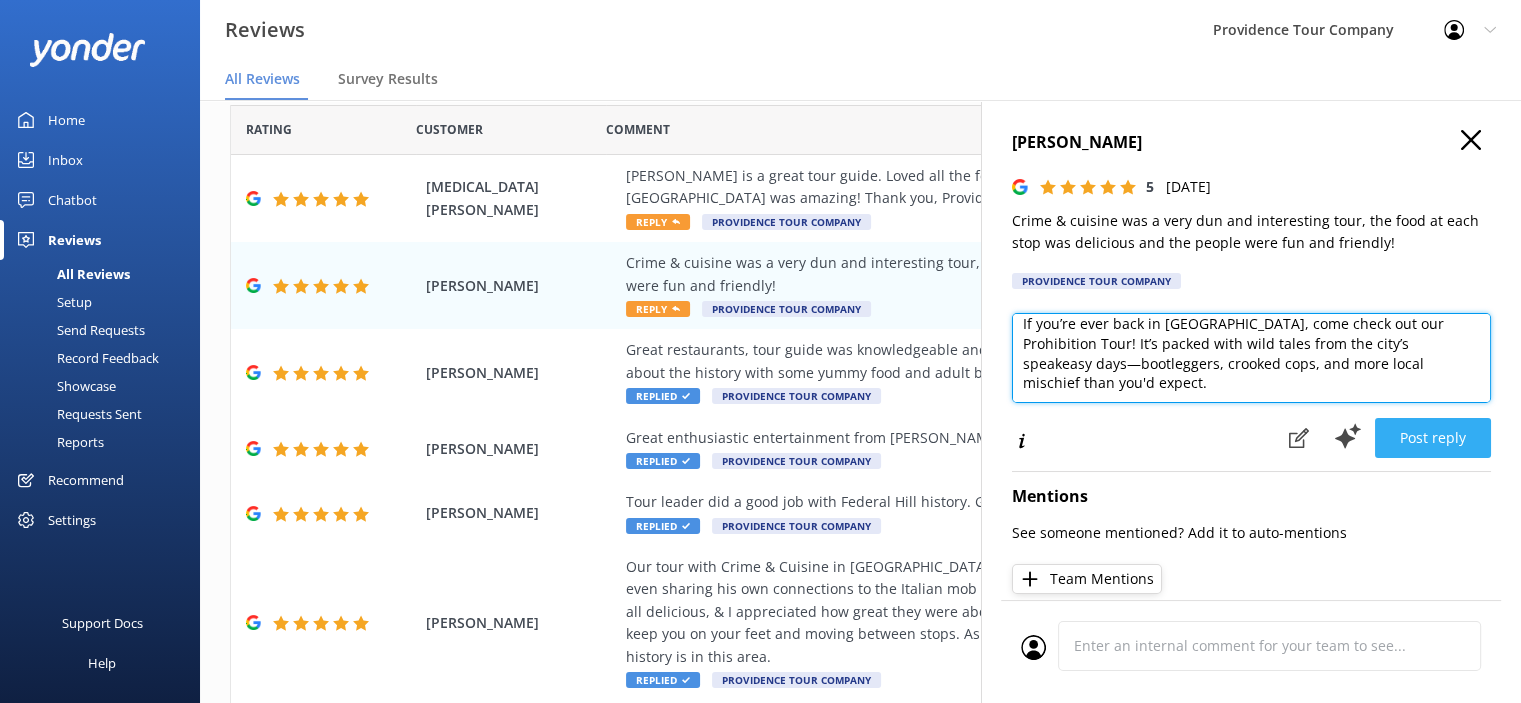 type on "Hi [PERSON_NAME] , Thanks so much for the awesome review! We’re so glad you had a great time on the Crime and Cuisine on Federal Hill tour—it’s always more fun with a group of curious (and hungry!) people like yours. The stories, the food, and the laughs make it a tour to remember.
If you’re ever back in [GEOGRAPHIC_DATA], come check out our Prohibition Tour! It’s packed with wild tales from the city’s speakeasy days—bootleggers, crooked cops, and more local mischief than you'd expect.
Hope to see you again on another adventure!" 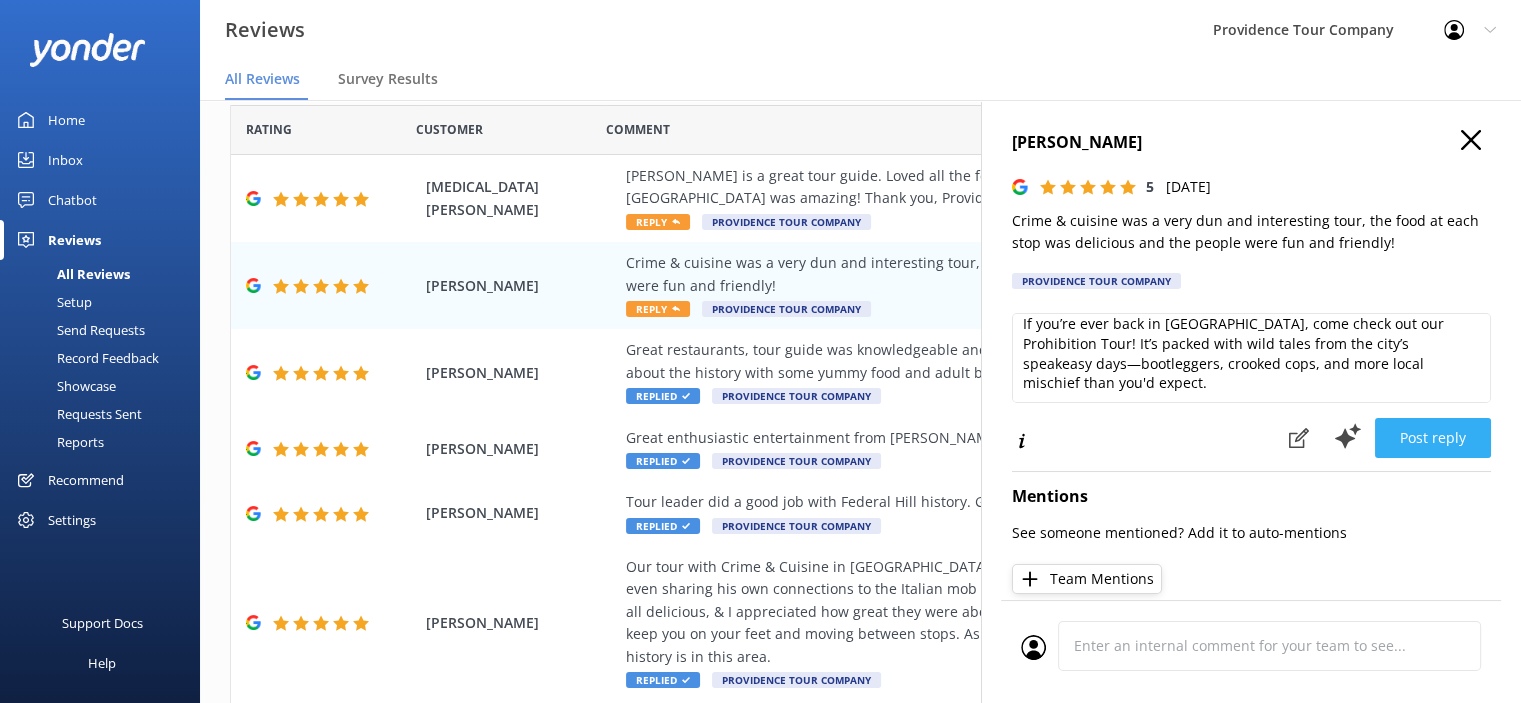 click on "Post reply" at bounding box center (1433, 438) 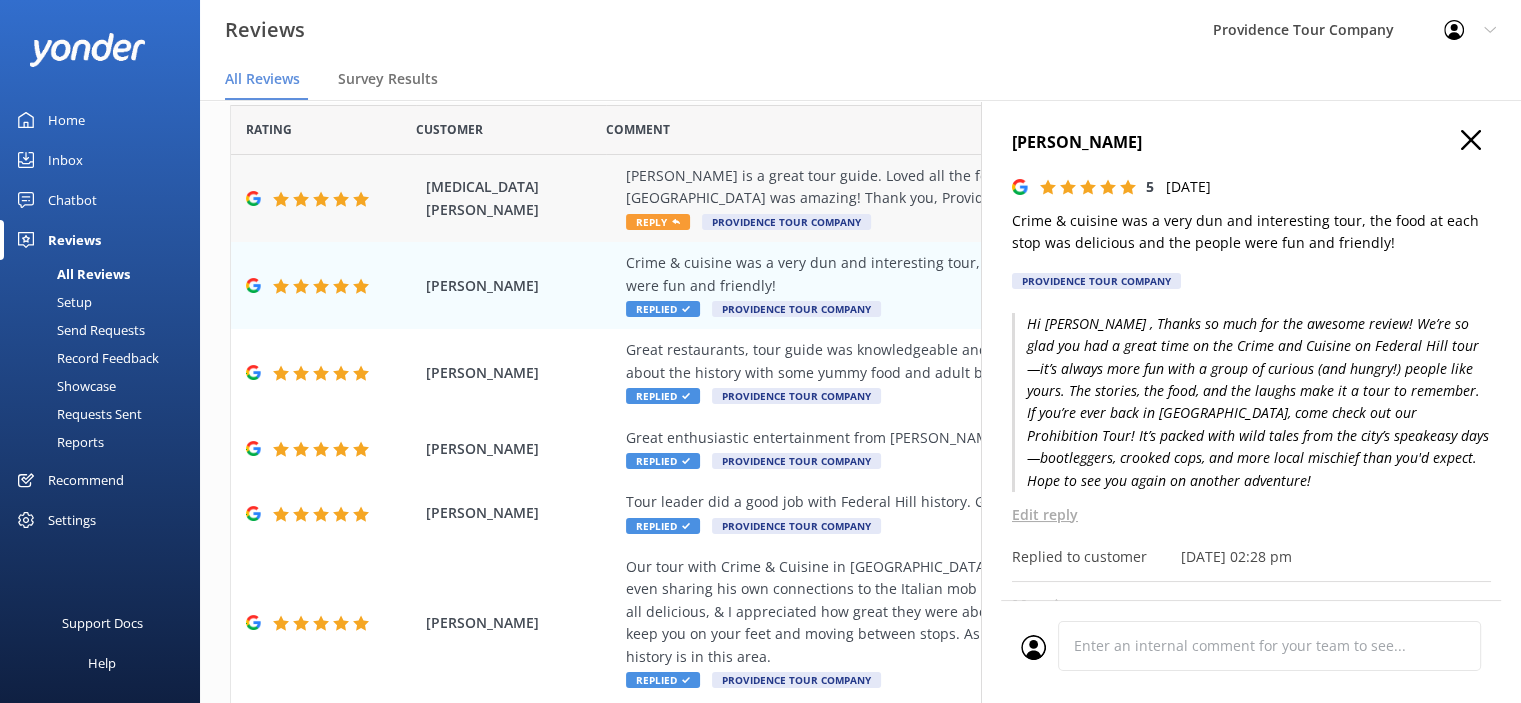 click on "Reply" at bounding box center [658, 222] 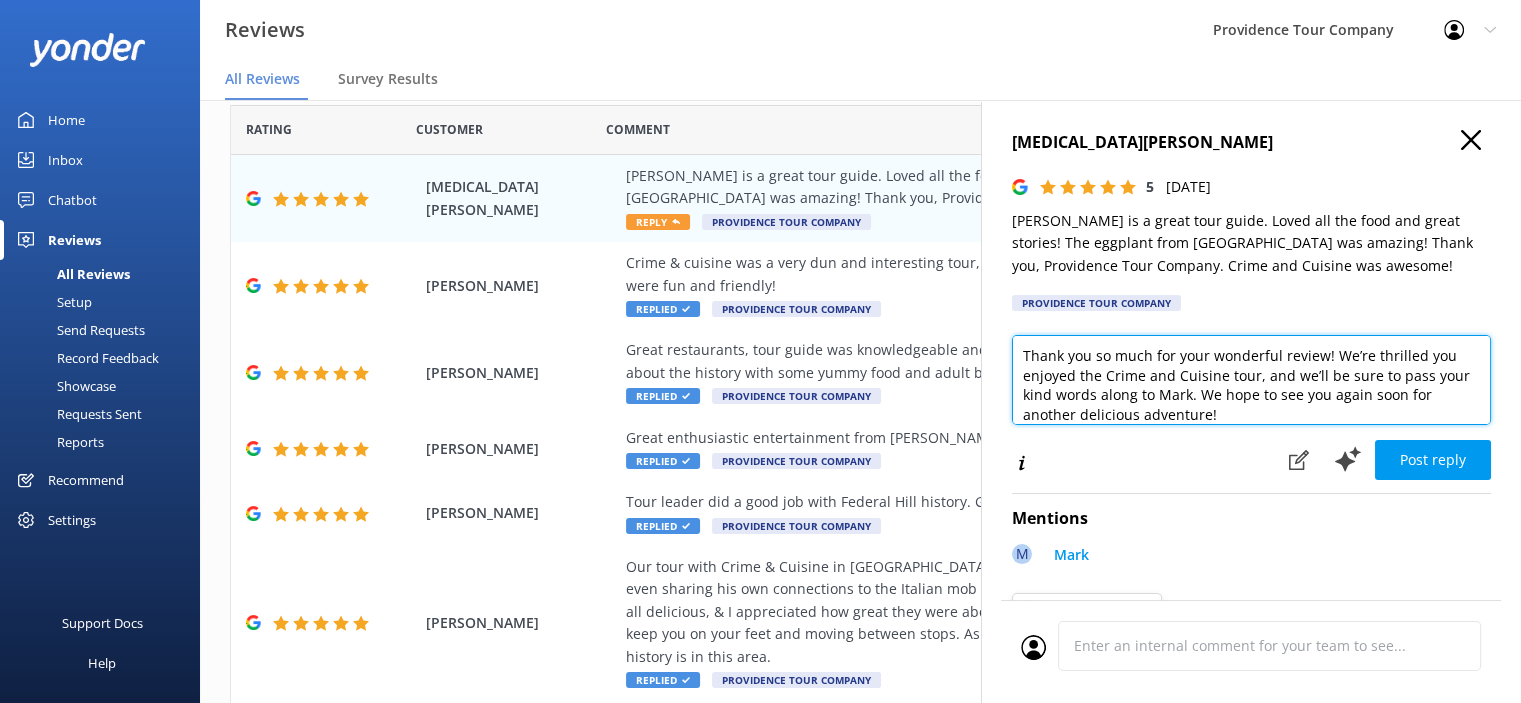 drag, startPoint x: 1255, startPoint y: 411, endPoint x: 1017, endPoint y: 358, distance: 243.82986 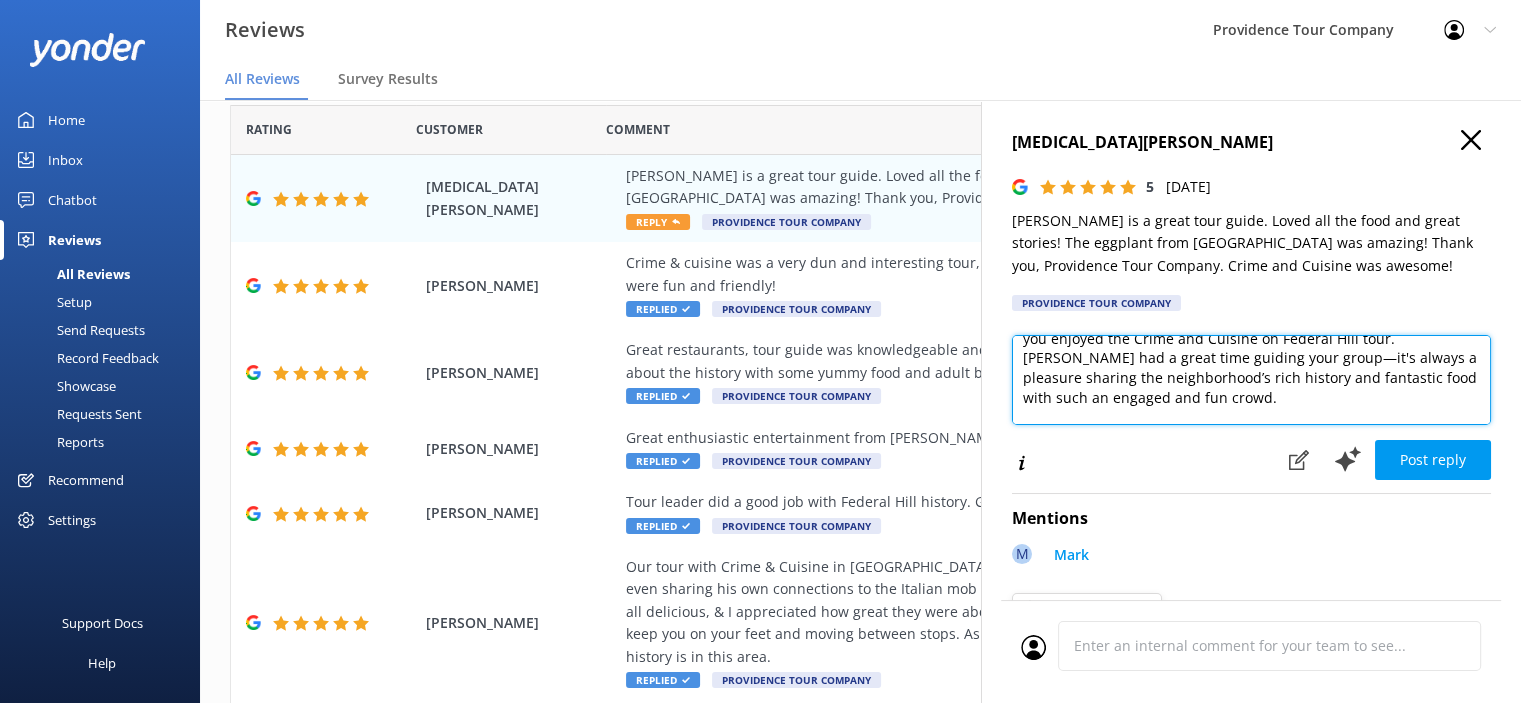 scroll, scrollTop: 0, scrollLeft: 0, axis: both 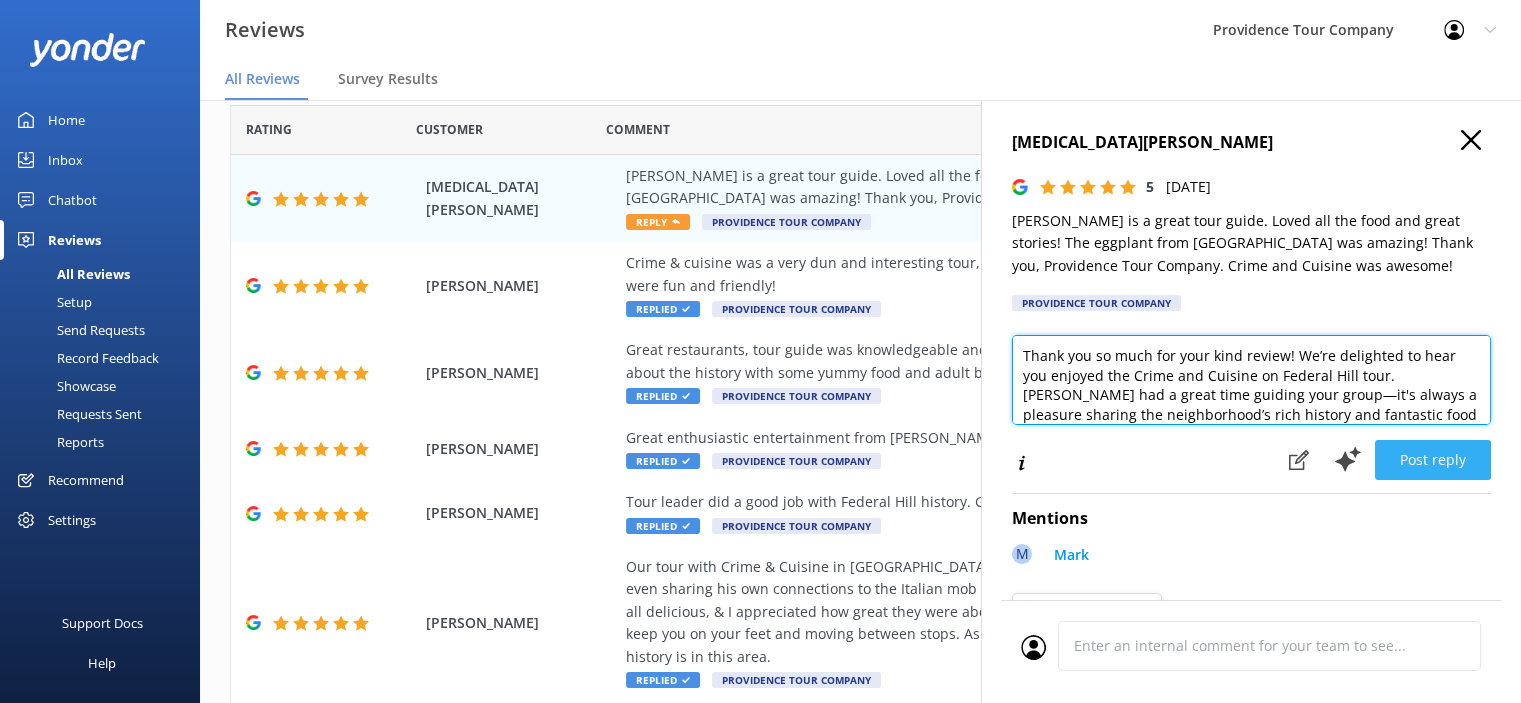 type on "Thank you so much for your kind review! We’re delighted to hear you enjoyed the Crime and Cuisine on Federal Hill tour. [PERSON_NAME] had a great time guiding your group—it's always a pleasure sharing the neighborhood’s rich history and fantastic food with such an engaged and fun crowd.
If your travels bring you back to [GEOGRAPHIC_DATA], we’d love for you to join us on the Prohibition Tour. It offers a fascinating (and entertaining) look at the city’s bootlegging past and speakeasy era.
Thanks again, and we hope to welcome you on another tour soon!" 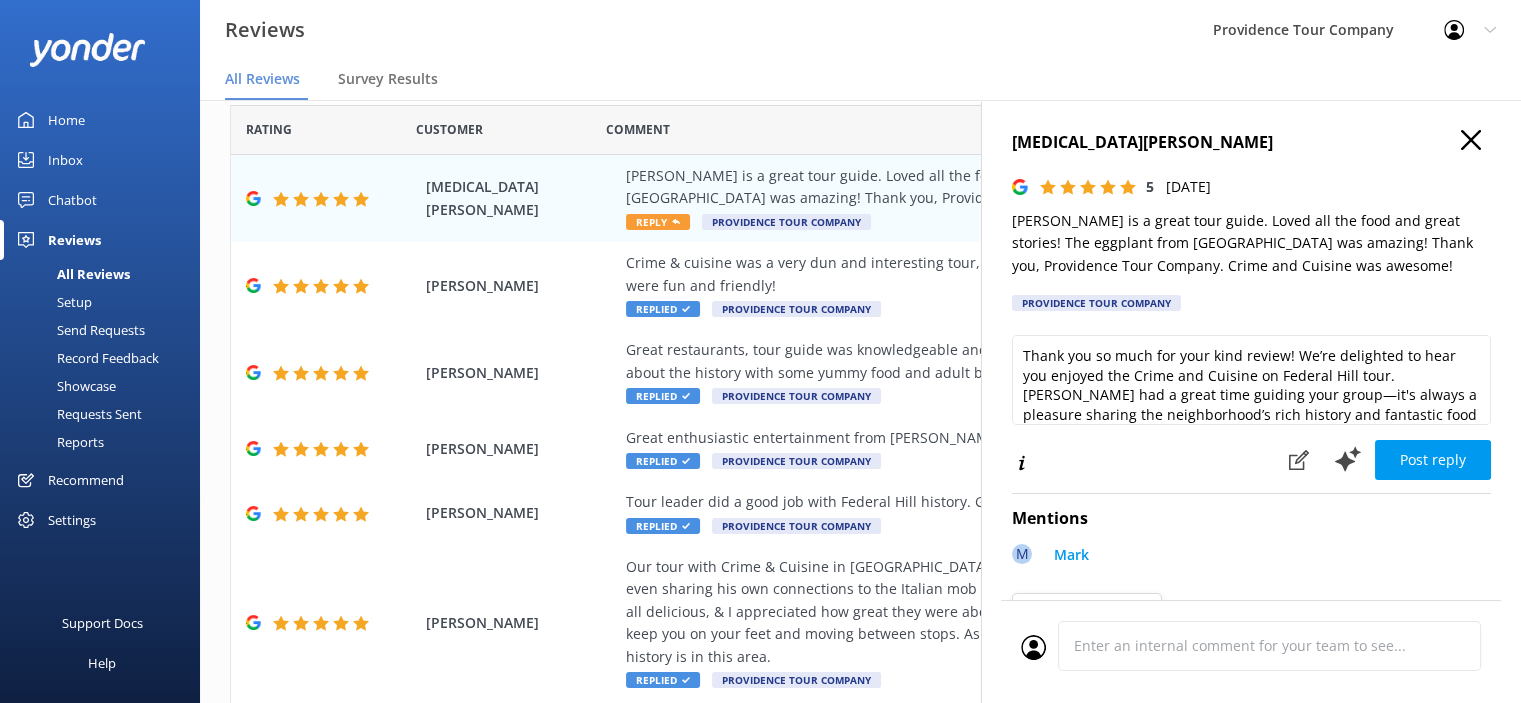 click on "Post reply" at bounding box center (1433, 460) 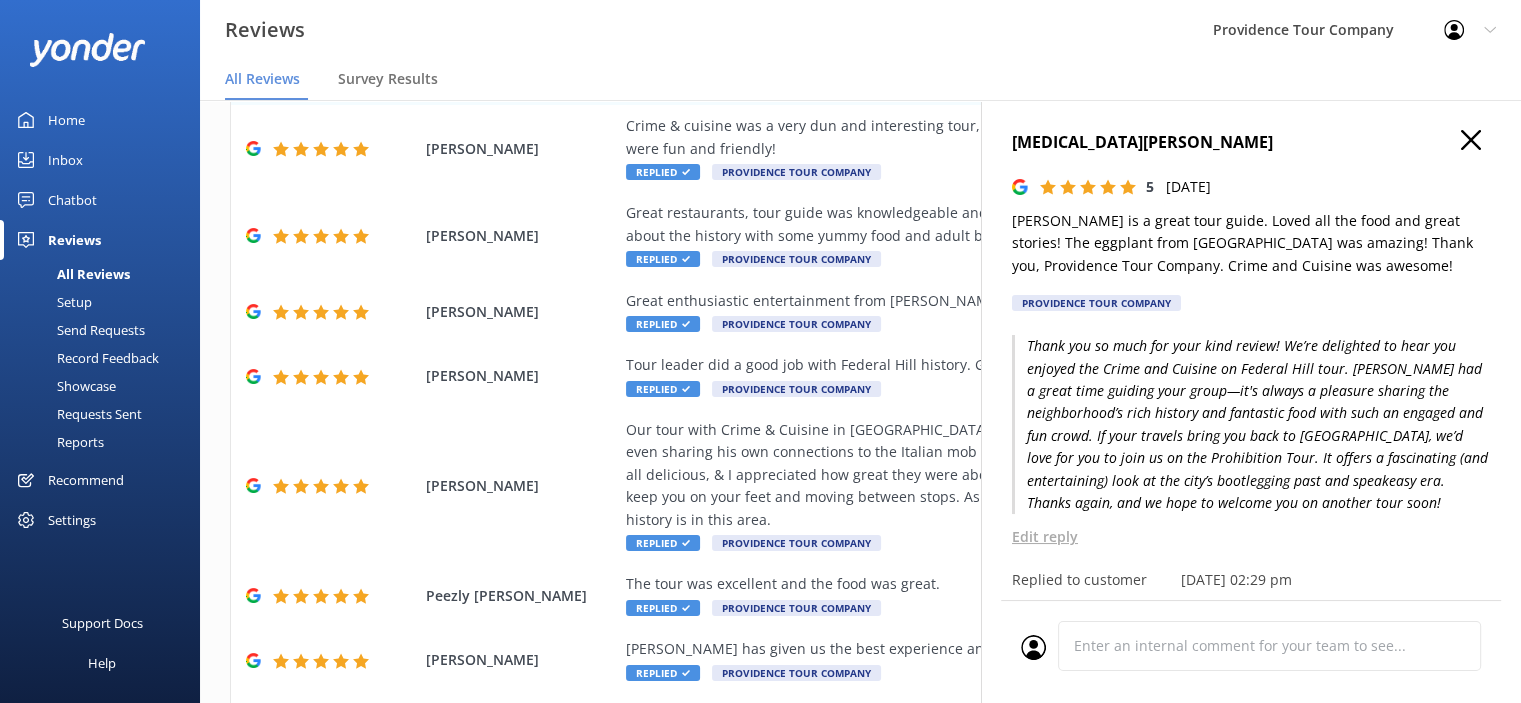 scroll, scrollTop: 367, scrollLeft: 0, axis: vertical 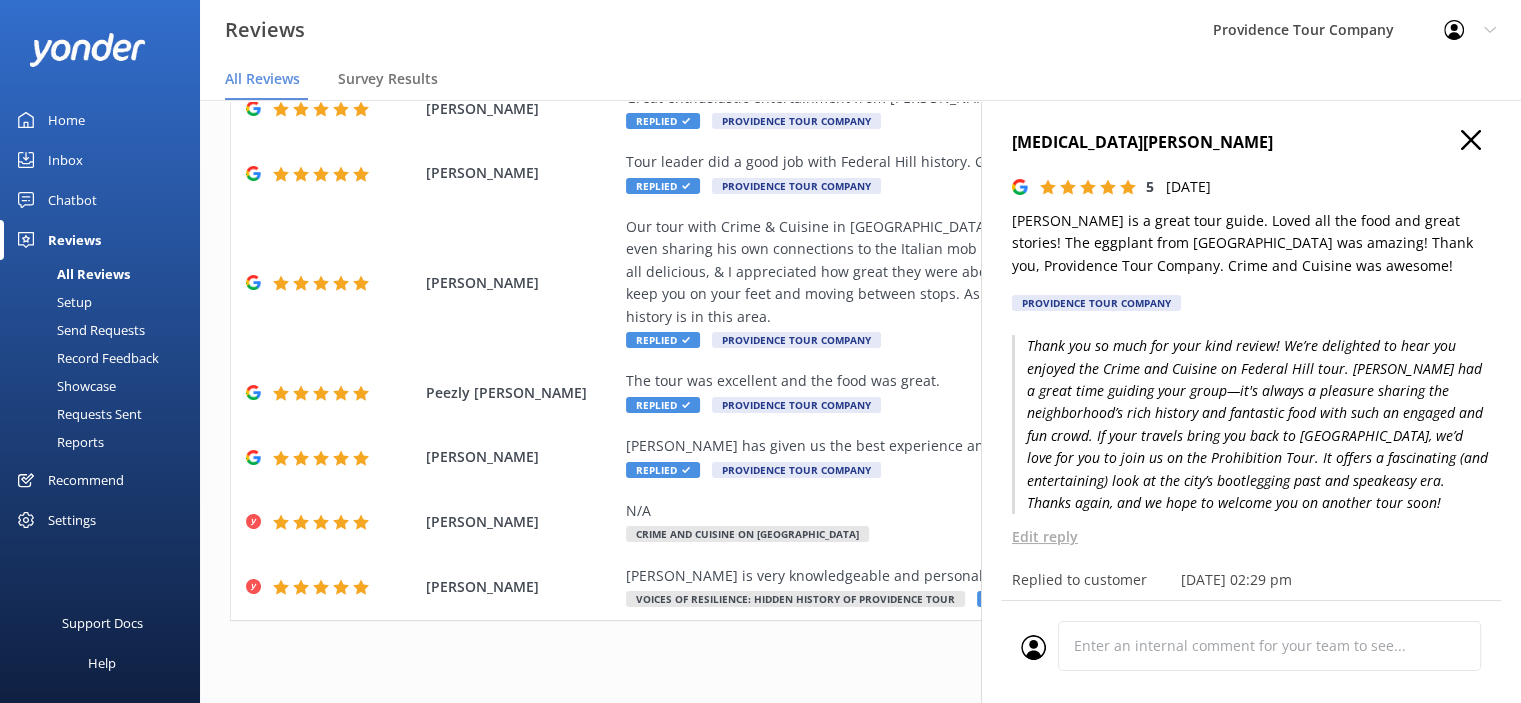 click 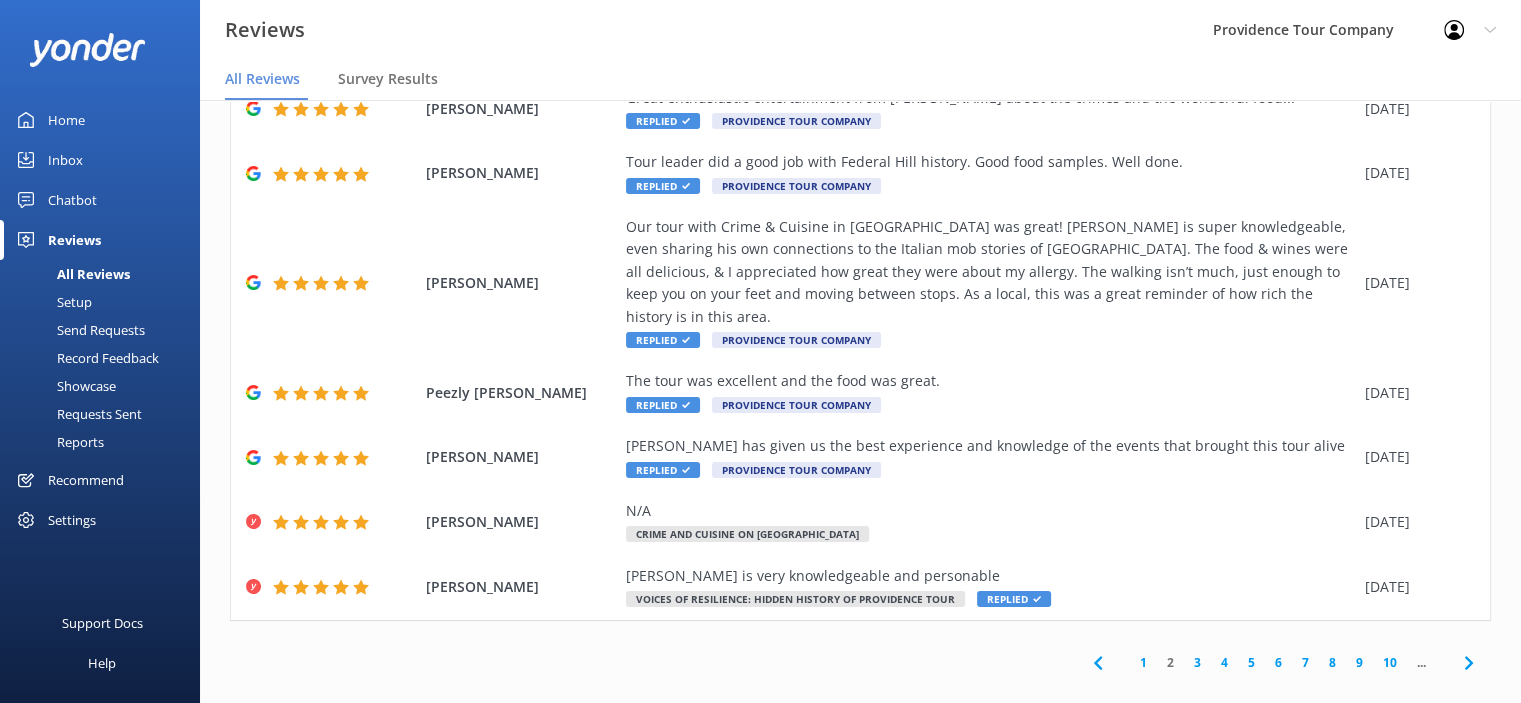 click on "1" at bounding box center (1143, 662) 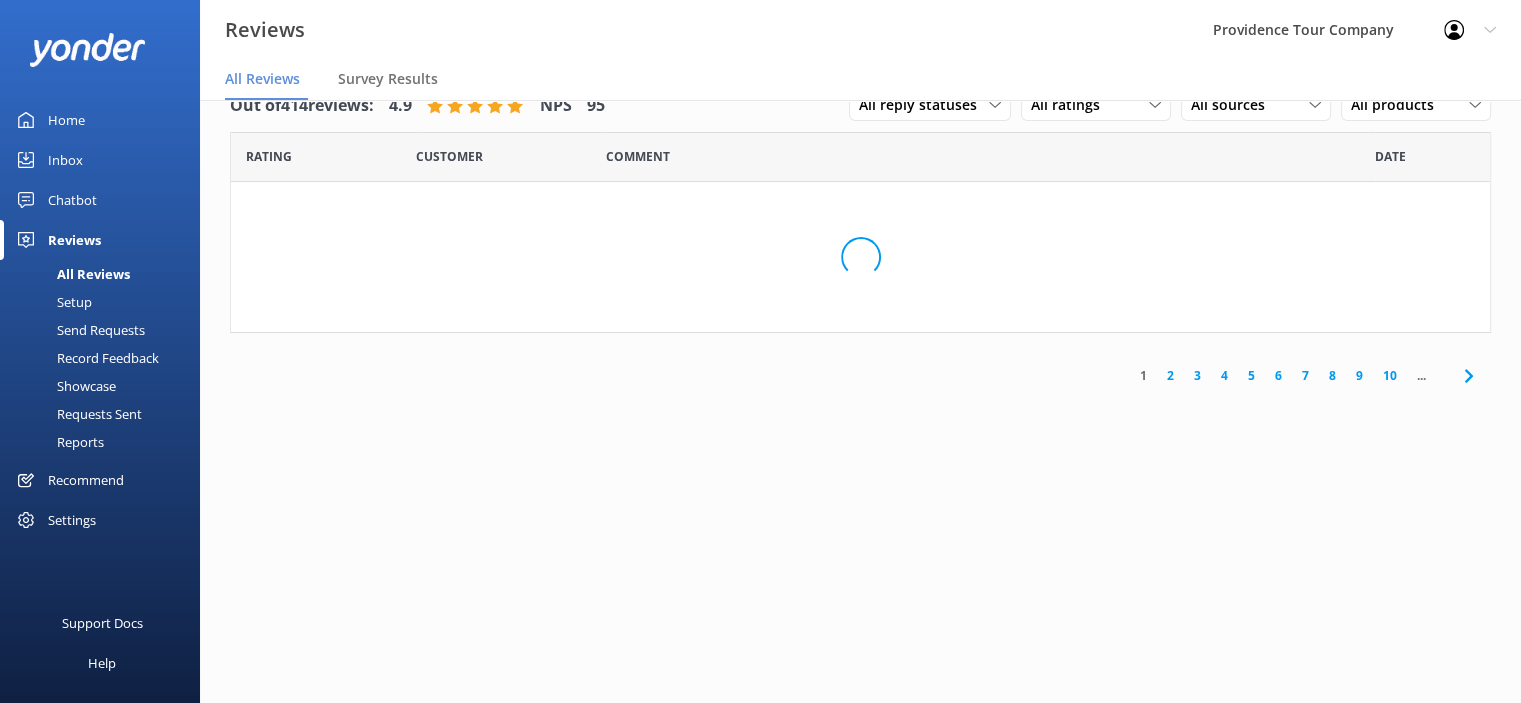 scroll, scrollTop: 0, scrollLeft: 0, axis: both 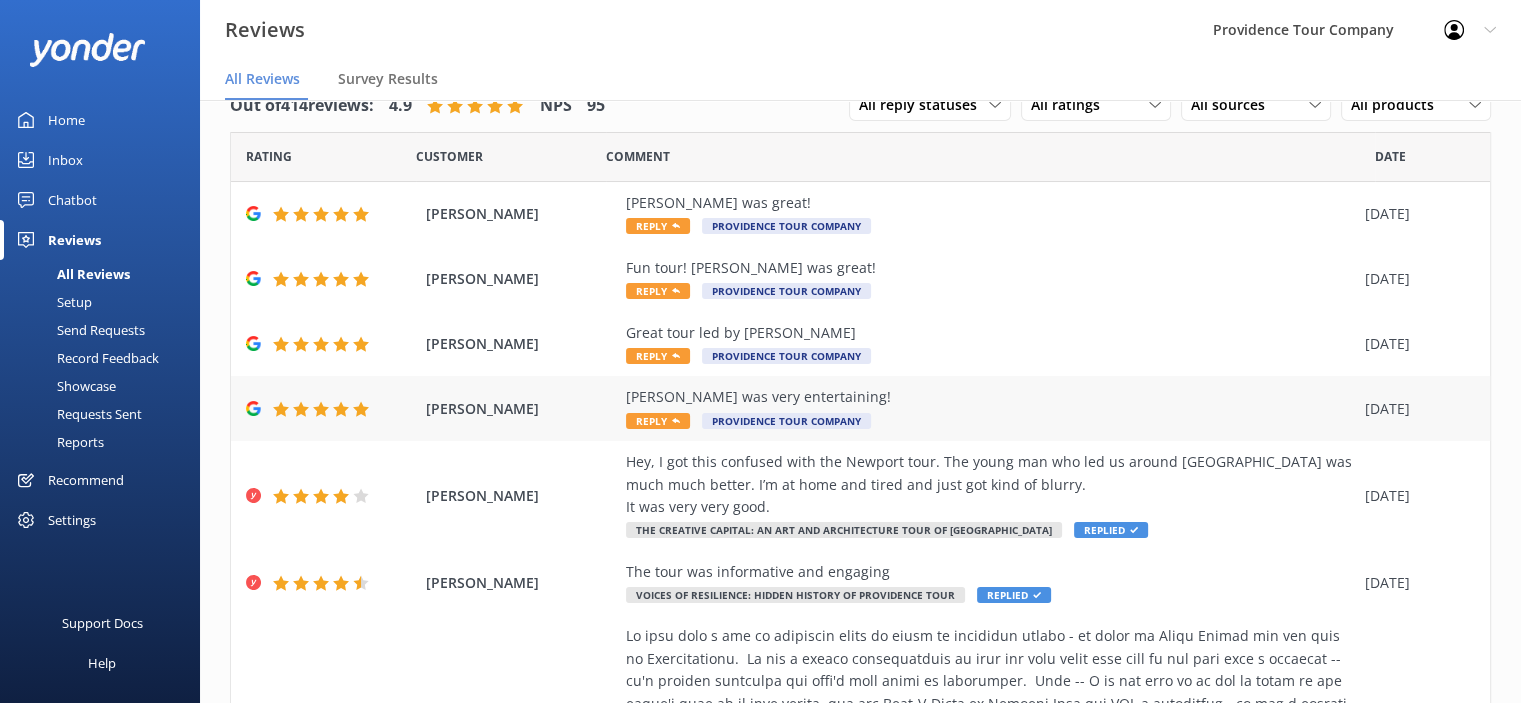 click on "Reply" at bounding box center [658, 421] 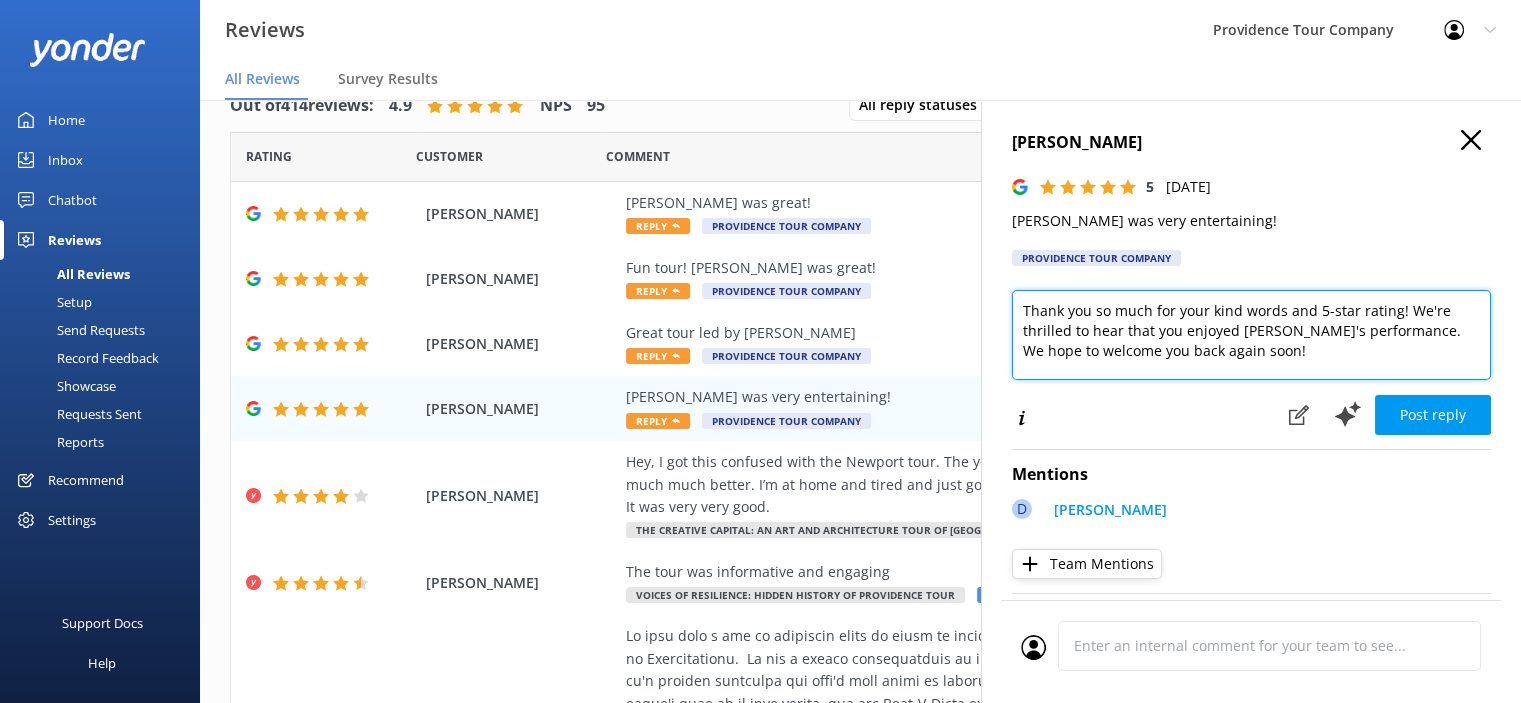 drag, startPoint x: 1095, startPoint y: 322, endPoint x: 987, endPoint y: 307, distance: 109.03669 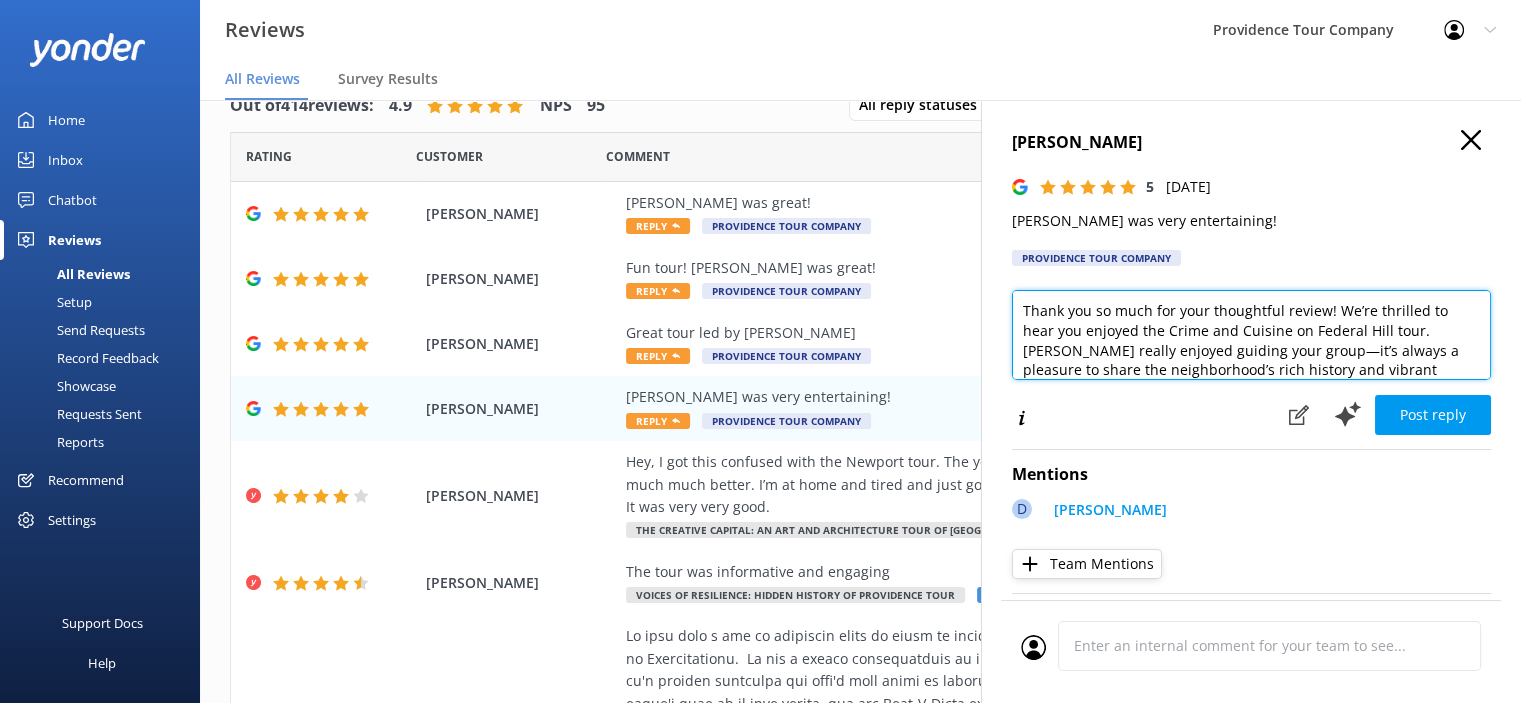 scroll, scrollTop: 176, scrollLeft: 0, axis: vertical 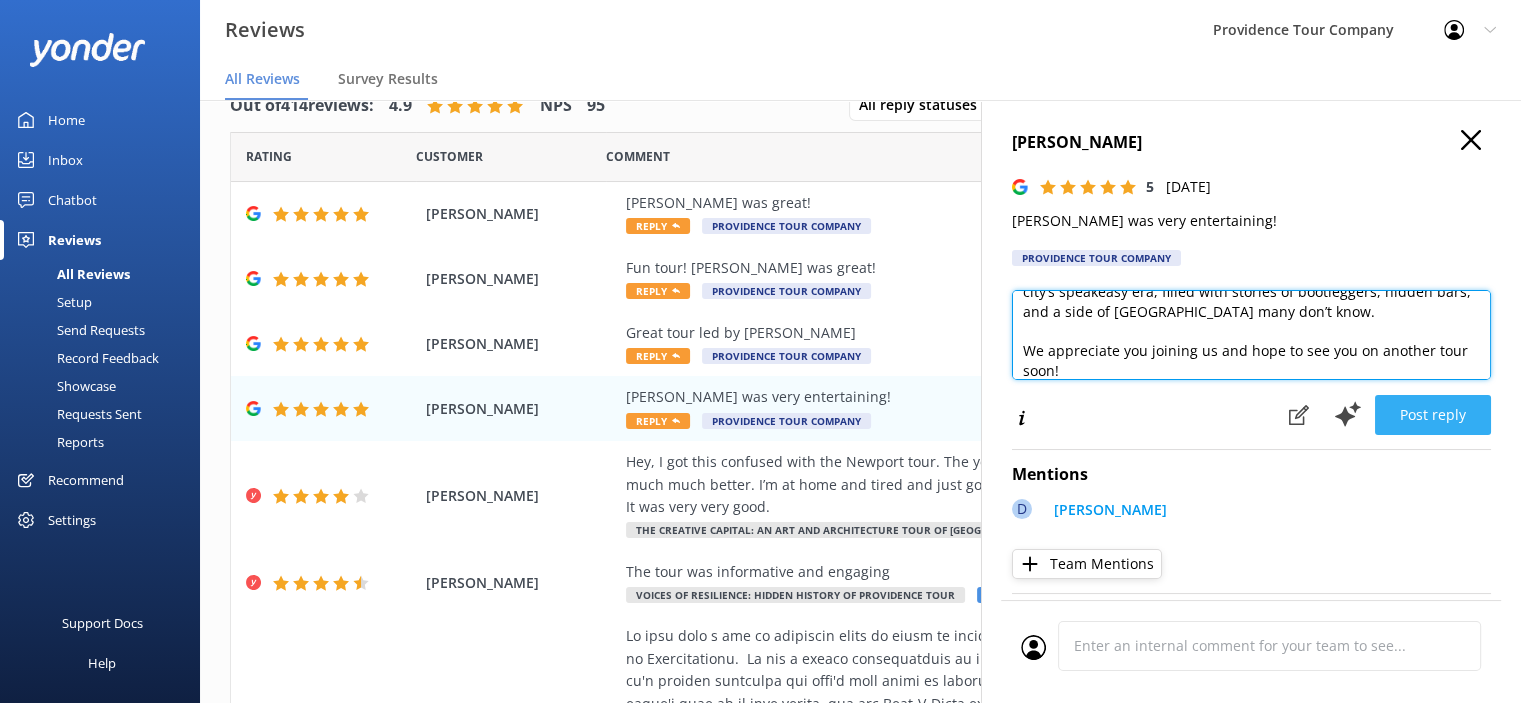type on "Thank you so much for your thoughtful review! We’re thrilled to hear you enjoyed the Crime and Cuisine on Federal Hill tour. [PERSON_NAME] really enjoyed guiding your group—it’s always a pleasure to share the neighborhood’s rich history and vibrant culinary scene with such a fun and engaged crowd.
If you find yourself back in [GEOGRAPHIC_DATA], we’d love to have you join us for the Prohibition Tour. It’s a fascinating look at the city’s speakeasy era, filled with stories of bootleggers, hidden bars, and a side of [GEOGRAPHIC_DATA] many don’t know.
We appreciate you joining us and hope to see you on another tour soon!" 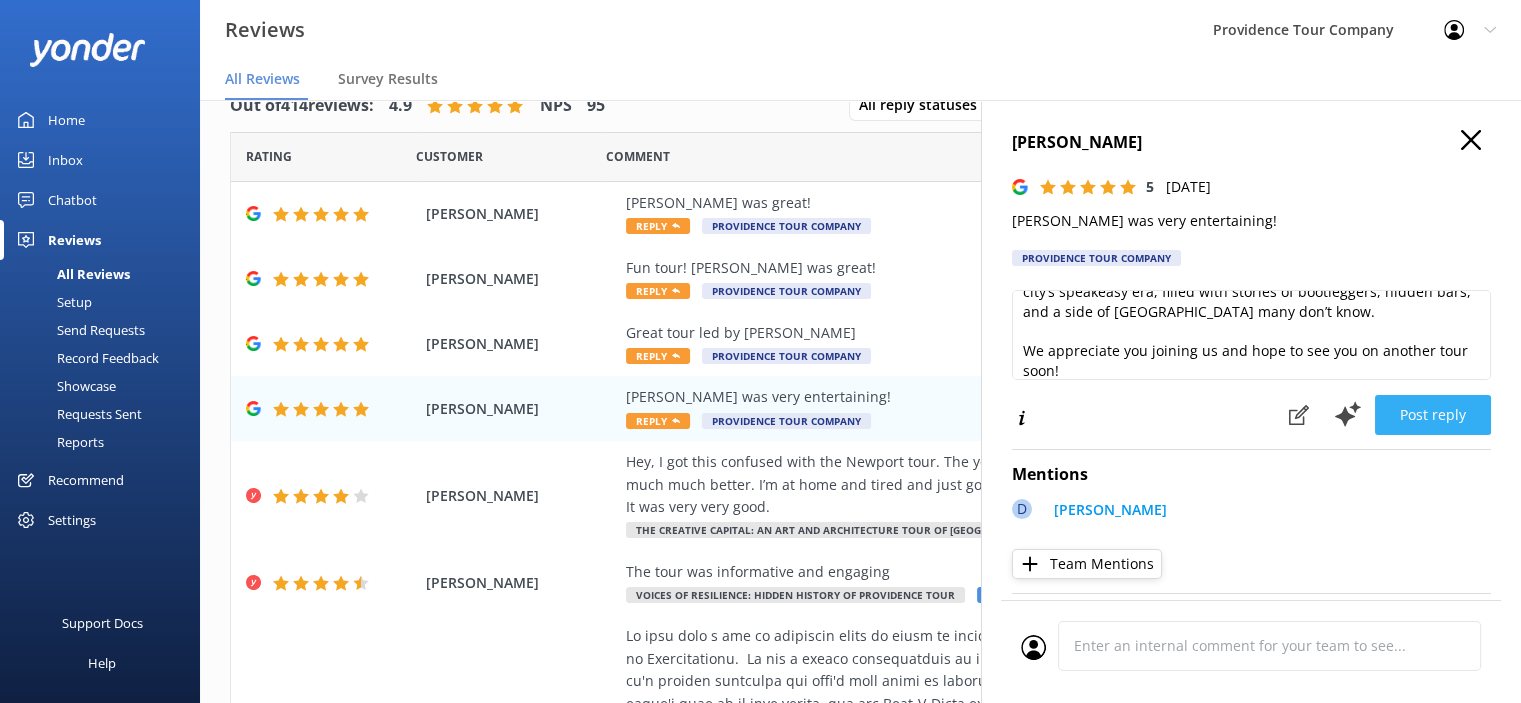 click on "Post reply" at bounding box center [1433, 415] 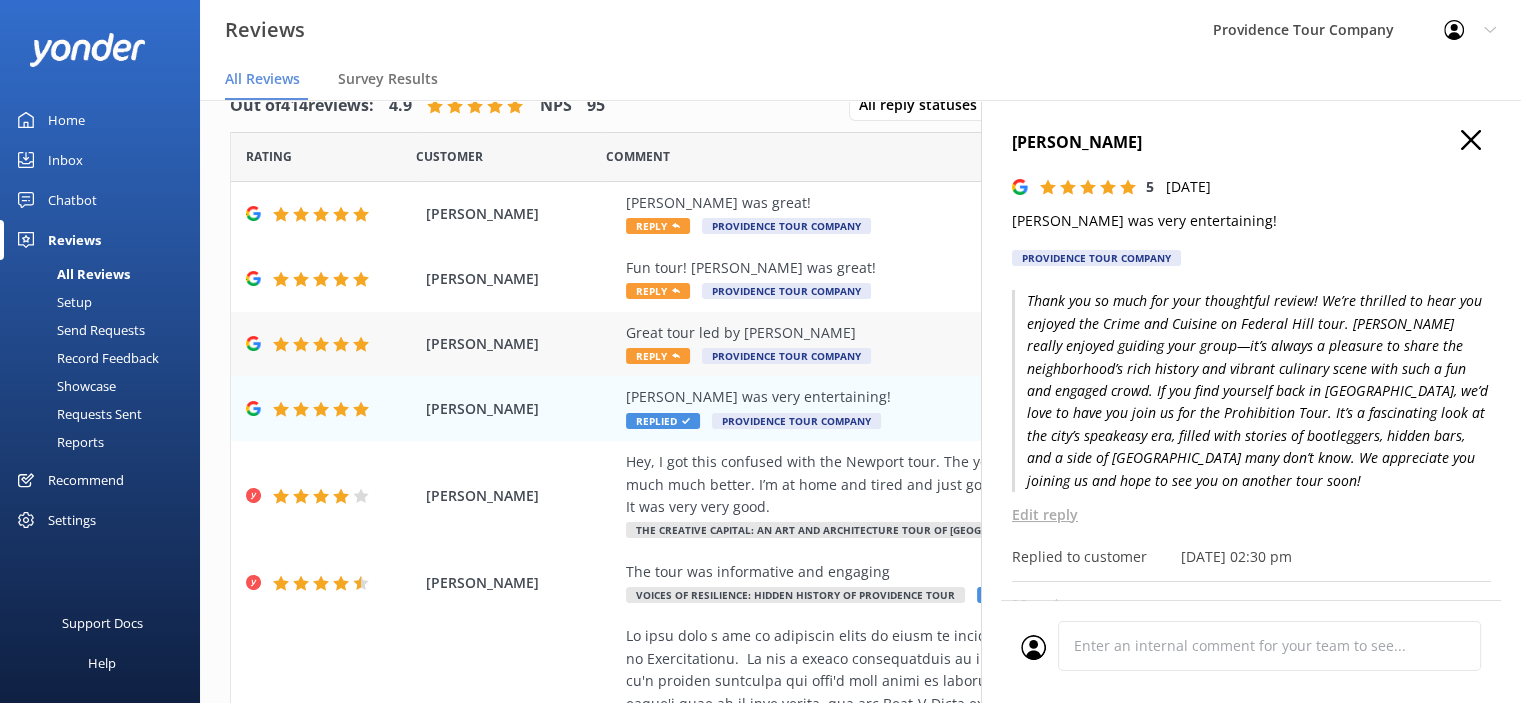click on "Reply" at bounding box center [658, 356] 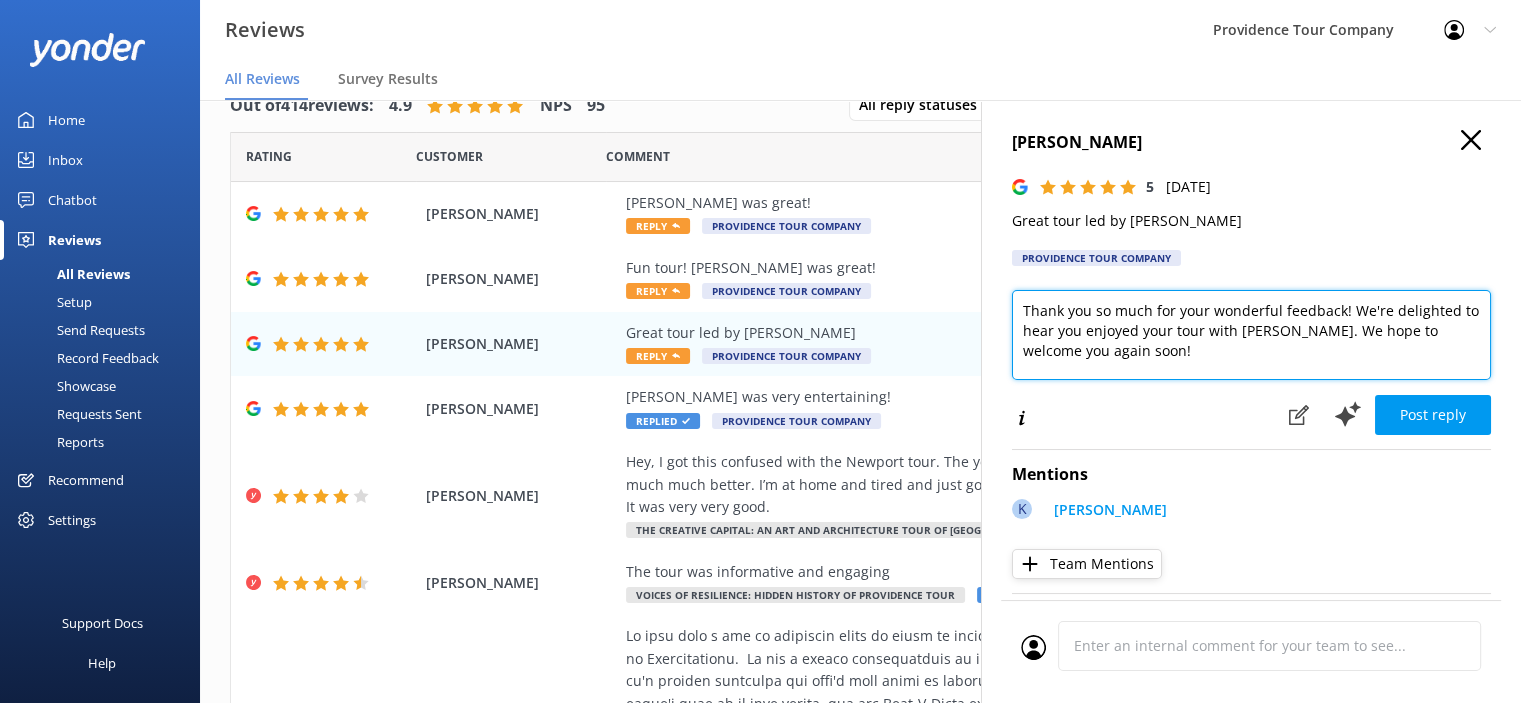 drag, startPoint x: 1149, startPoint y: 355, endPoint x: 1005, endPoint y: 303, distance: 153.10127 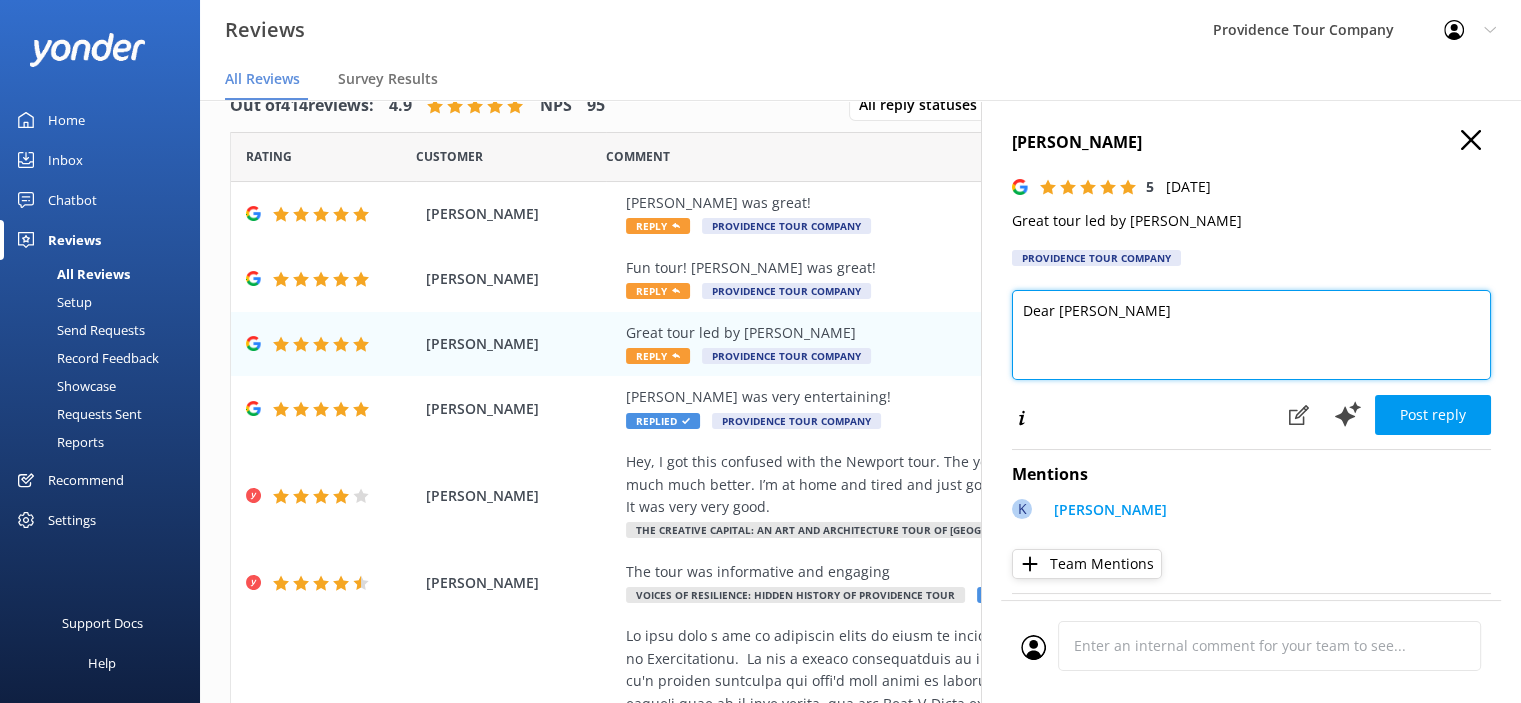 paste on "Thank you so much for your kind words! We're so glad you enjoyed the Crime and Cuisine on Federal Hill tour. [PERSON_NAME] had a wonderful time guiding your group—it’s always a pleasure to share Providence’s rich history, hidden stories, and delicious food with such a fun and engaged crowd.
If you’re ever back in town, we’d love to have you join us for the Prohibition Tour of Providence. It’s a lively look at the city’s speakeasy era, full of bootleggers, secret bars, and unexpected twists.
Thanks again for joining us—we hope to see you on another tour soon!" 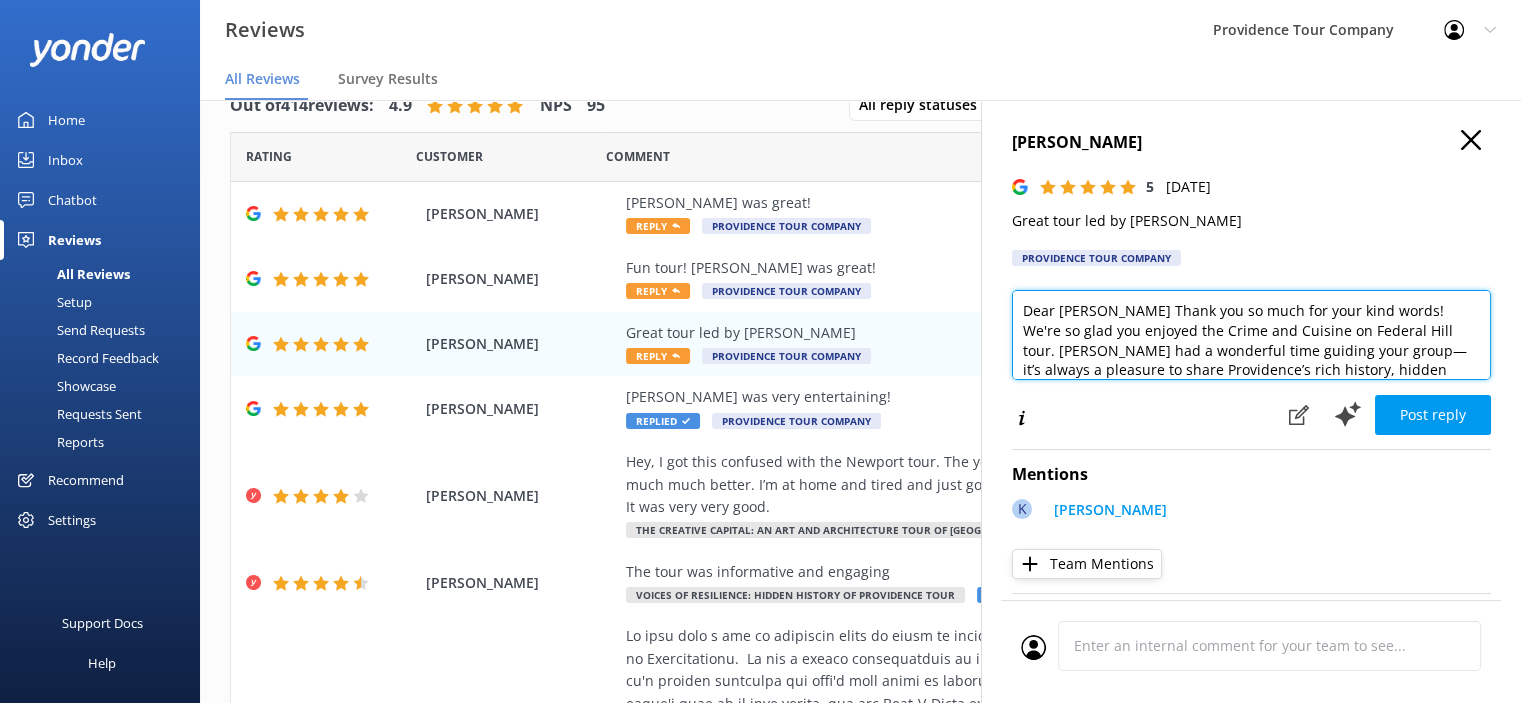 scroll, scrollTop: 176, scrollLeft: 0, axis: vertical 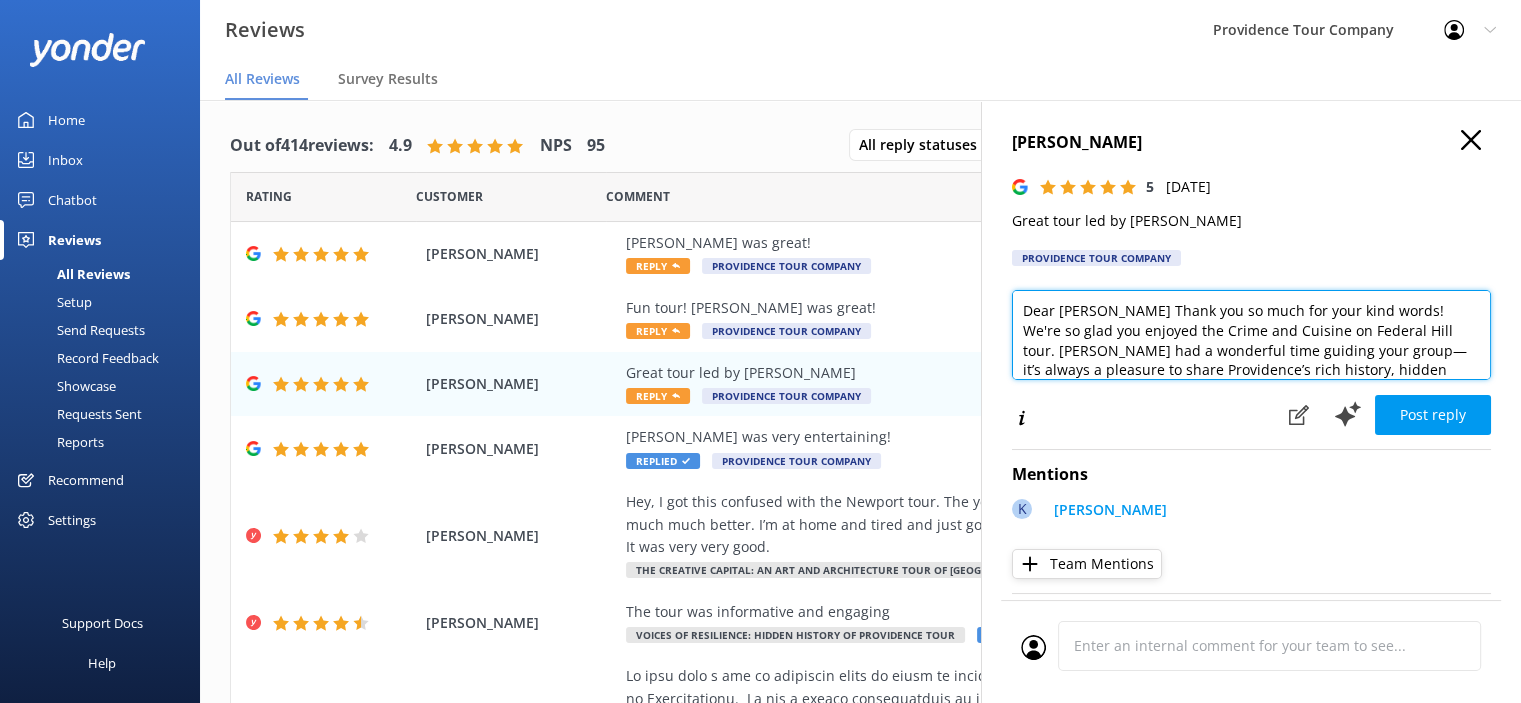 drag, startPoint x: 1105, startPoint y: 308, endPoint x: 1112, endPoint y: 319, distance: 13.038404 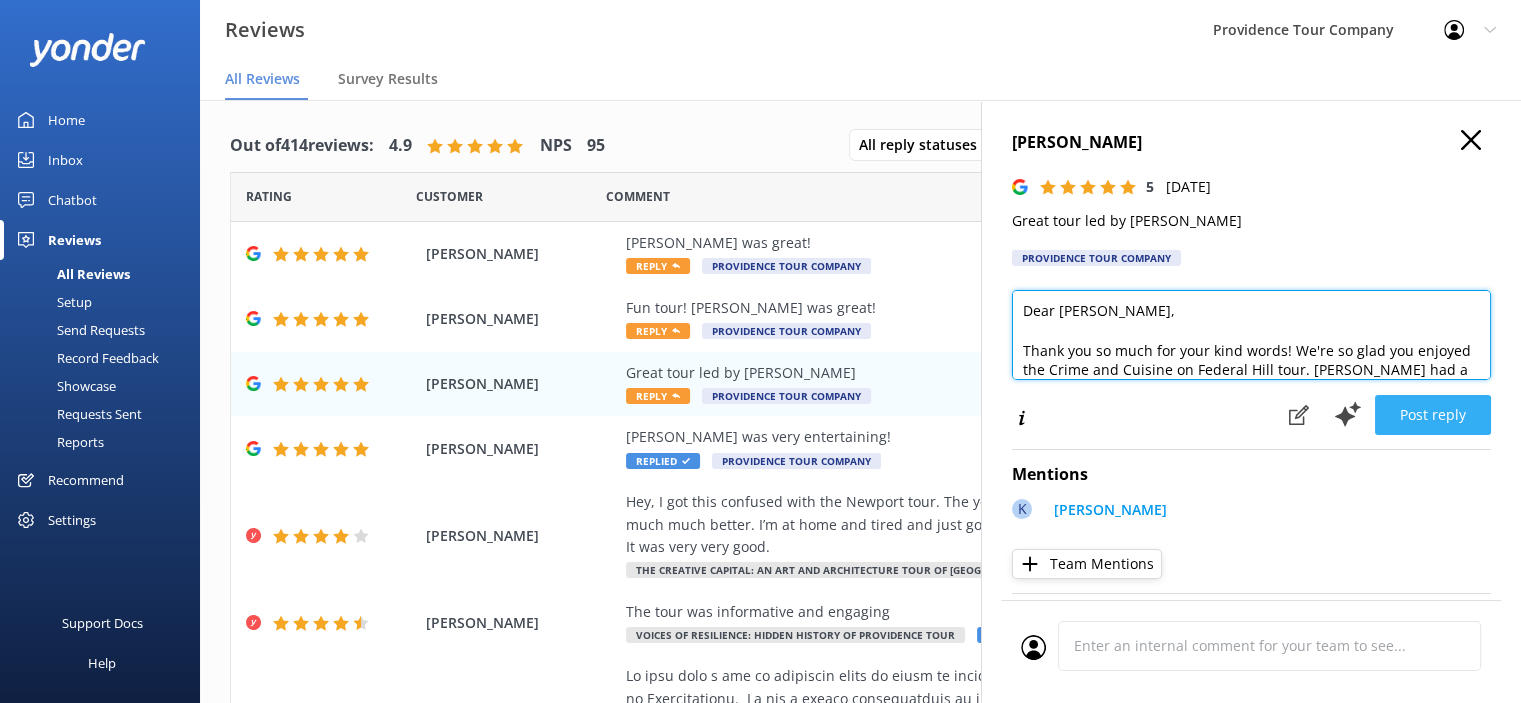 type on "Dear [PERSON_NAME],
Thank you so much for your kind words! We're so glad you enjoyed the Crime and Cuisine on Federal Hill tour. [PERSON_NAME] had a wonderful time guiding your group—it’s always a pleasure to share Providence’s rich history, hidden stories, and delicious food with such a fun and engaged crowd.
If you’re ever back in town, we’d love to have you join us for the Prohibition Tour of Providence. It’s a lively look at the city’s speakeasy era, full of bootleggers, secret bars, and unexpected twists.
Thanks again for joining us—we hope to see you on another tour soon!" 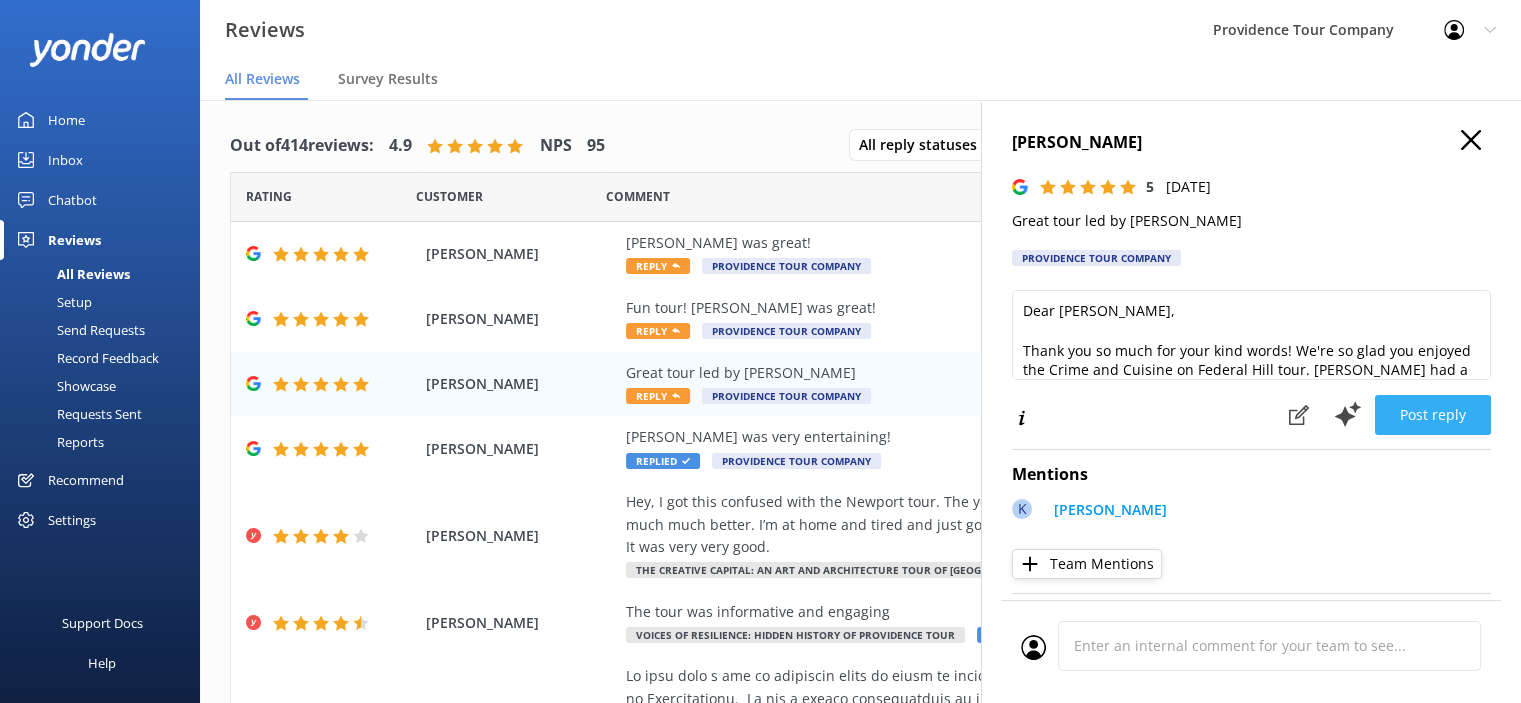 click on "Post reply" at bounding box center (1433, 415) 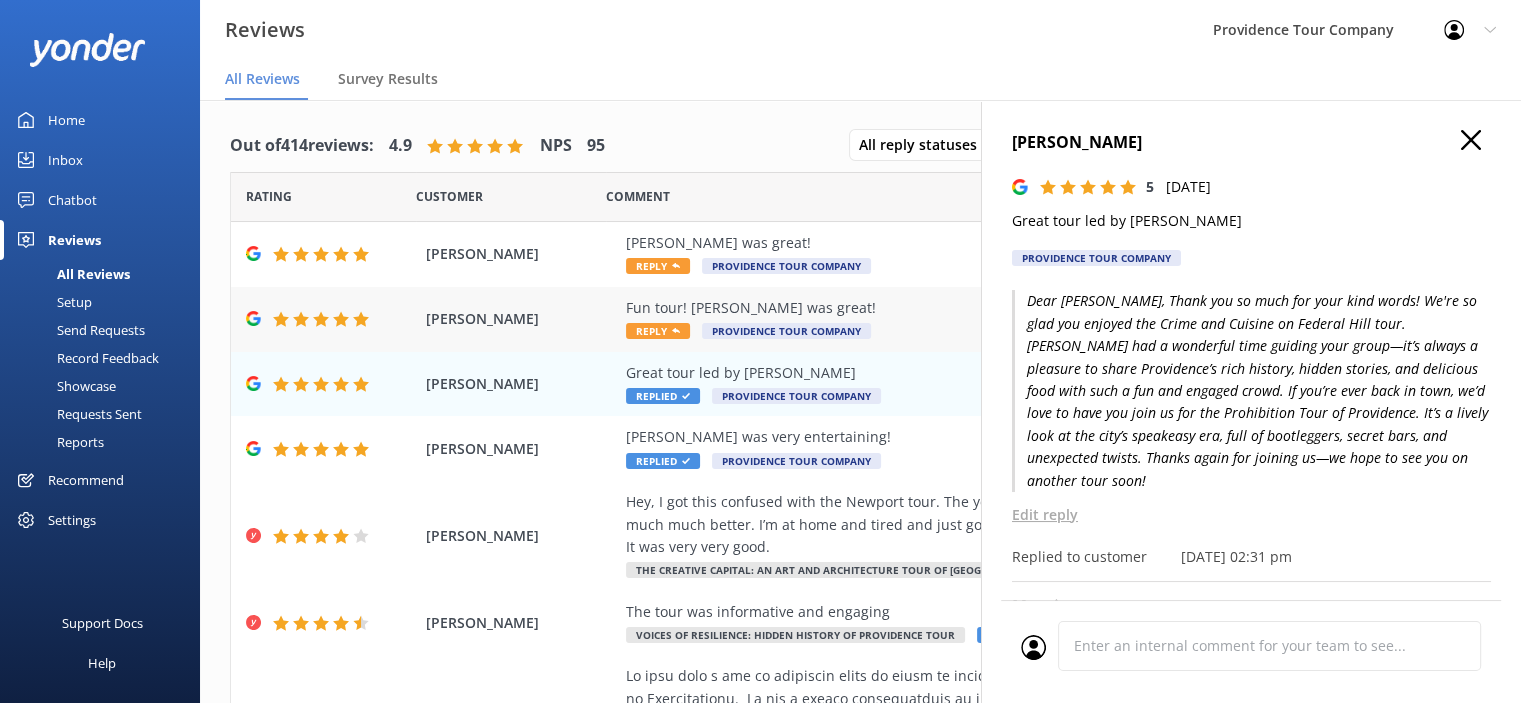 click on "Reply" at bounding box center [658, 331] 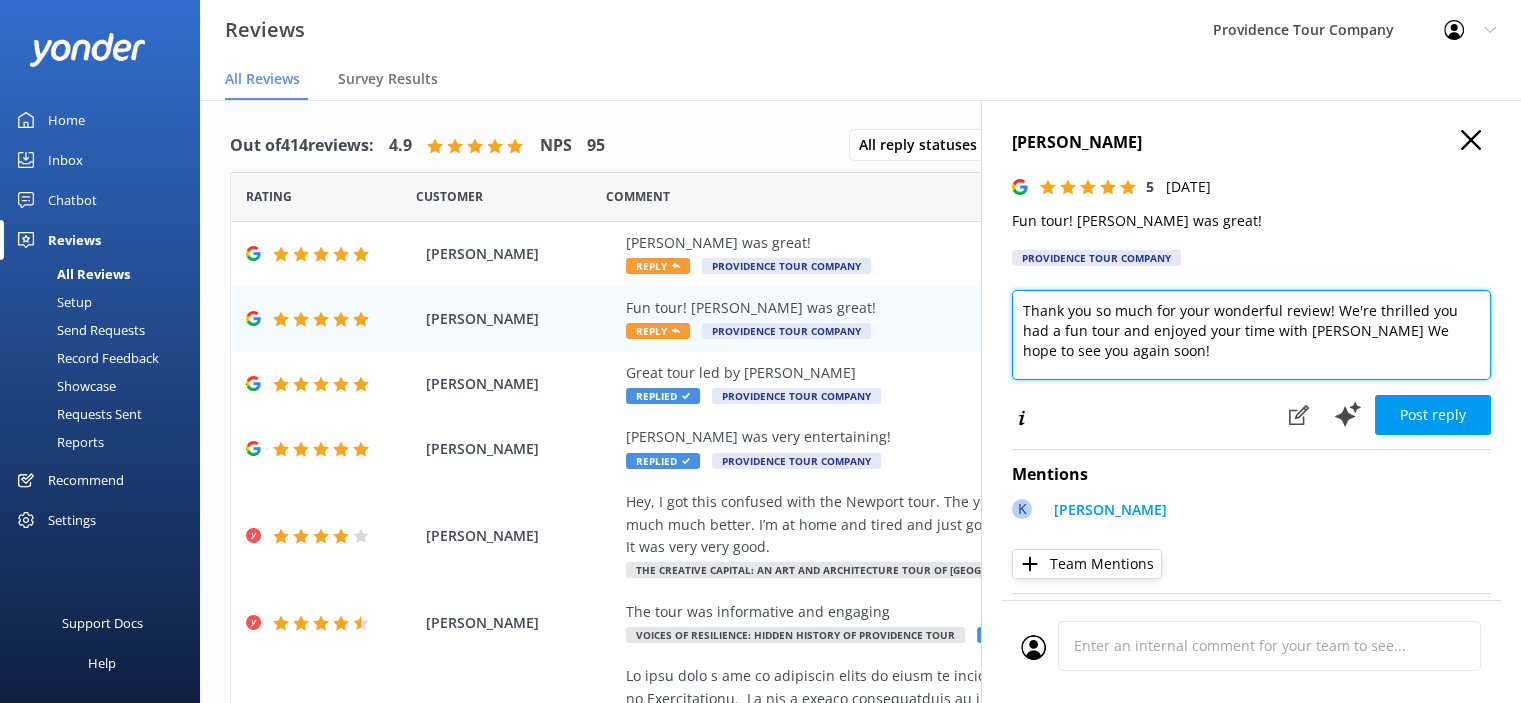 drag, startPoint x: 1138, startPoint y: 349, endPoint x: 999, endPoint y: 303, distance: 146.4138 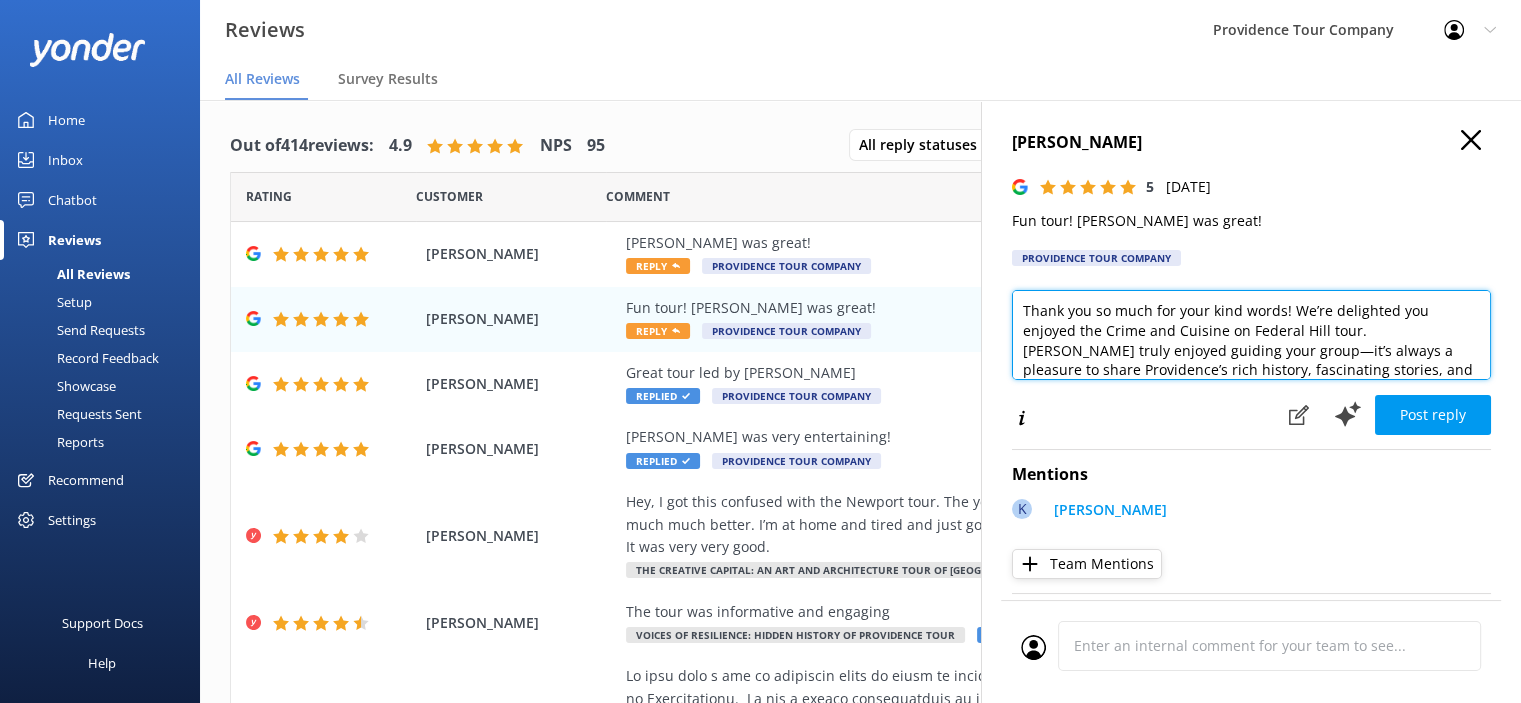 scroll, scrollTop: 176, scrollLeft: 0, axis: vertical 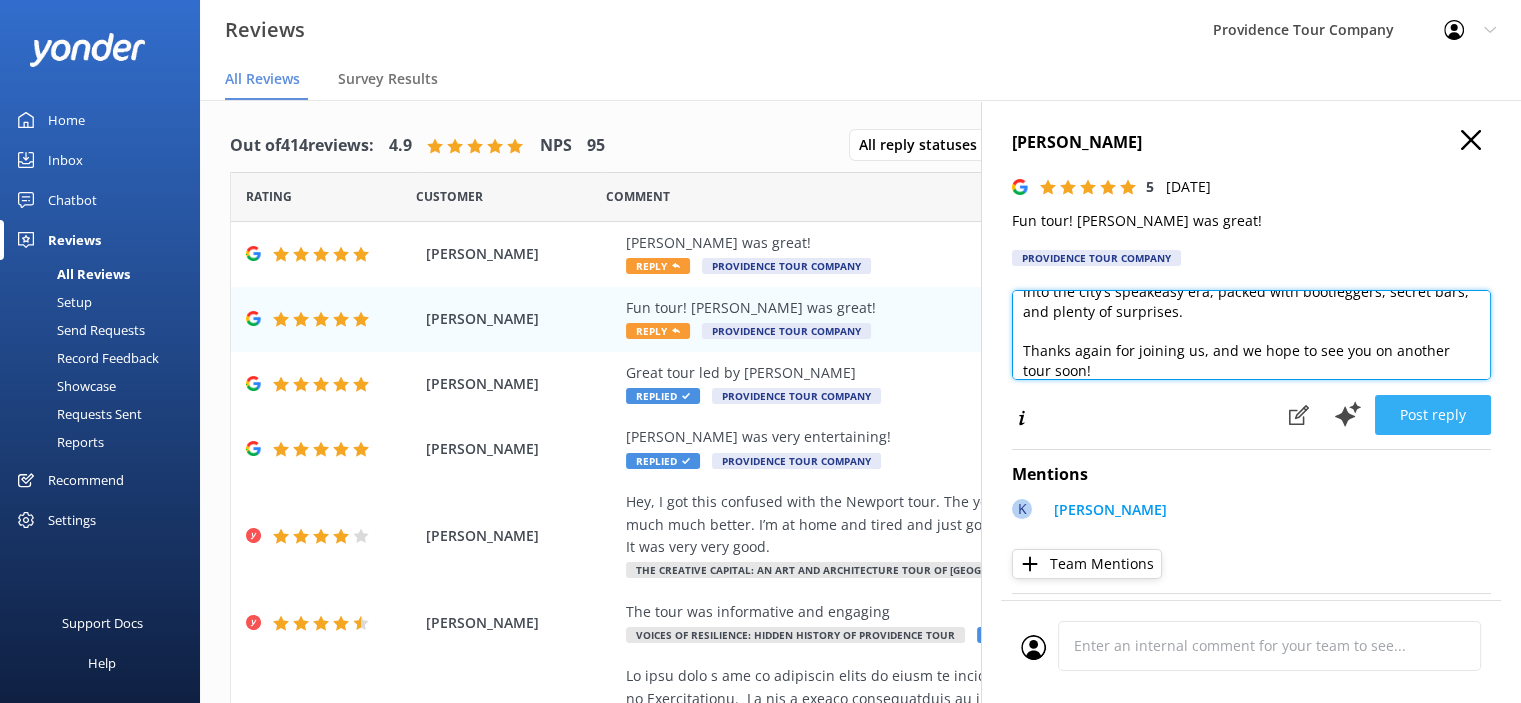 type on "Thank you so much for your kind words! We’re delighted you enjoyed the Crime and Cuisine on Federal Hill tour. [PERSON_NAME] truly enjoyed guiding your group—it’s always a pleasure to share Providence’s rich history, fascinating stories, and delicious food with such an engaged and fun crowd.
If you find yourself back in [GEOGRAPHIC_DATA], we’d love to have you join us for the Prohibition Tour. It offers an exciting glimpse into the city’s speakeasy era, packed with bootleggers, secret bars, and plenty of surprises.
Thanks again for joining us, and we hope to see you on another tour soon!" 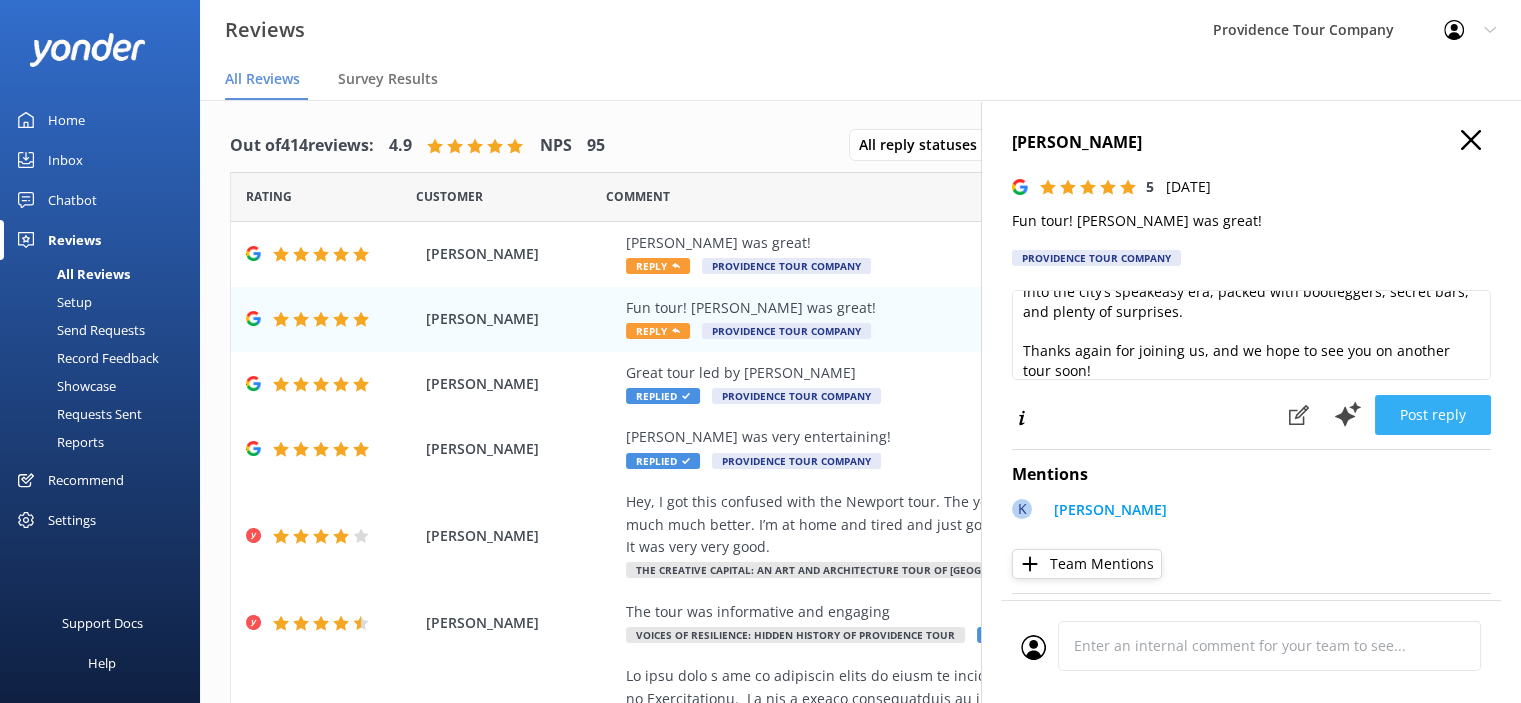 click on "Post reply" at bounding box center (1433, 415) 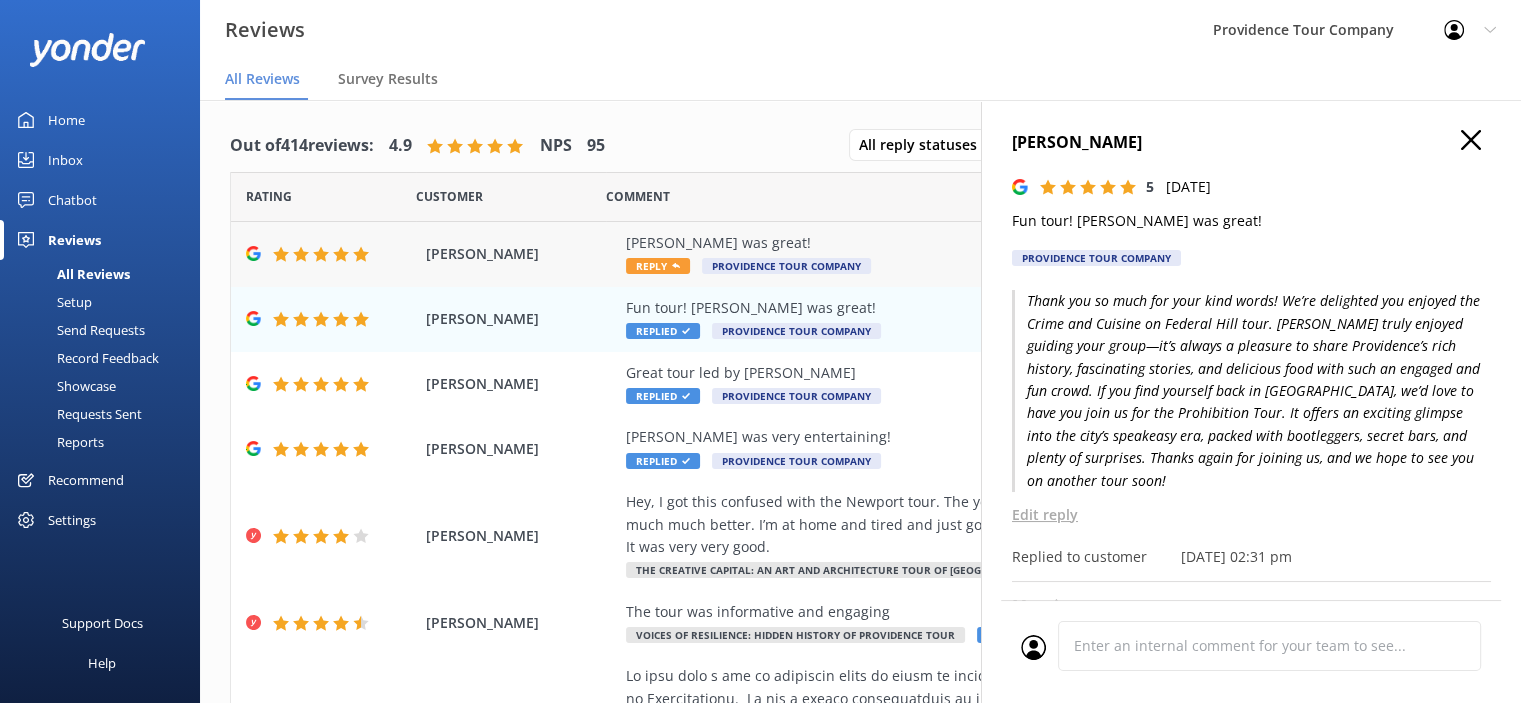 click on "Reply" at bounding box center (658, 266) 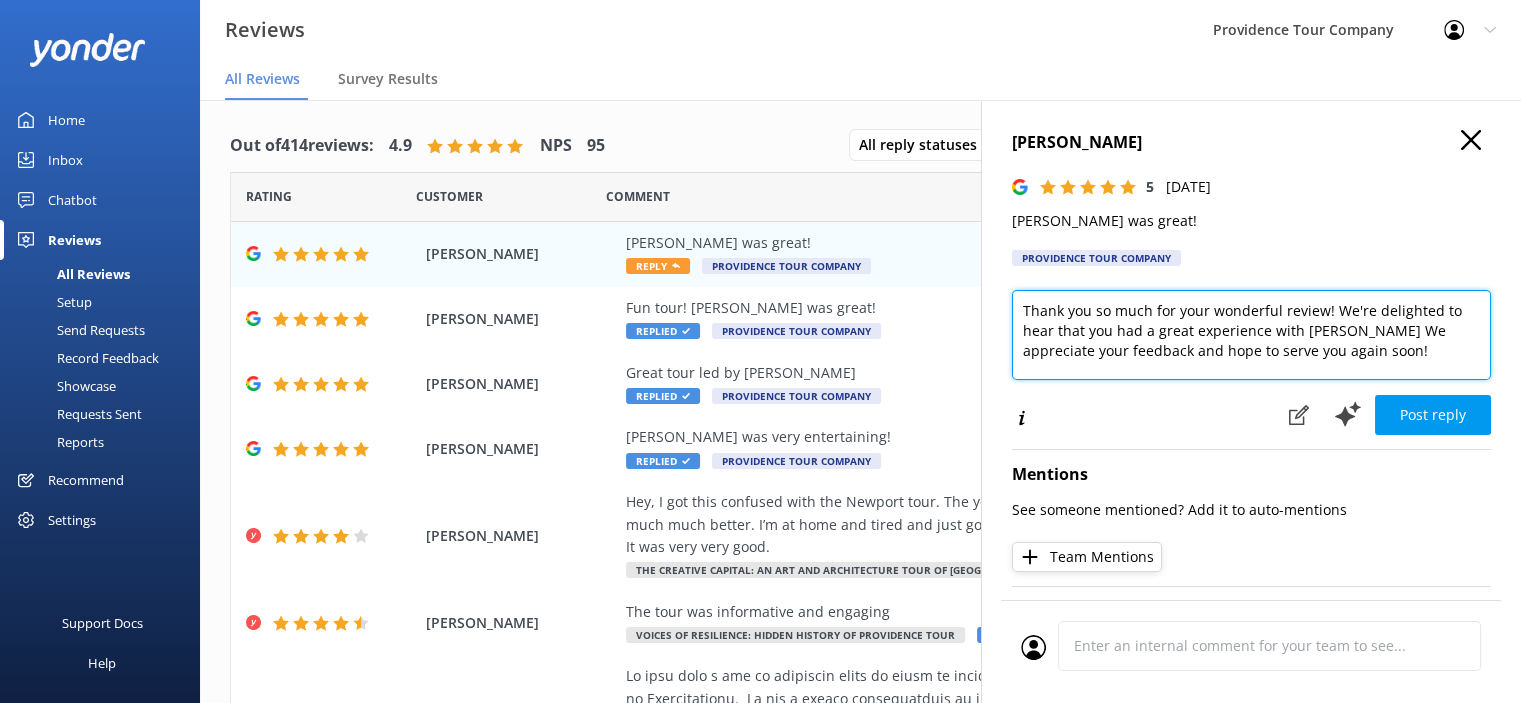 drag, startPoint x: 1382, startPoint y: 355, endPoint x: 988, endPoint y: 284, distance: 400.3461 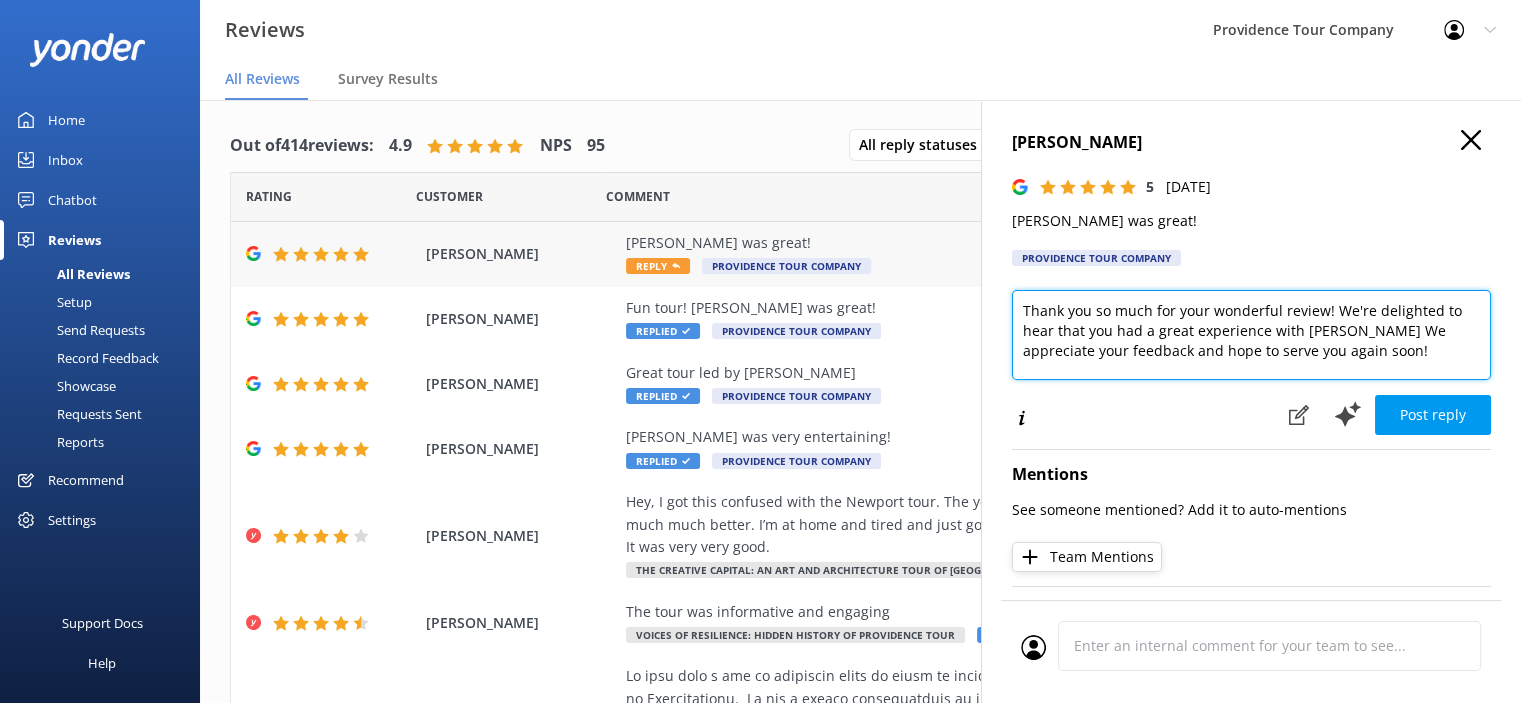 paste on "feedback! We’re thrilled you enjoyed the Crime and Cuisine on Federal Hill tour. [PERSON_NAME] loved guiding your group—it’s always a joy to share Providence’s rich history, intriguing stories, and delicious food with such an engaged and lively crowd.
If you’re ever back in [GEOGRAPHIC_DATA], we’d be excited to have you join us for the Prohibition Tour. It’s a fascinating look into the city’s speakeasy days, filled with bootleggers, secret bars, and plenty of surprises.
Thanks again for joining us, and we hope to see you on another tour" 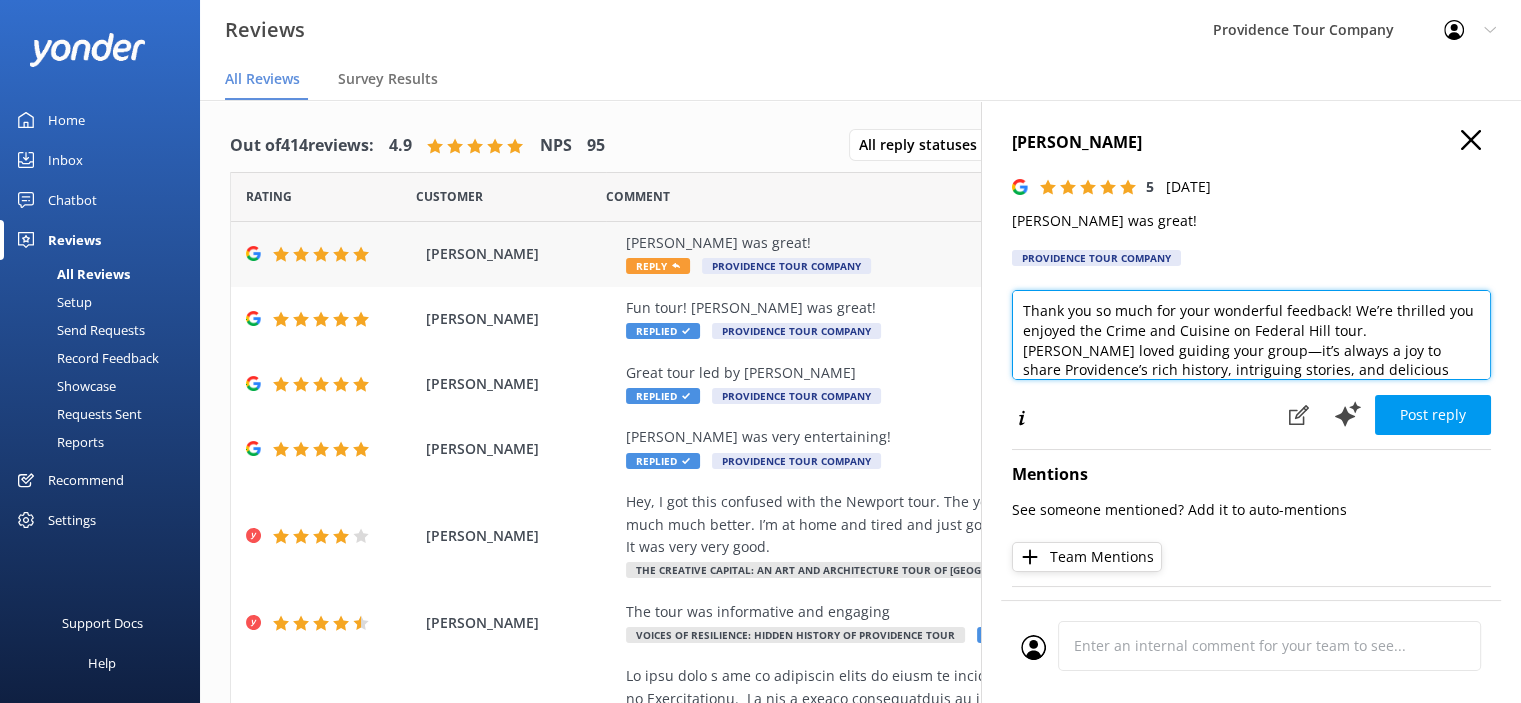 scroll, scrollTop: 176, scrollLeft: 0, axis: vertical 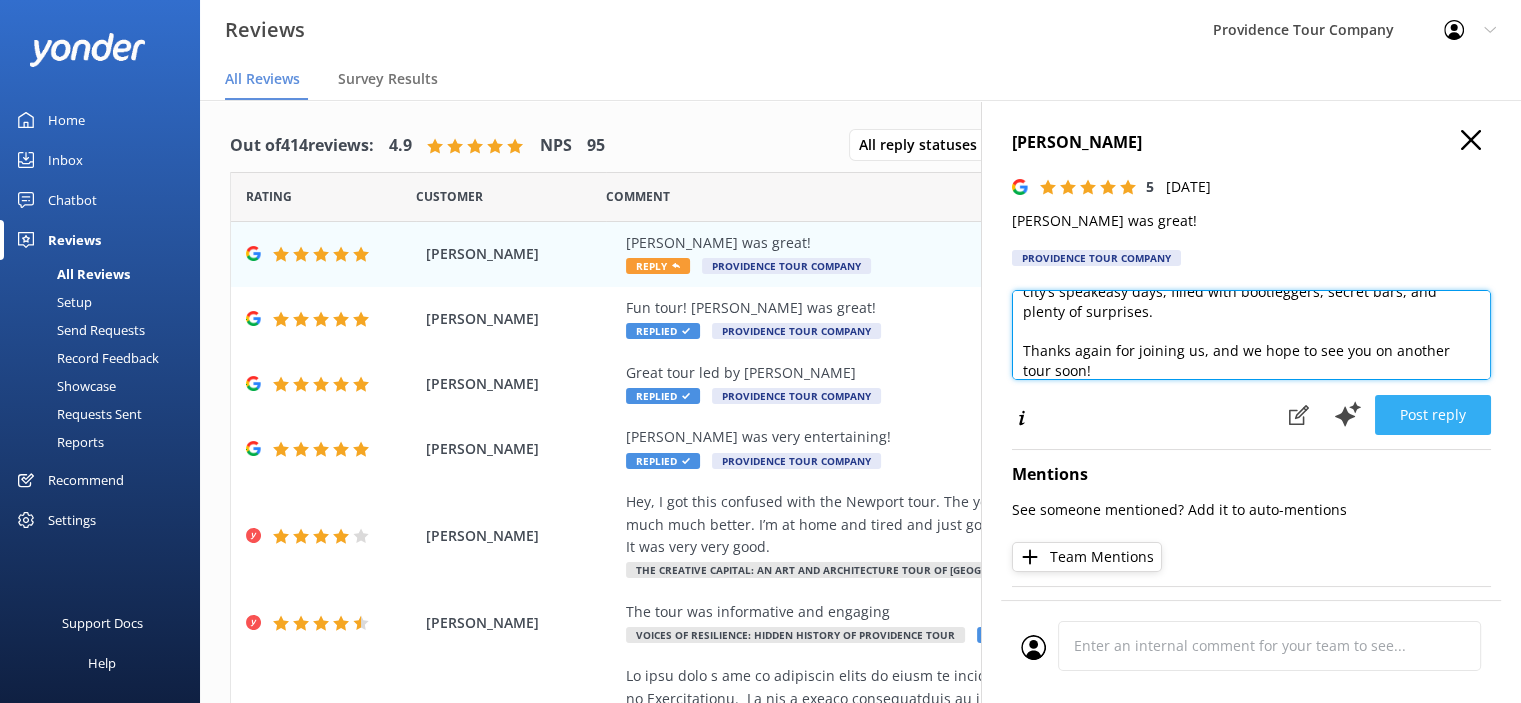 type on "Thank you so much for your wonderful feedback! We’re thrilled you enjoyed the Crime and Cuisine on Federal Hill tour. [PERSON_NAME] loved guiding your group—it’s always a joy to share Providence’s rich history, intriguing stories, and delicious food with such an engaged and lively crowd.
If you’re ever back in [GEOGRAPHIC_DATA], we’d be excited to have you join us for the Prohibition Tour. It’s a fascinating look into the city’s speakeasy days, filled with bootleggers, secret bars, and plenty of surprises.
Thanks again for joining us, and we hope to see you on another tour soon!" 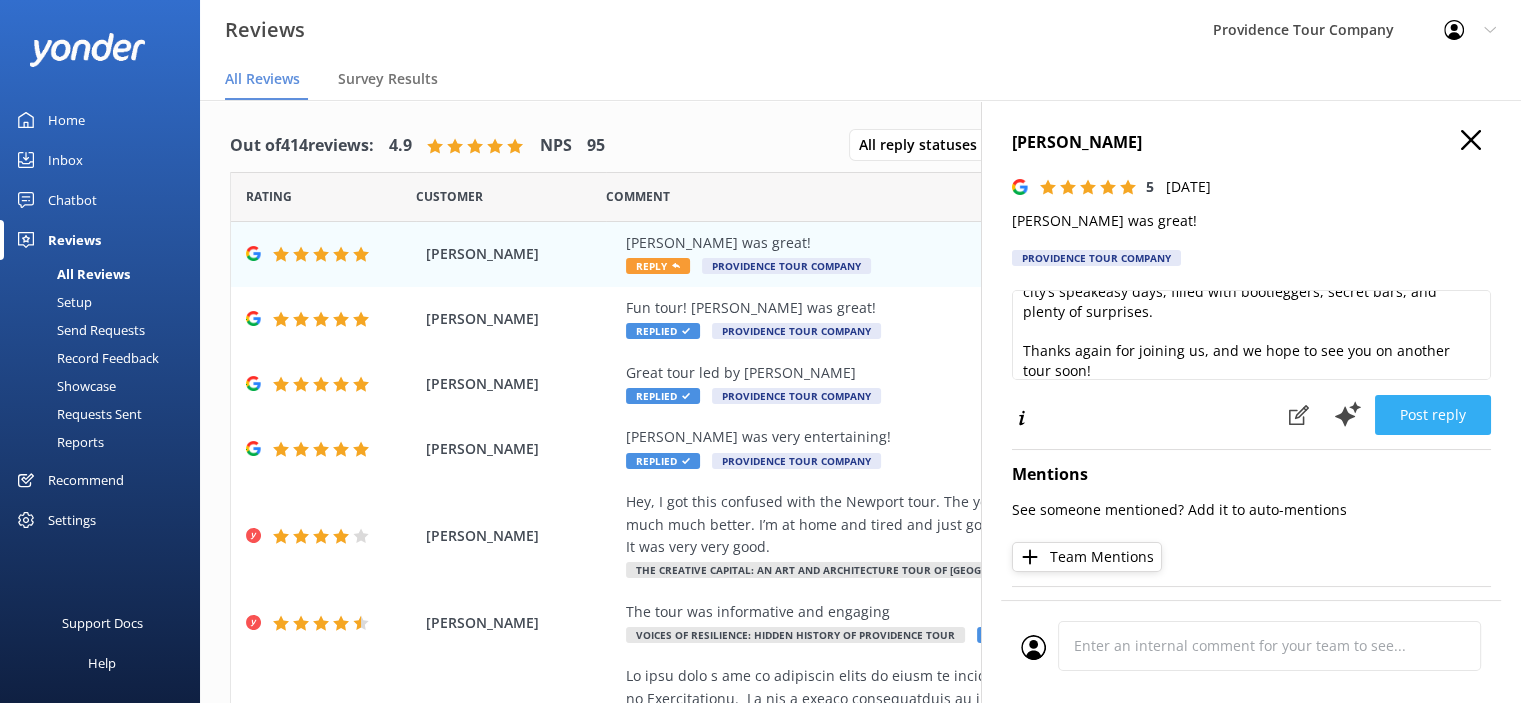 click on "Post reply" at bounding box center (1433, 415) 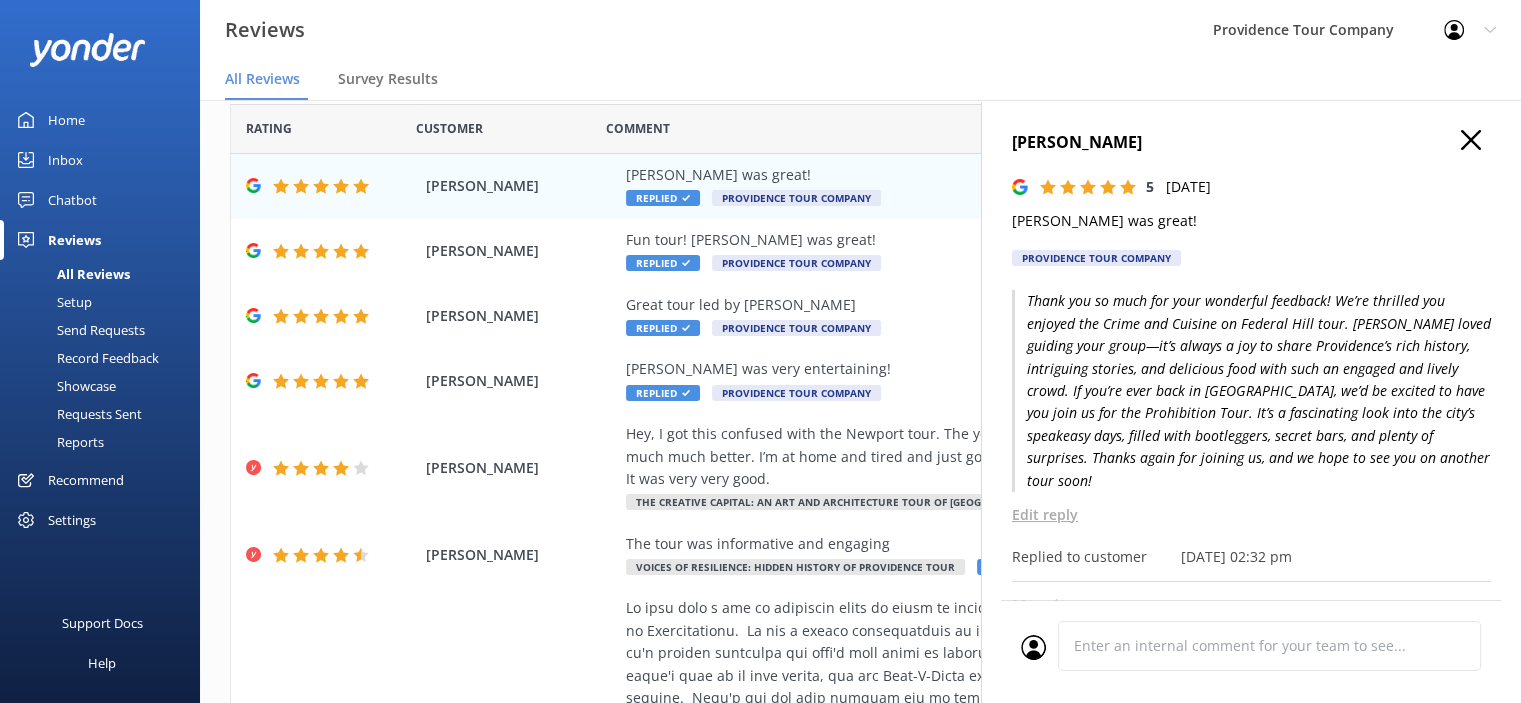 scroll, scrollTop: 300, scrollLeft: 0, axis: vertical 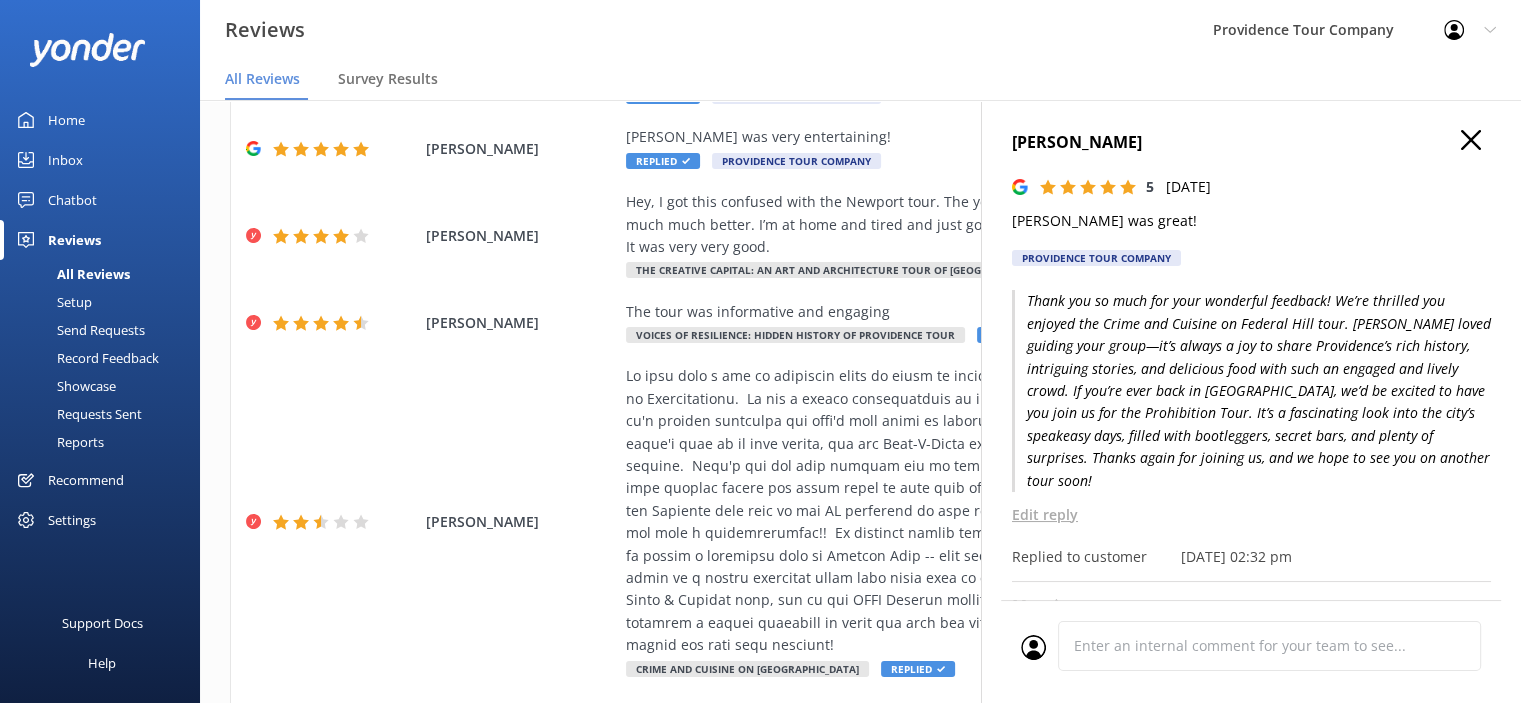 click 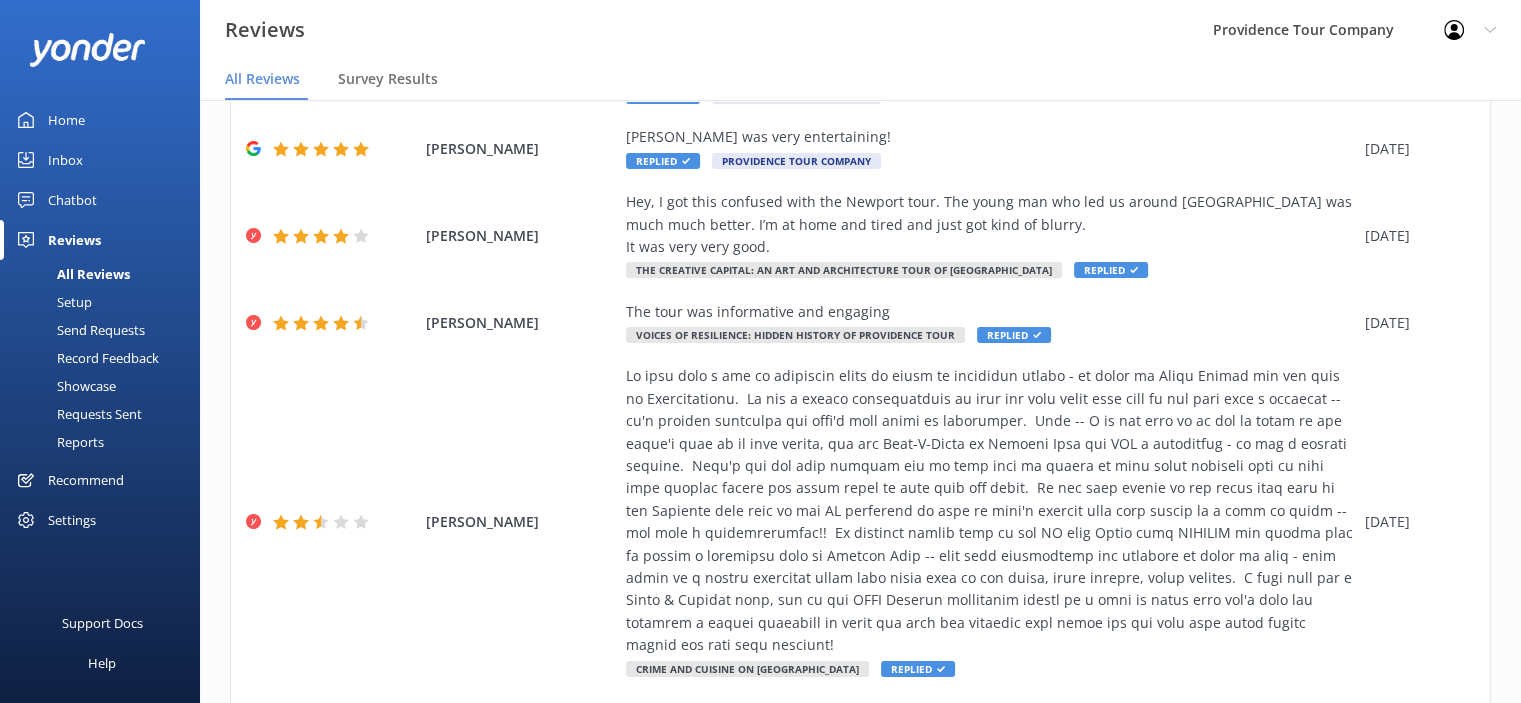 click 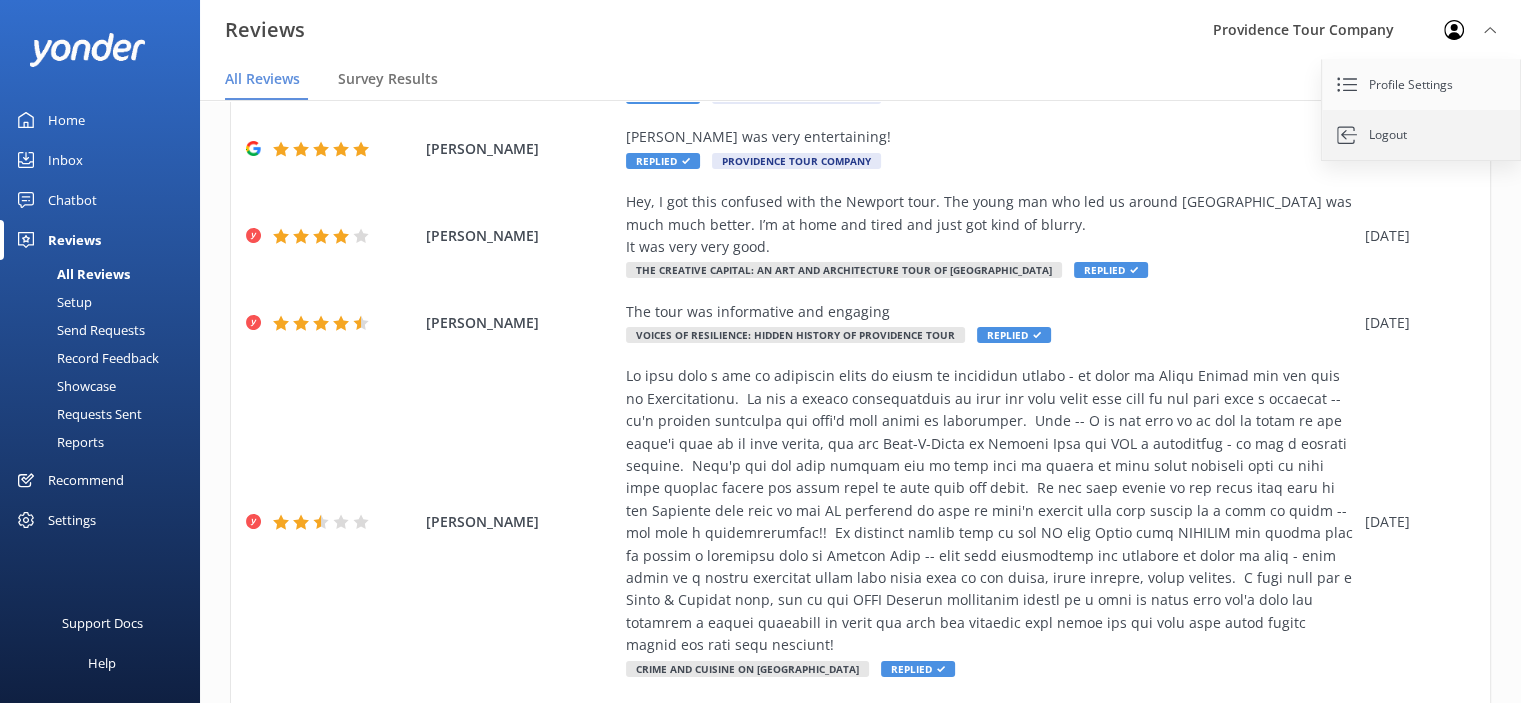 click on "Logout" at bounding box center [1422, 135] 